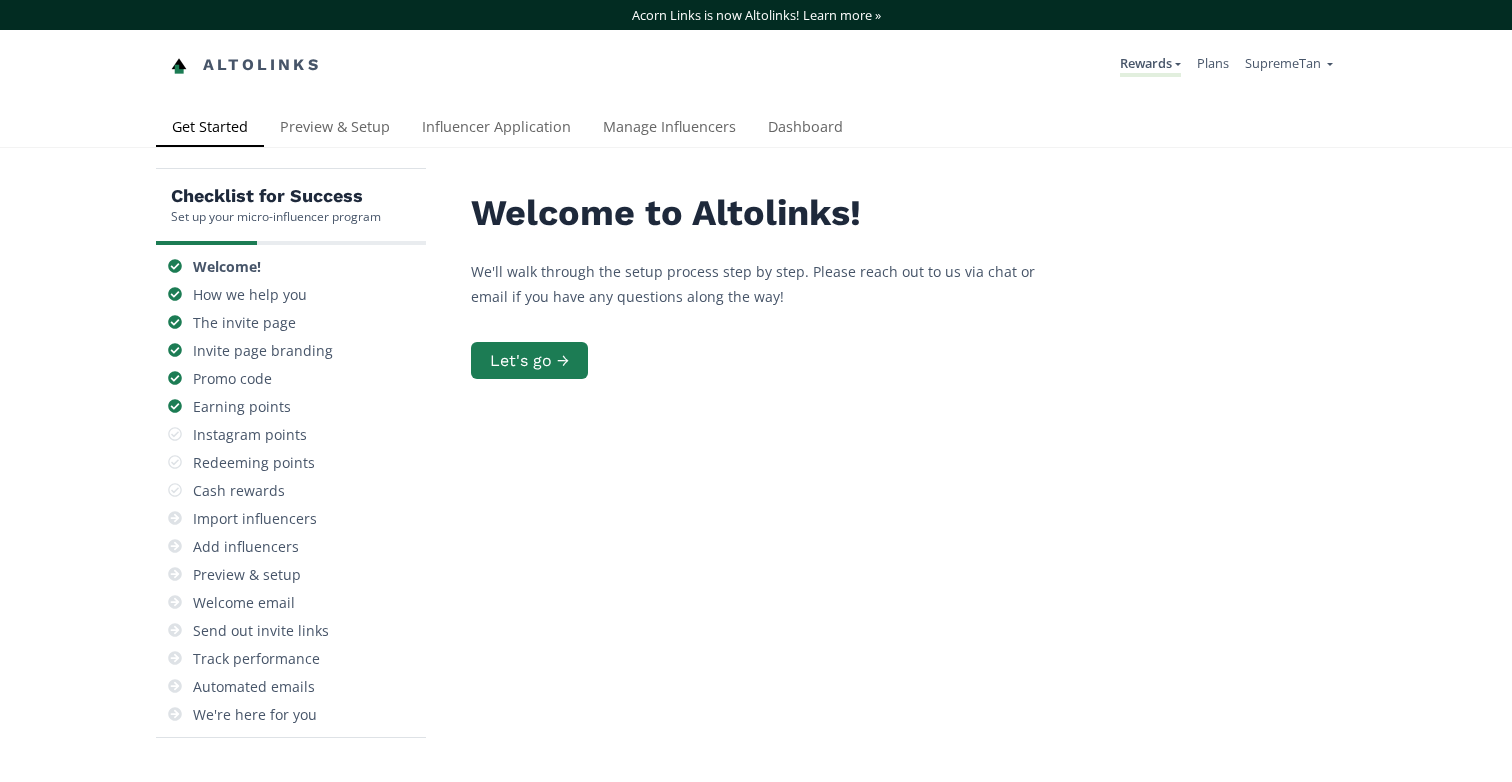 scroll, scrollTop: 0, scrollLeft: 0, axis: both 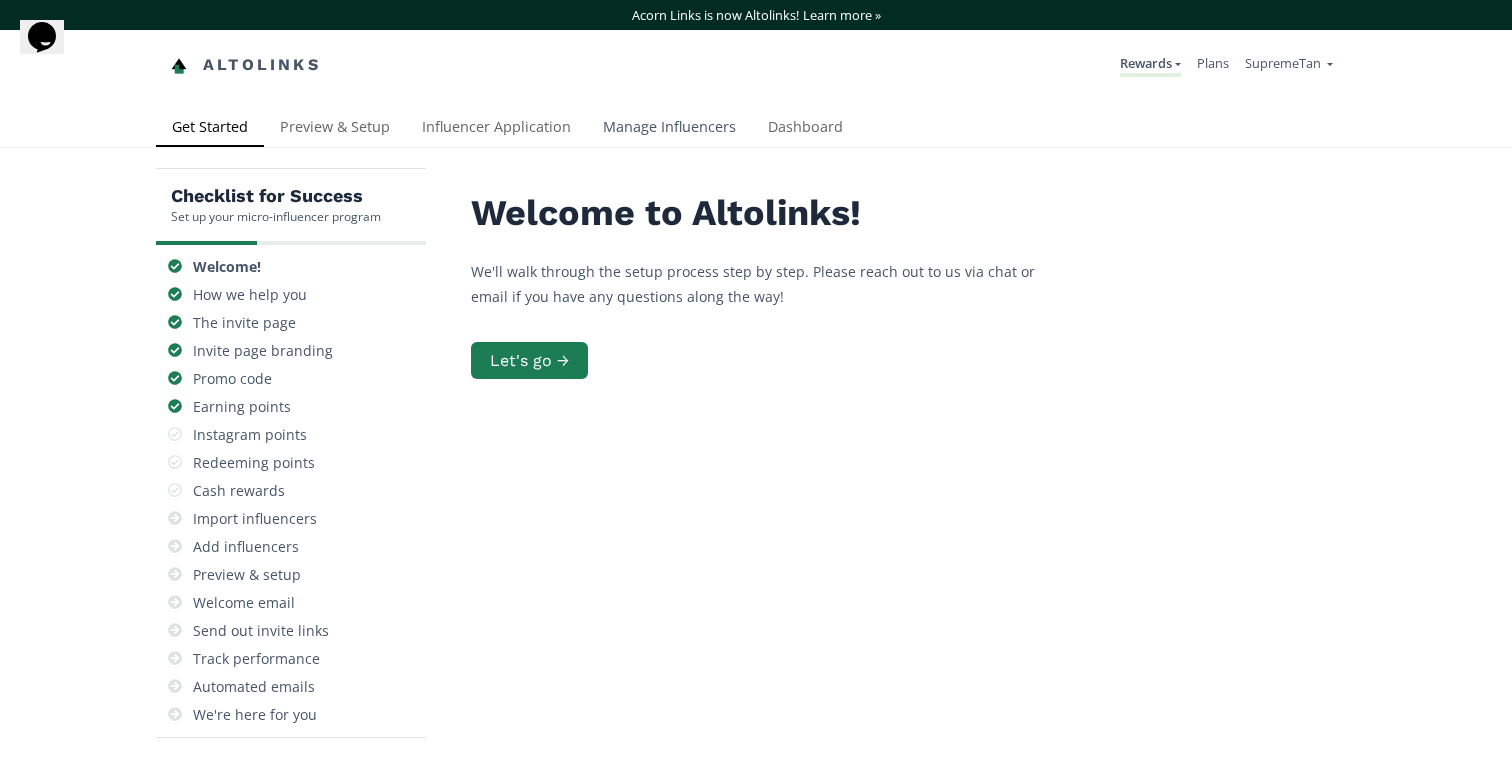 click on "Manage Influencers" at bounding box center [669, 129] 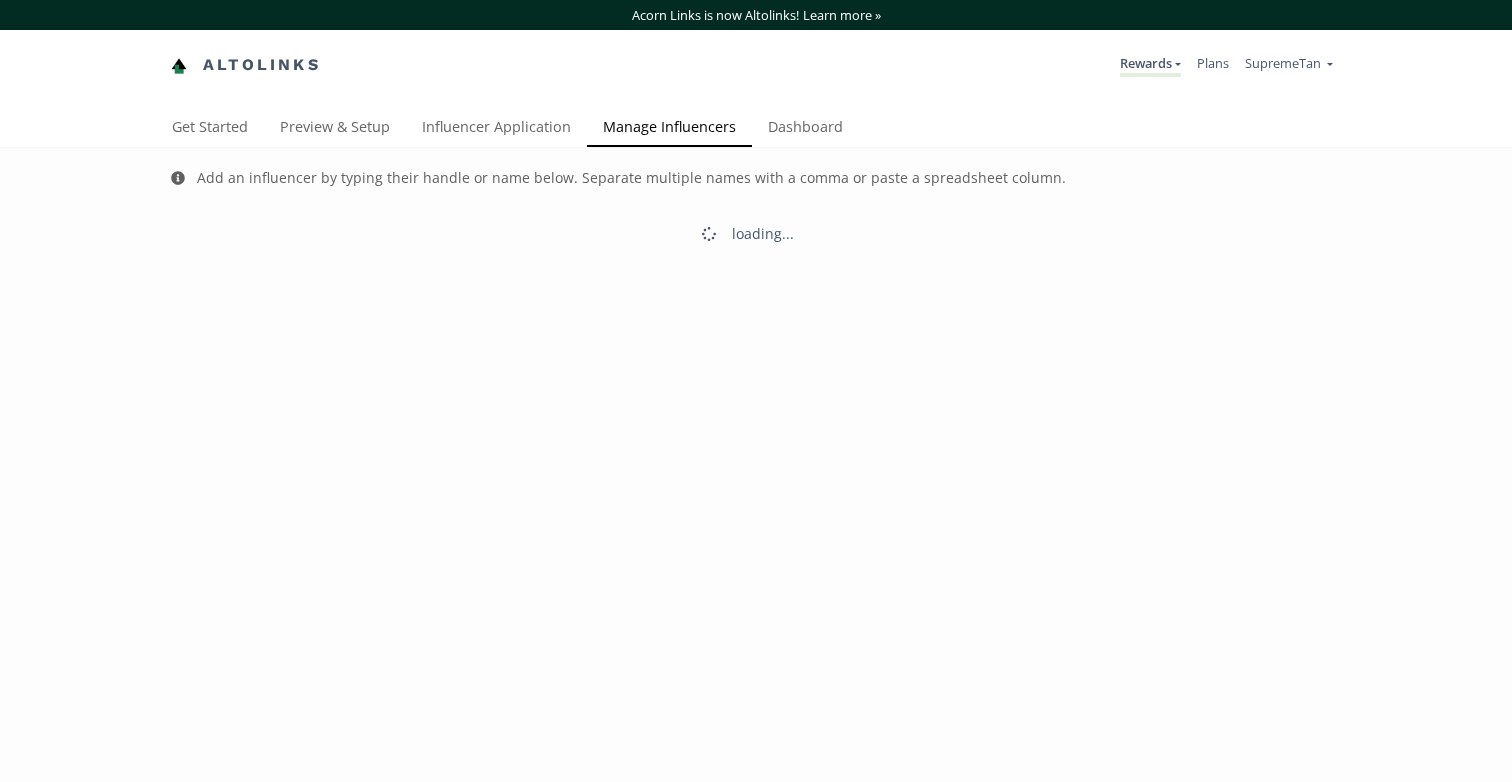 scroll, scrollTop: 0, scrollLeft: 0, axis: both 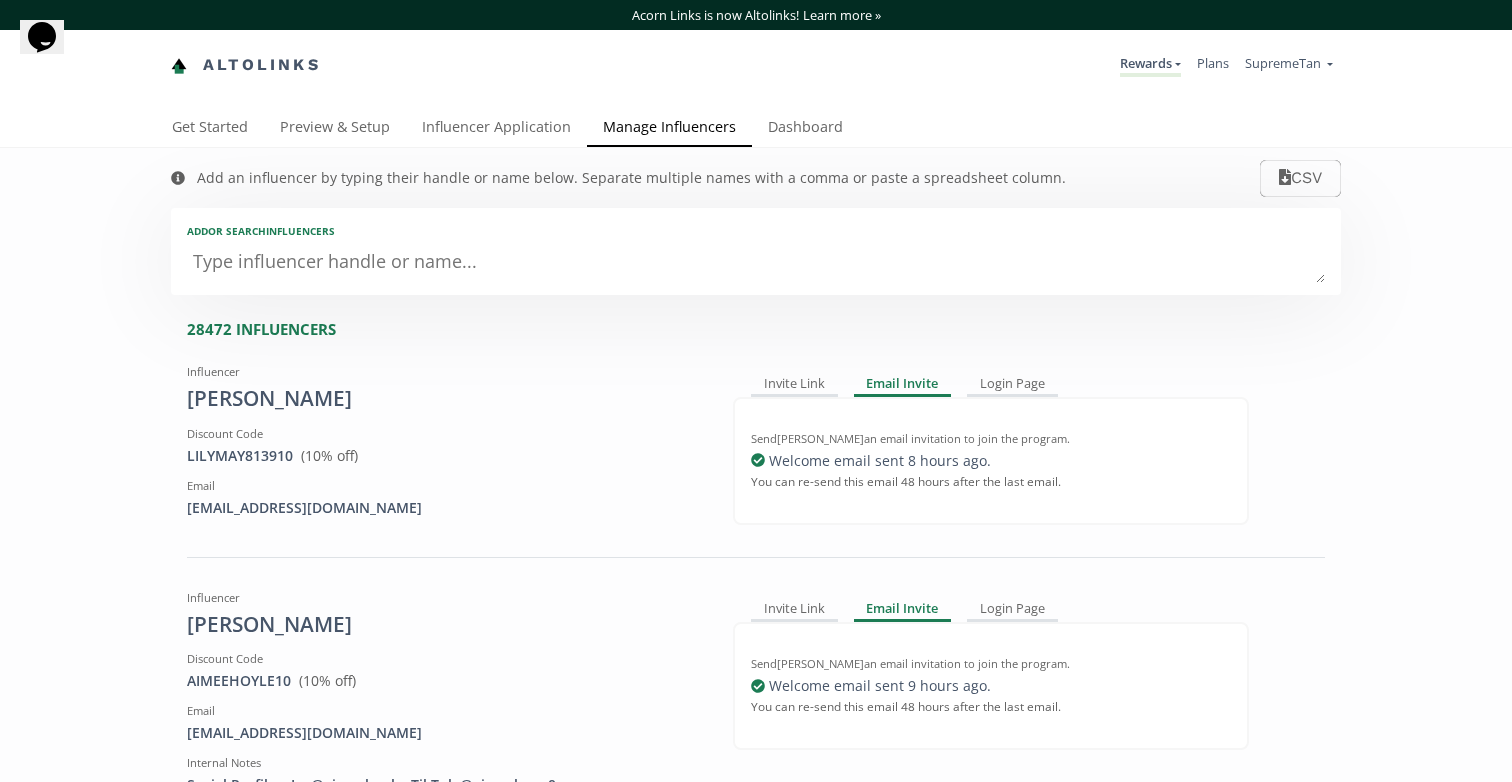 click at bounding box center (756, 263) 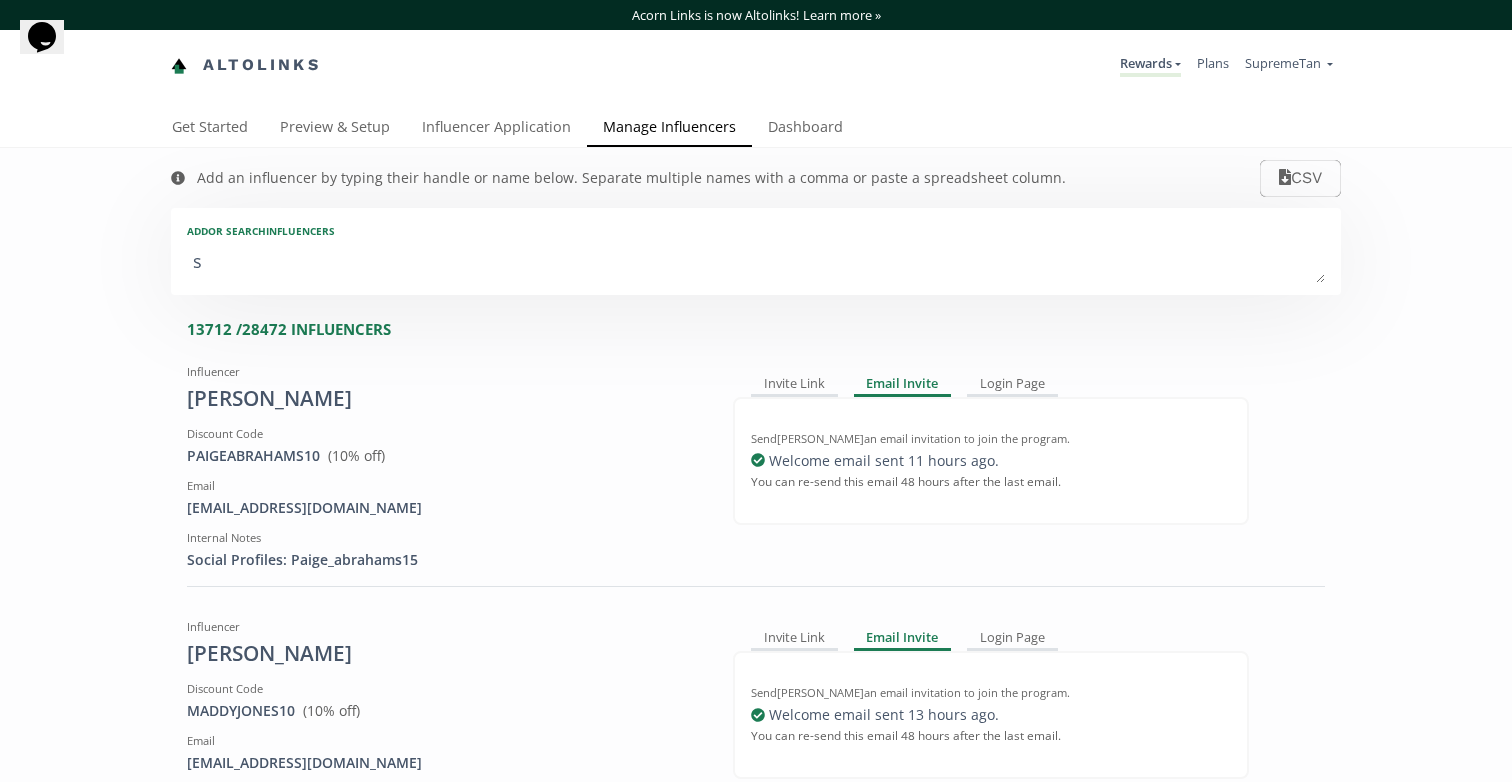 type on "sh" 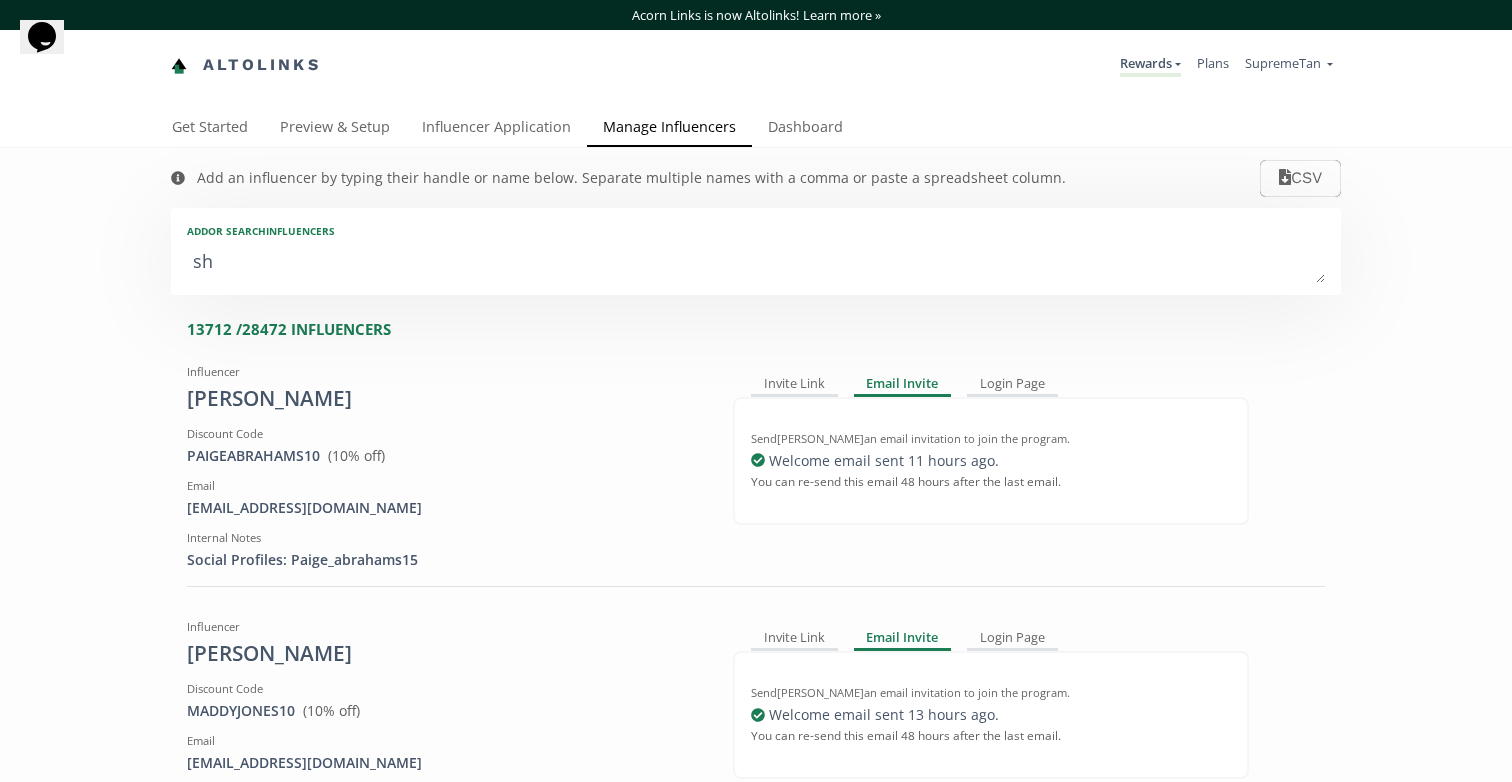 type on "sh" 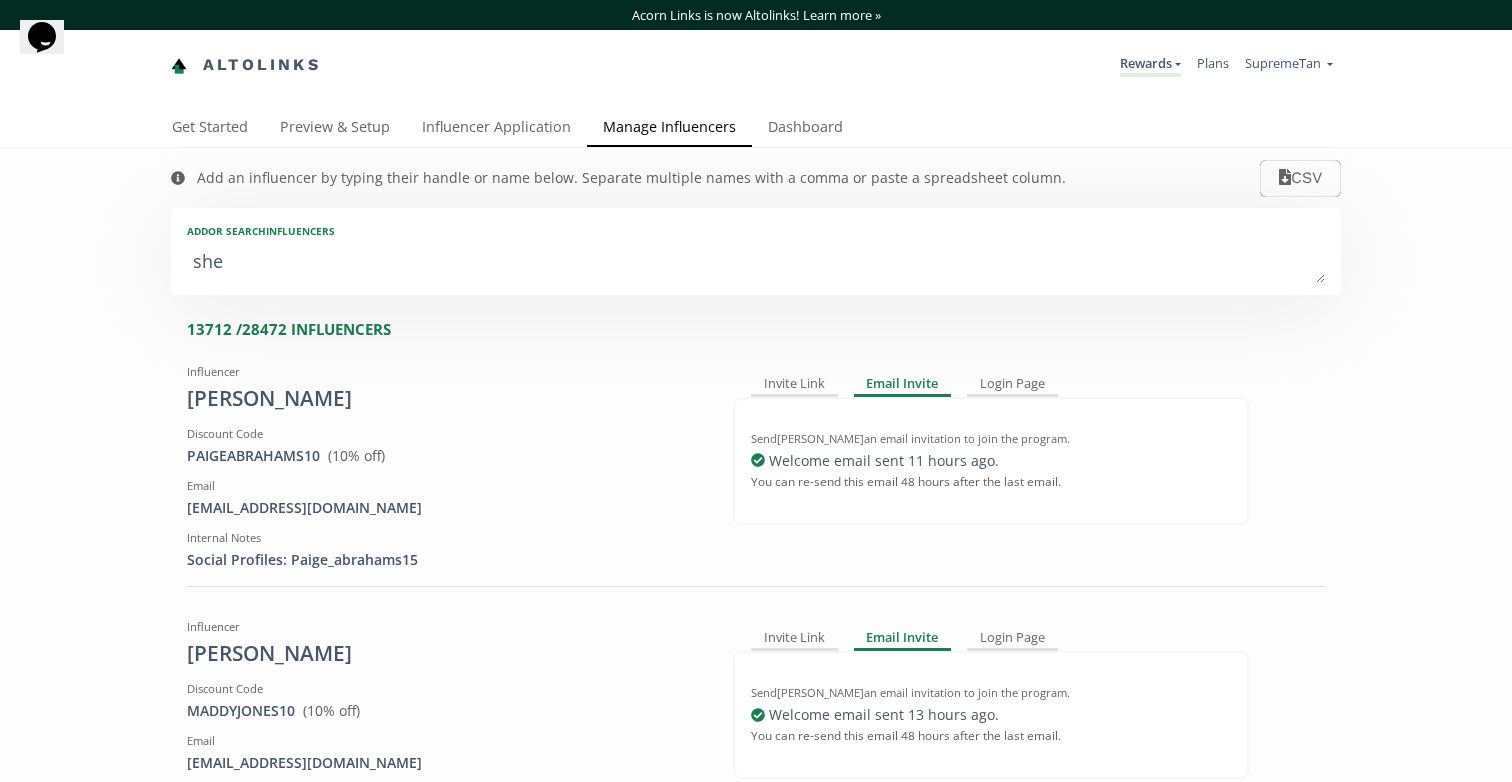 type on "she" 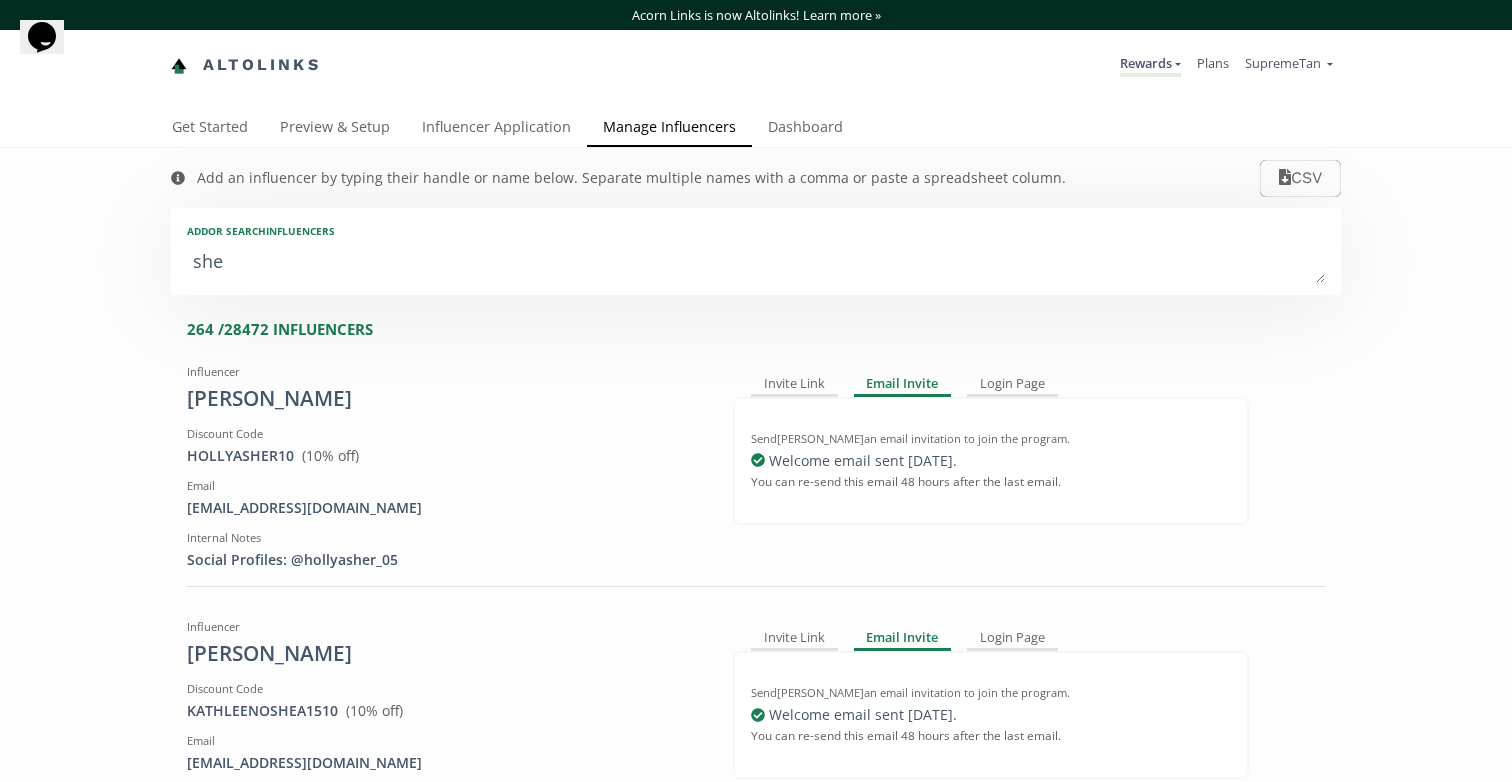 type on "shee" 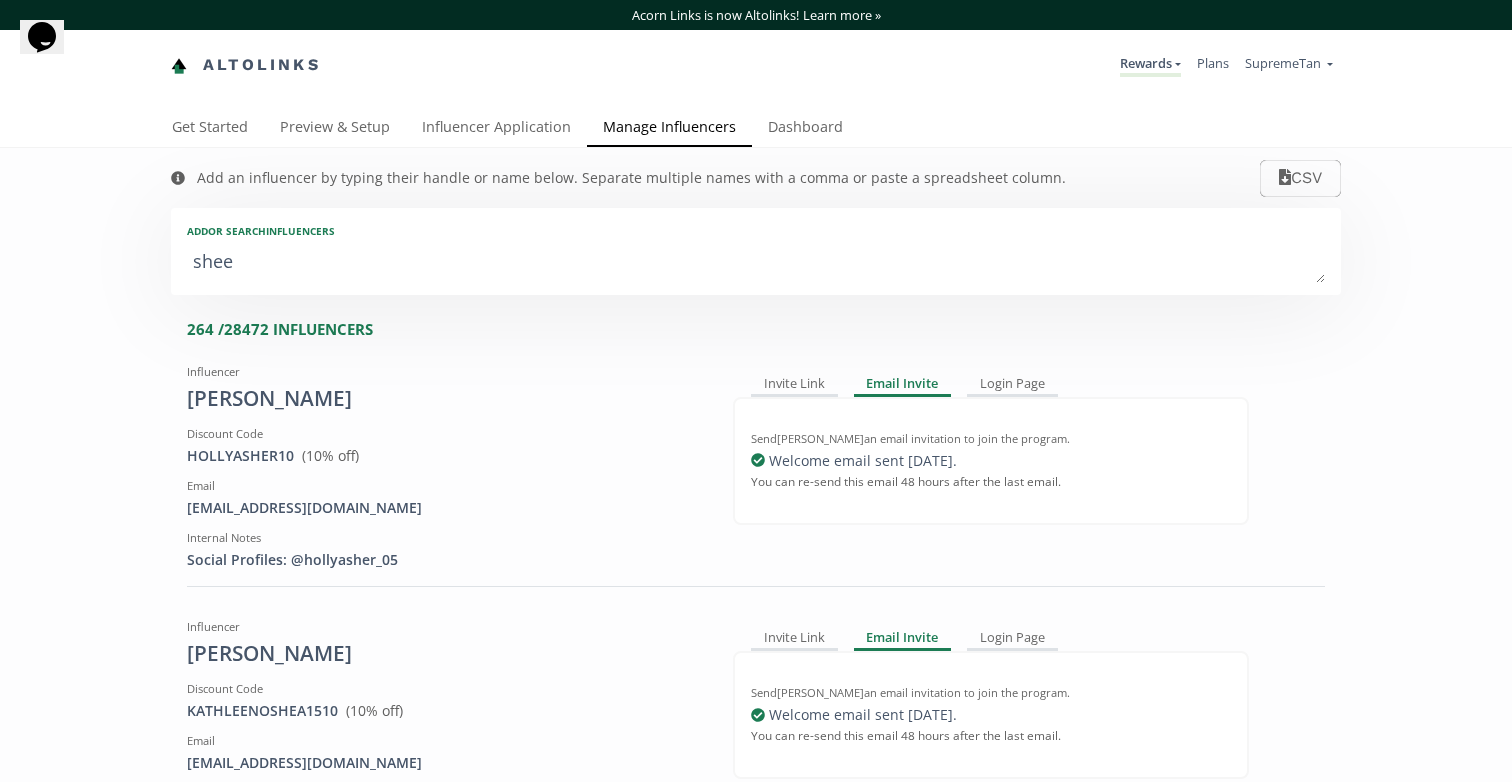type on "shee" 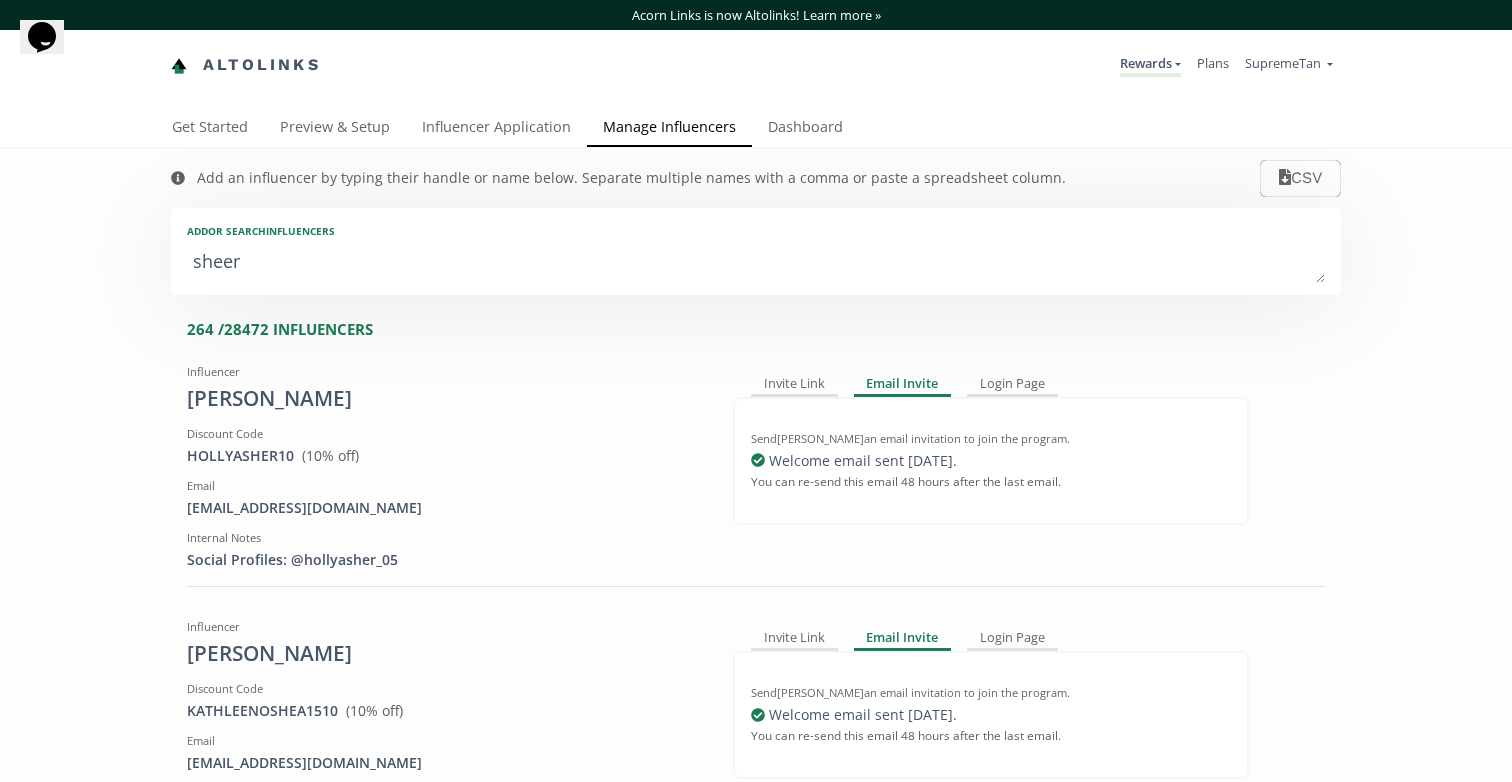 type on "sheera" 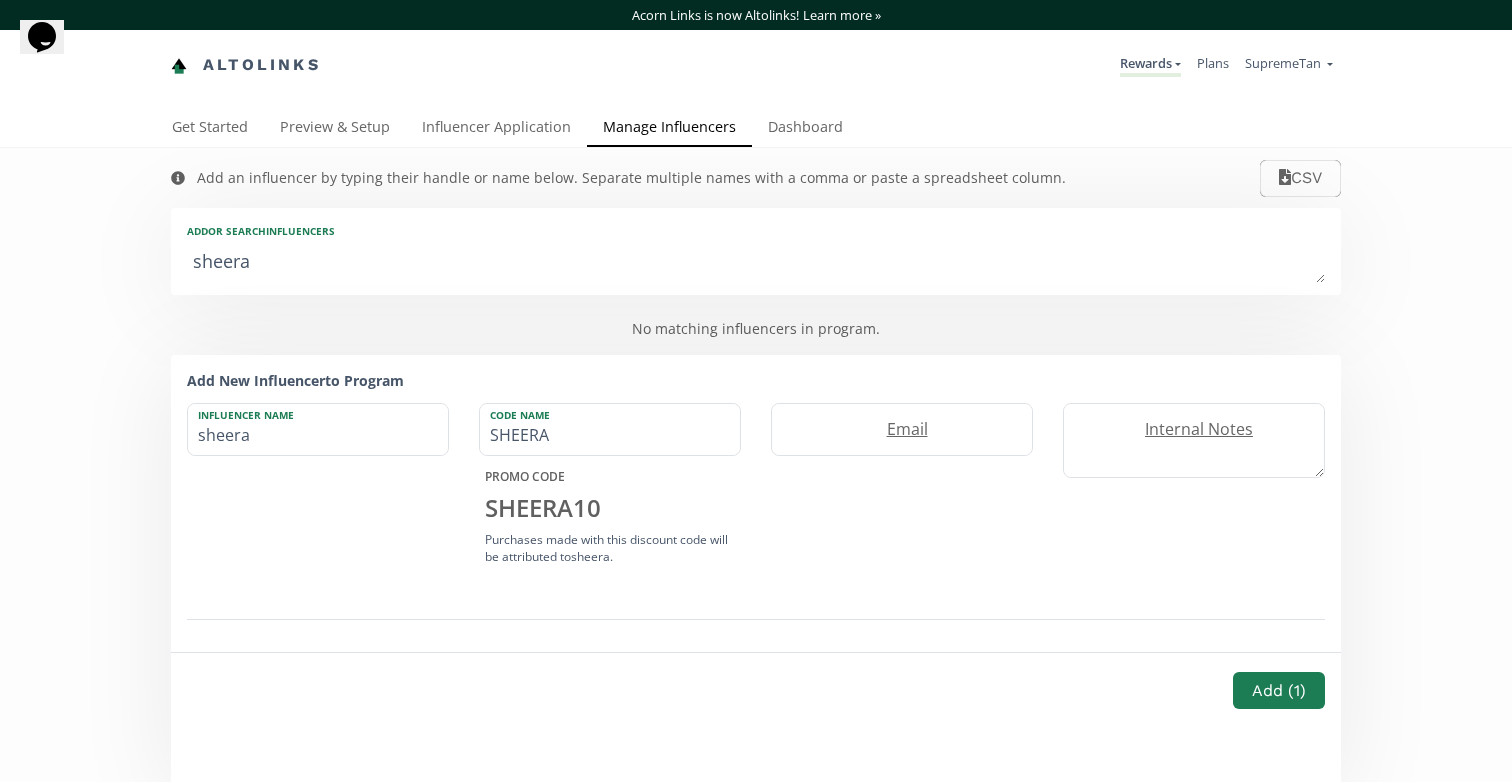 type on "sheeran" 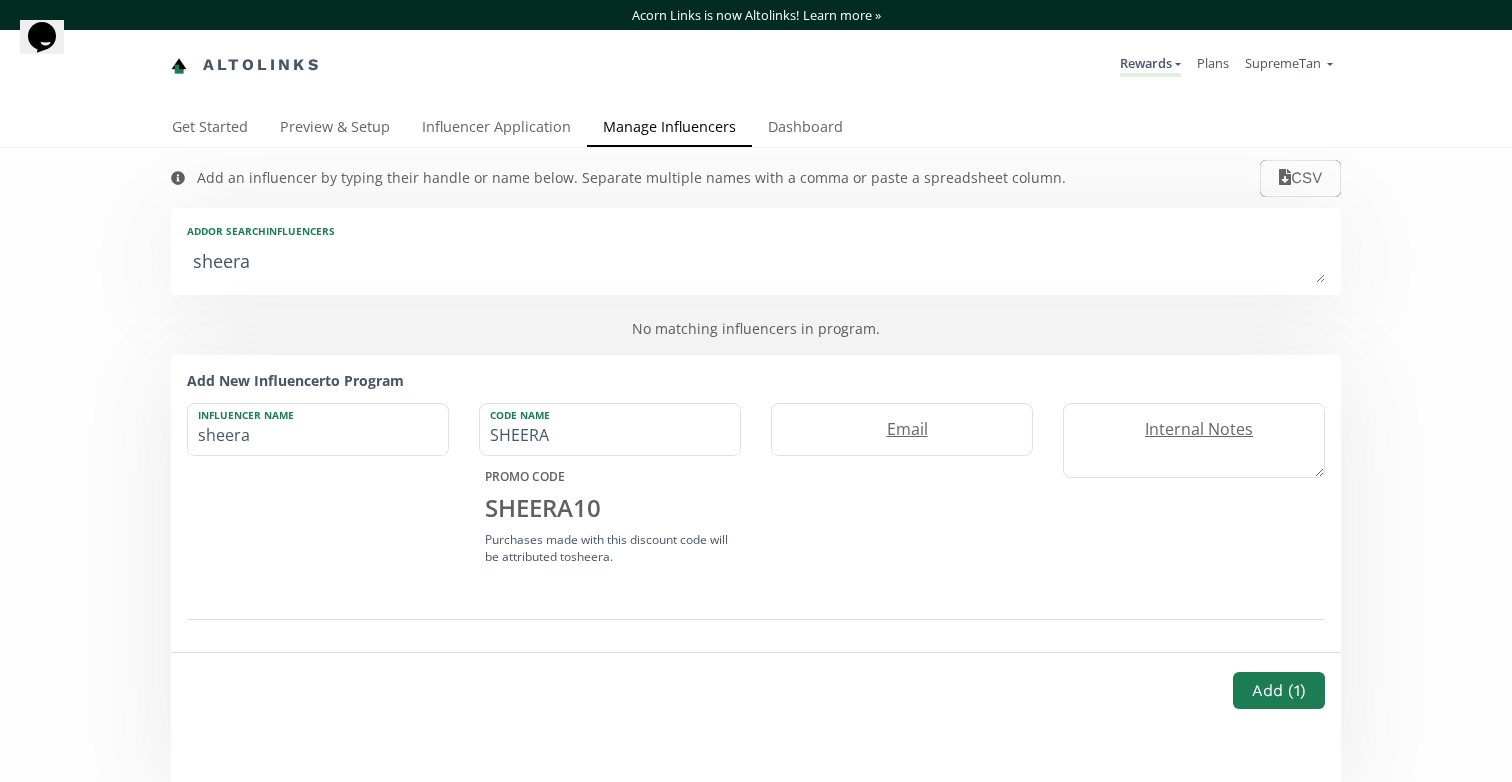 type on "sheeran" 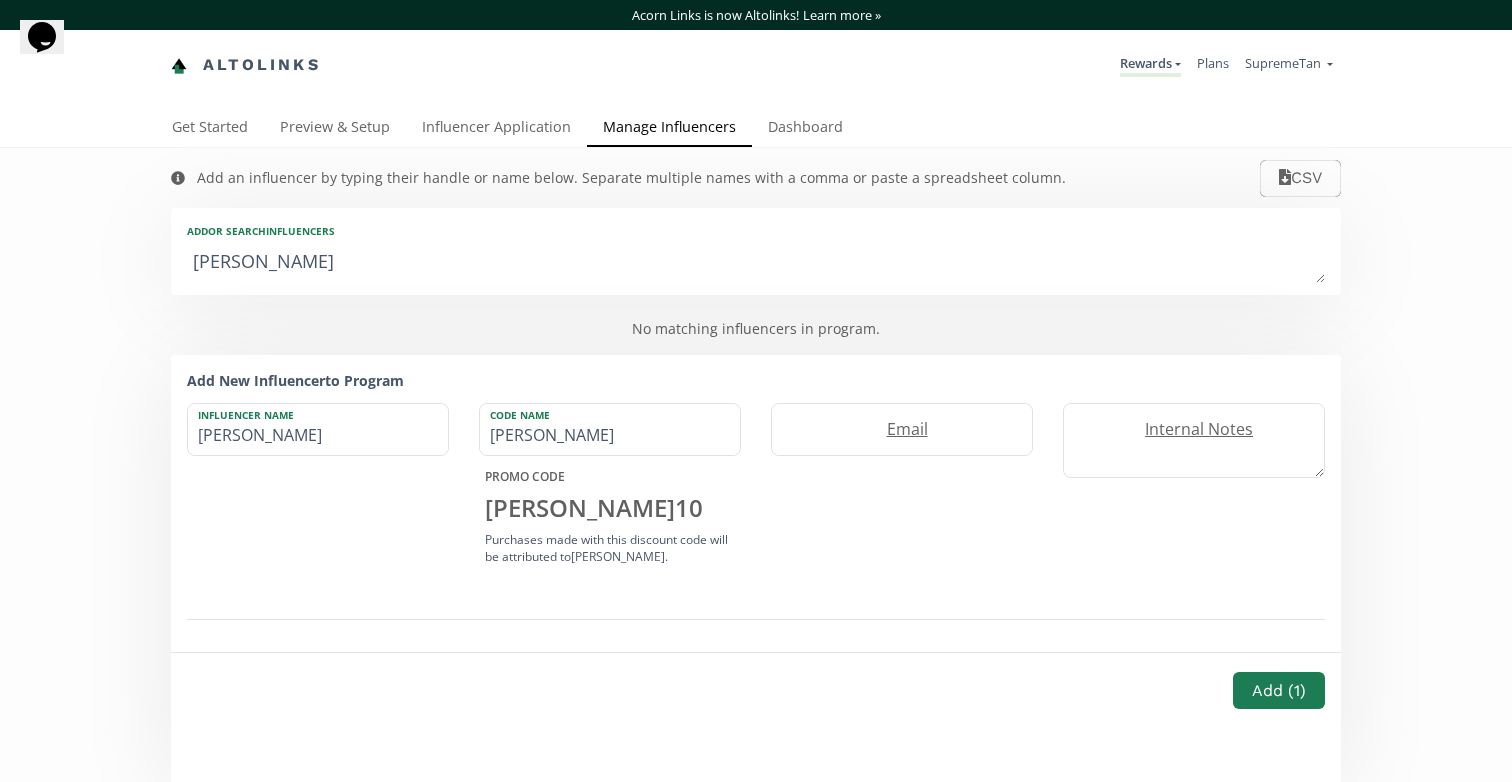 type on "sheera" 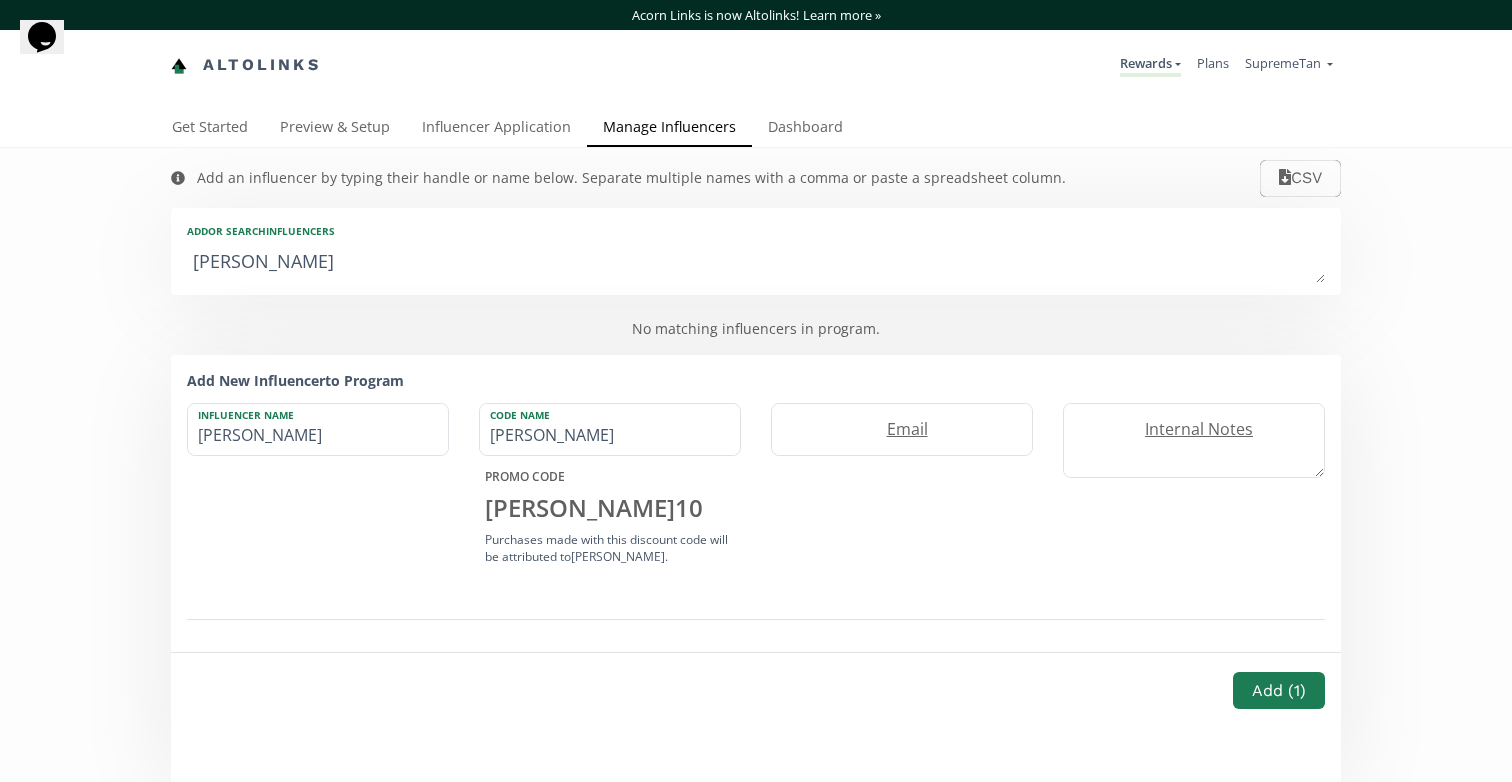 type on "sheera" 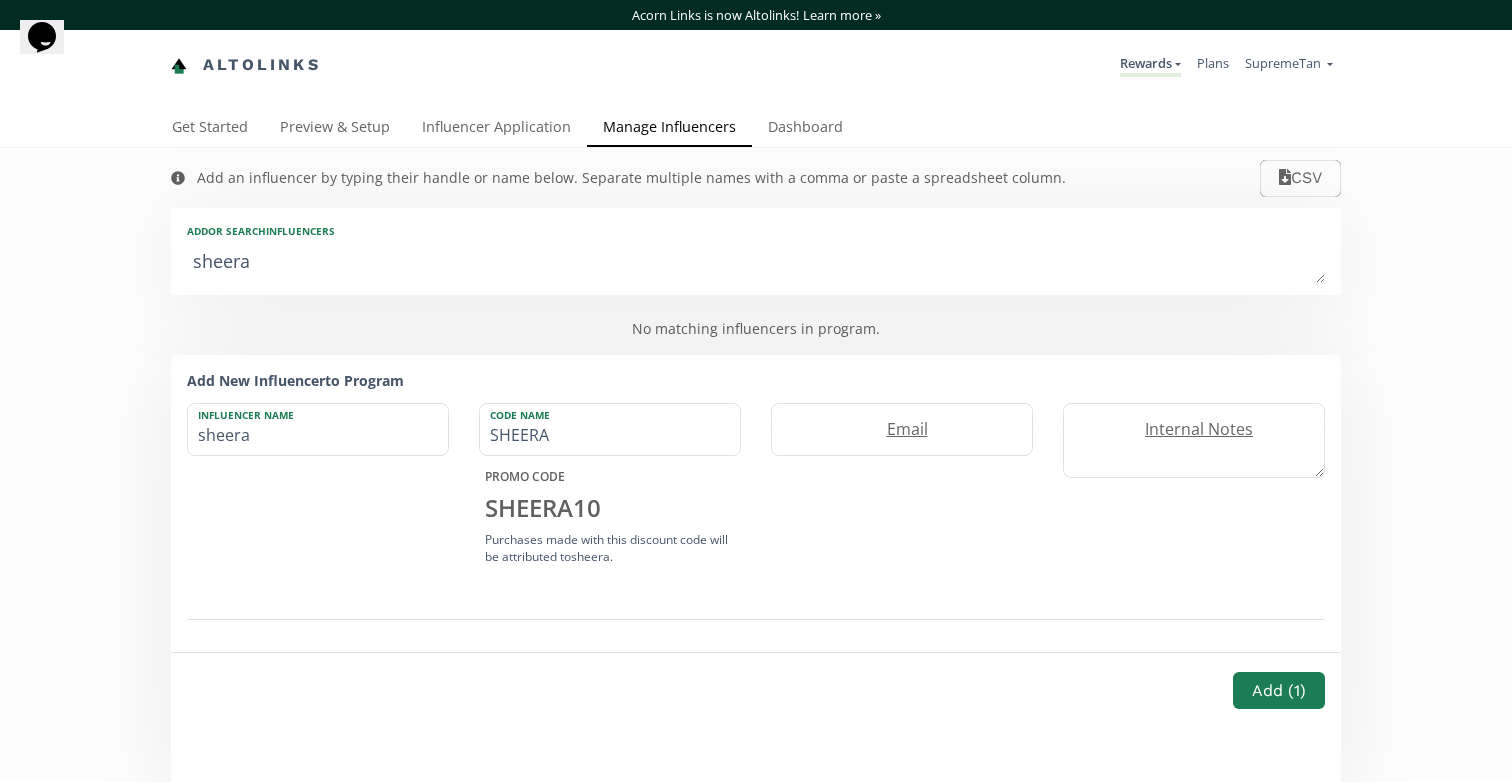 type on "sheer" 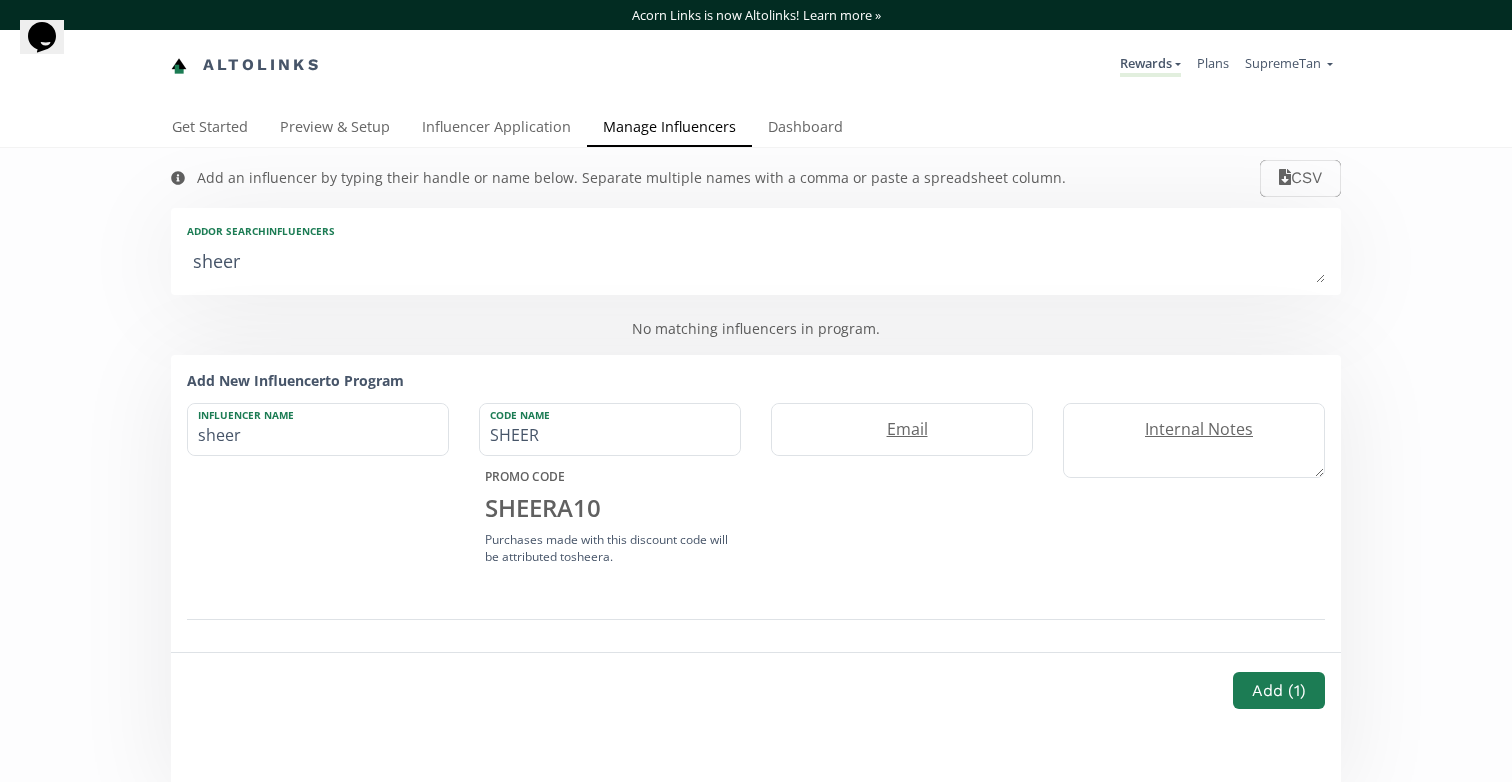 type on "shee" 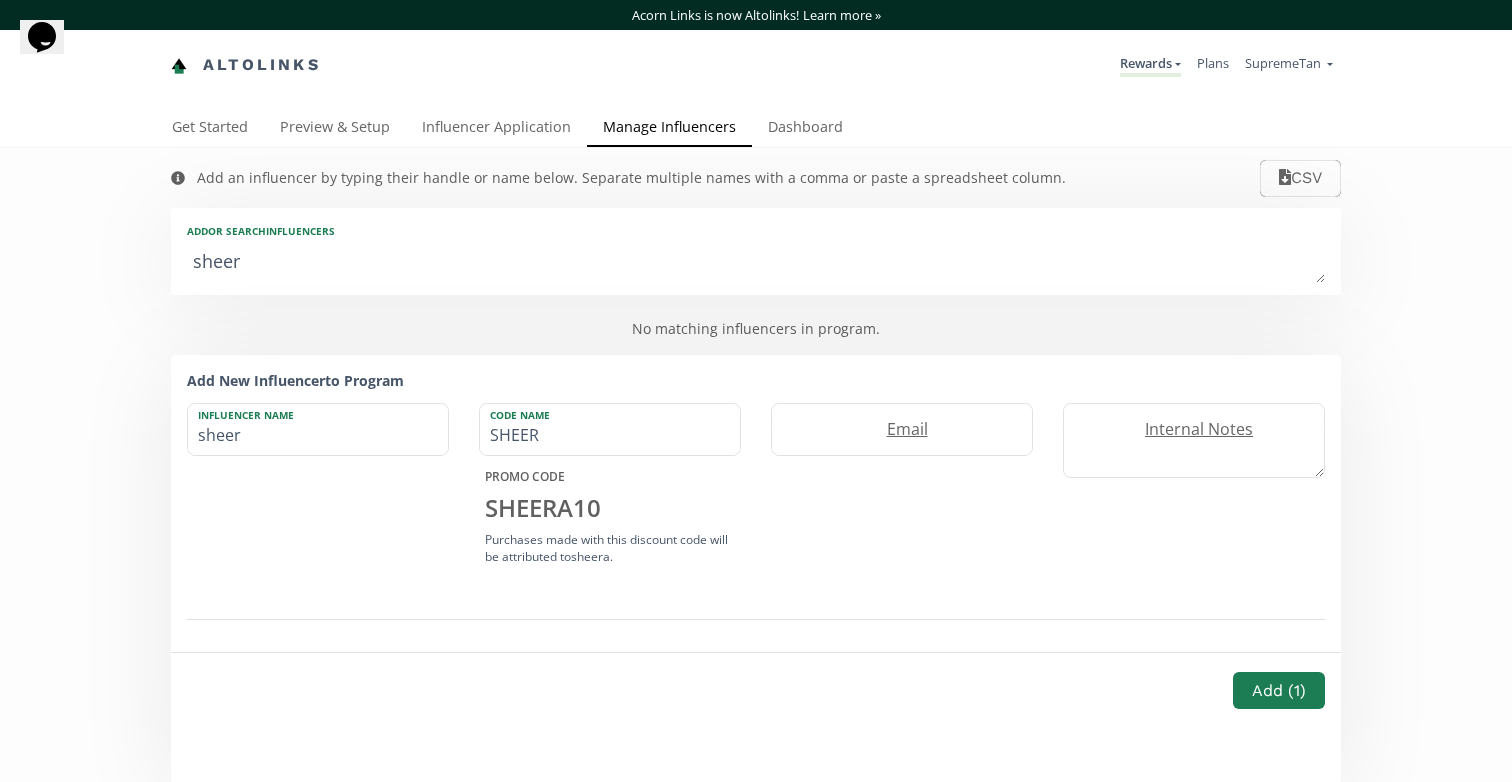type on "shee" 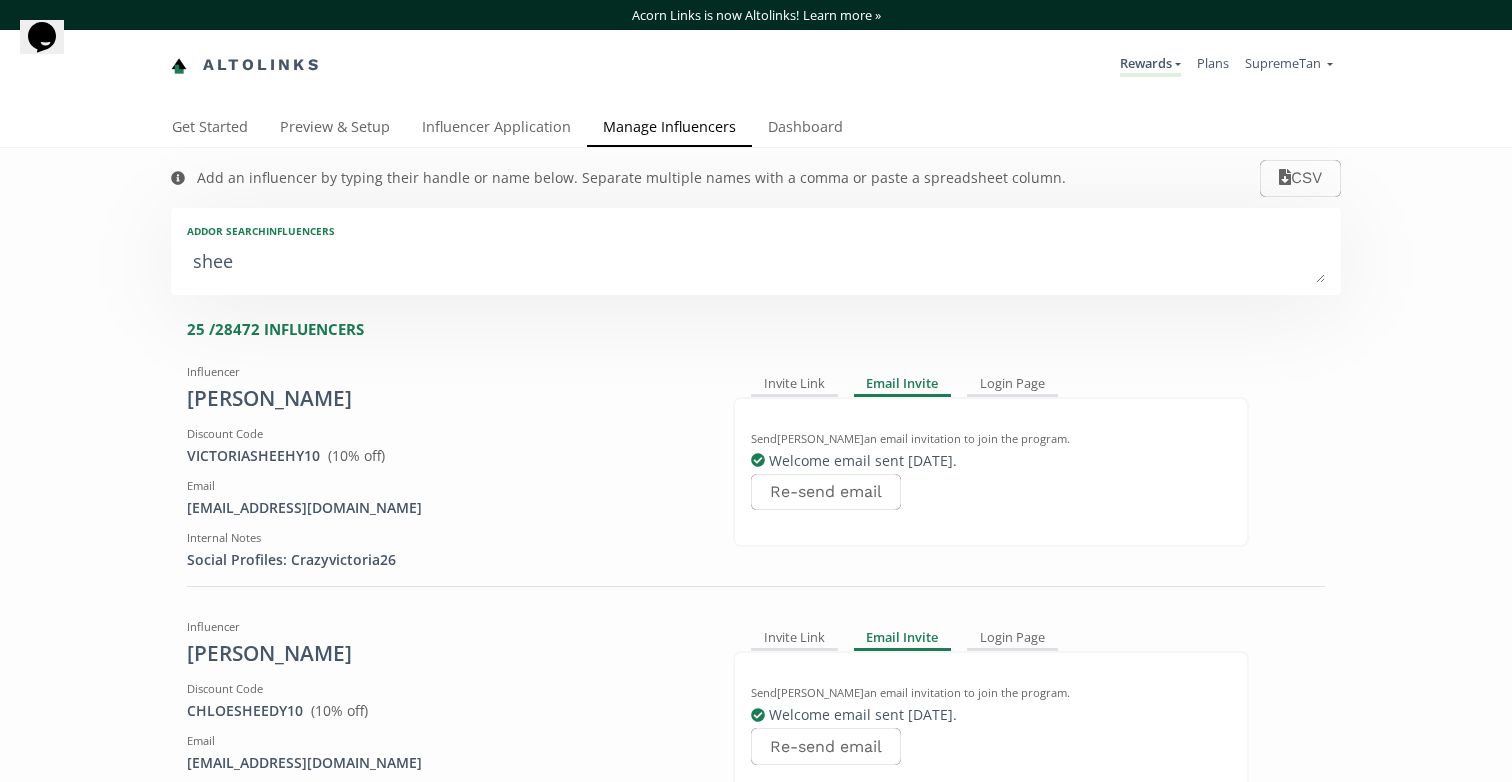type on "she" 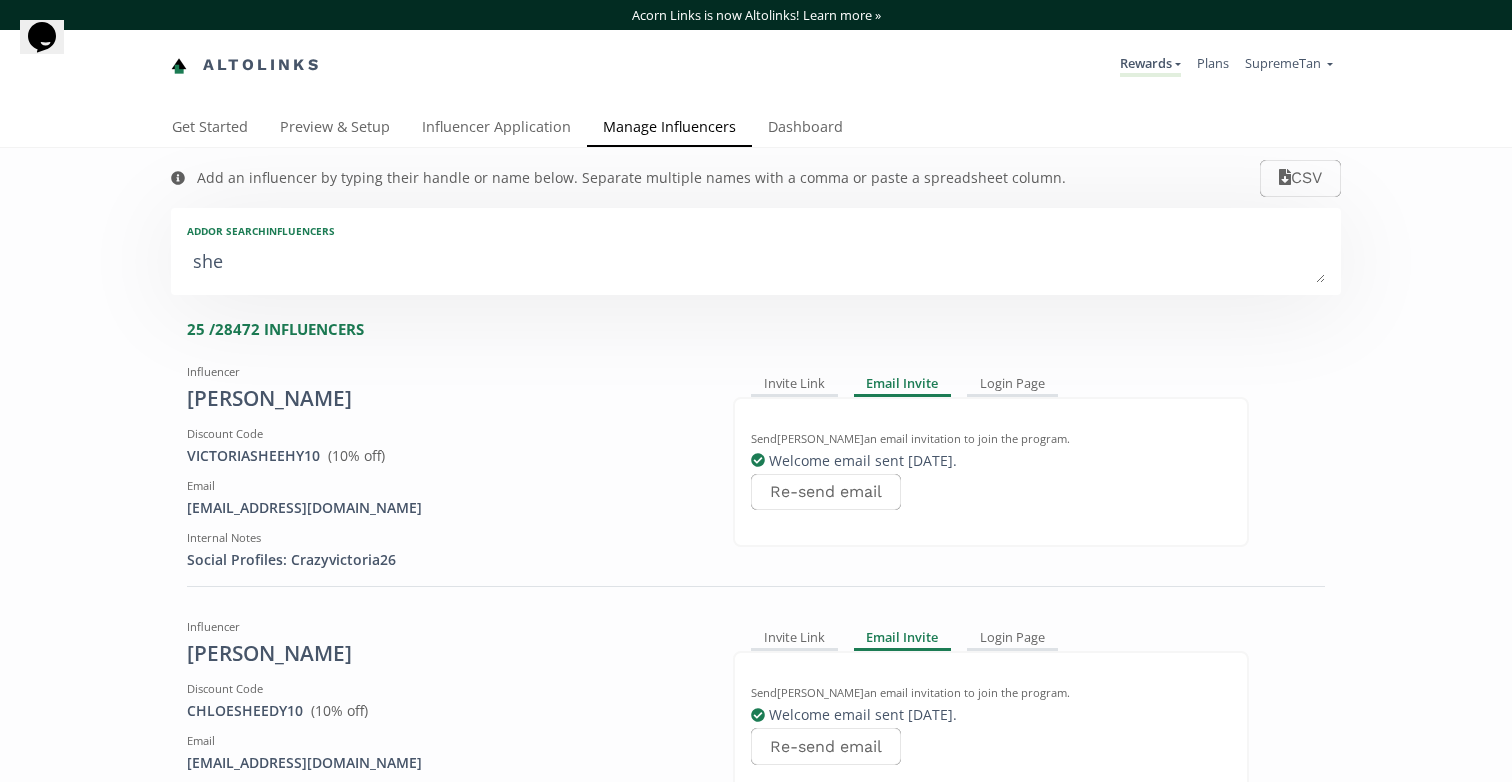 type on "sh" 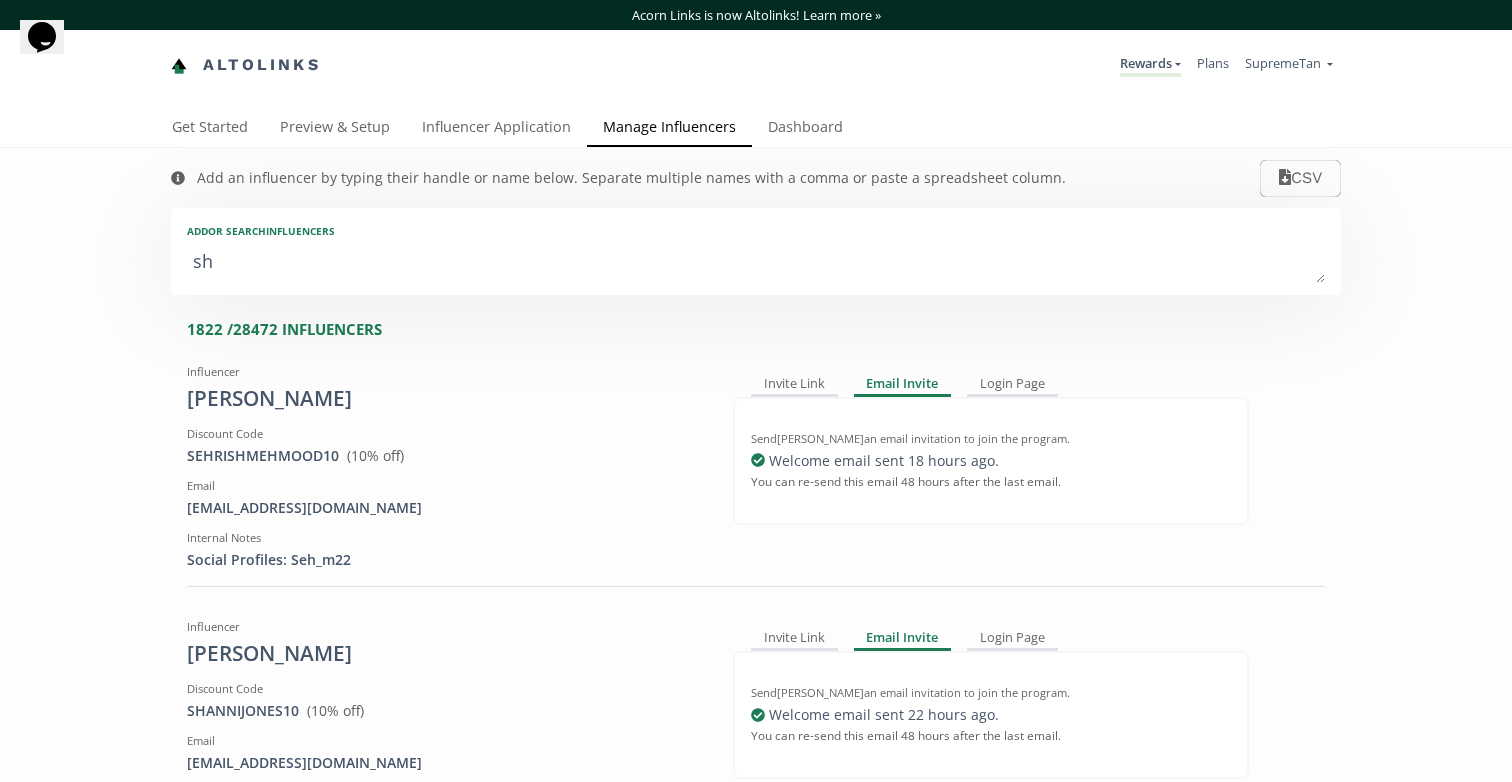 type on "s" 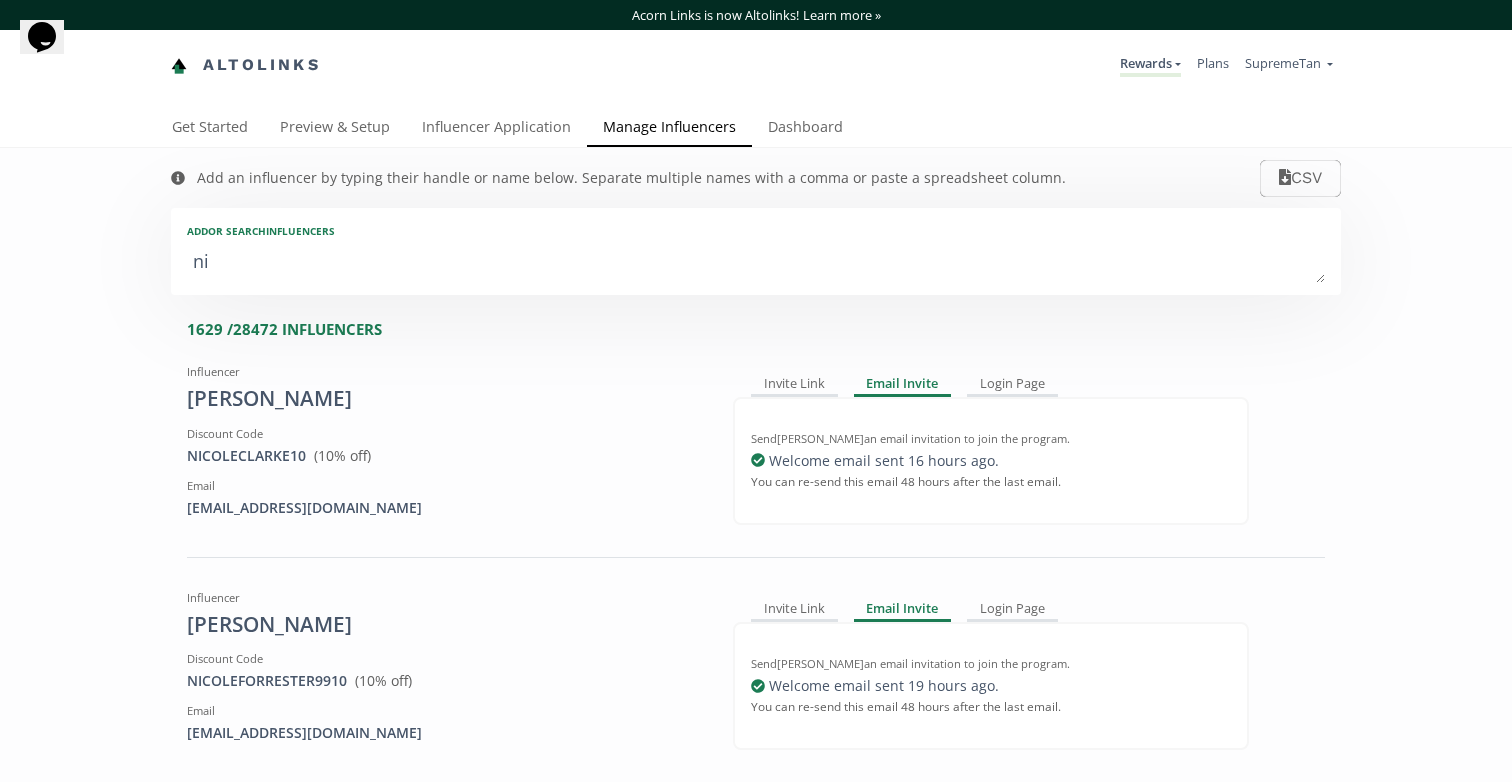 type on "nia" 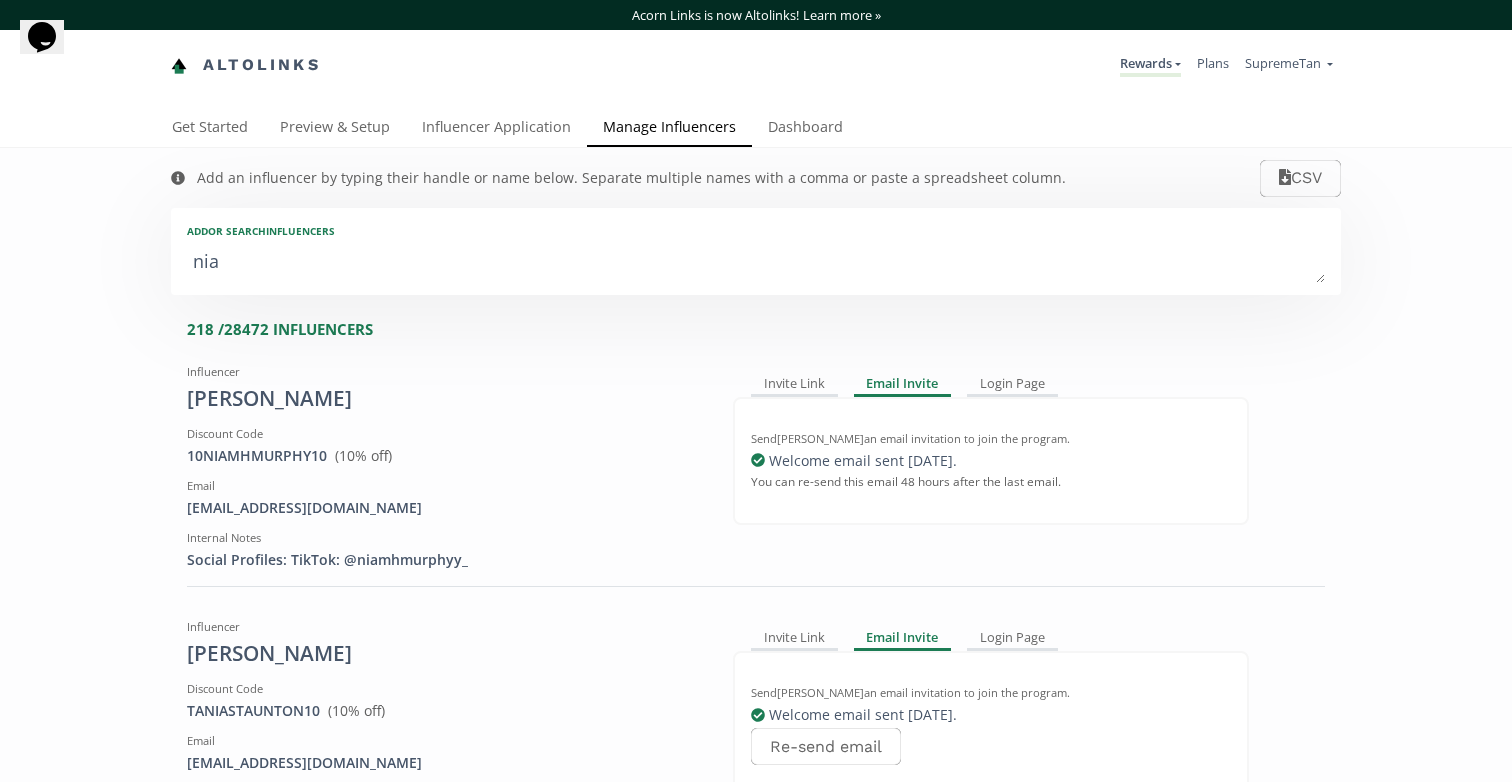 type on "niam" 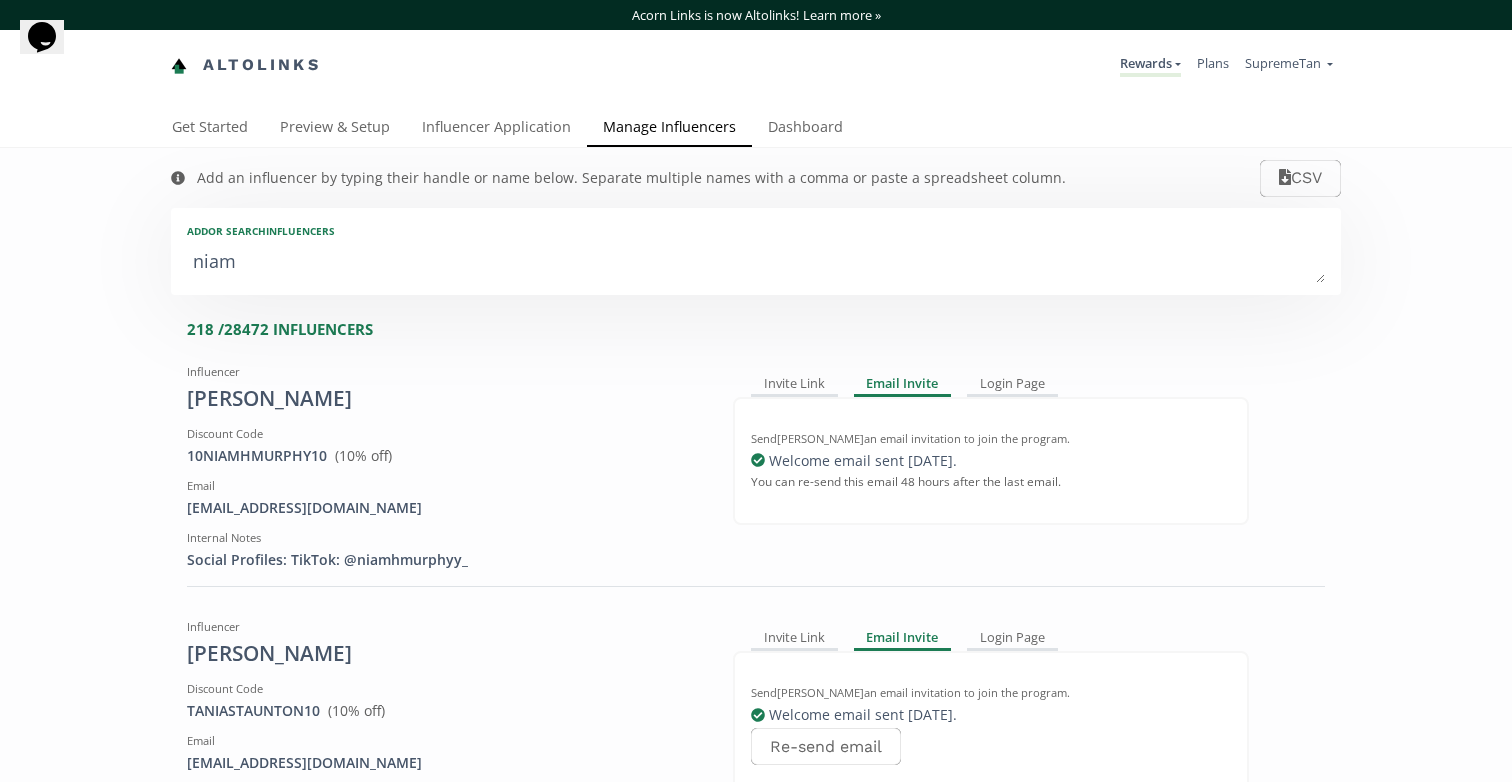 type on "niamh" 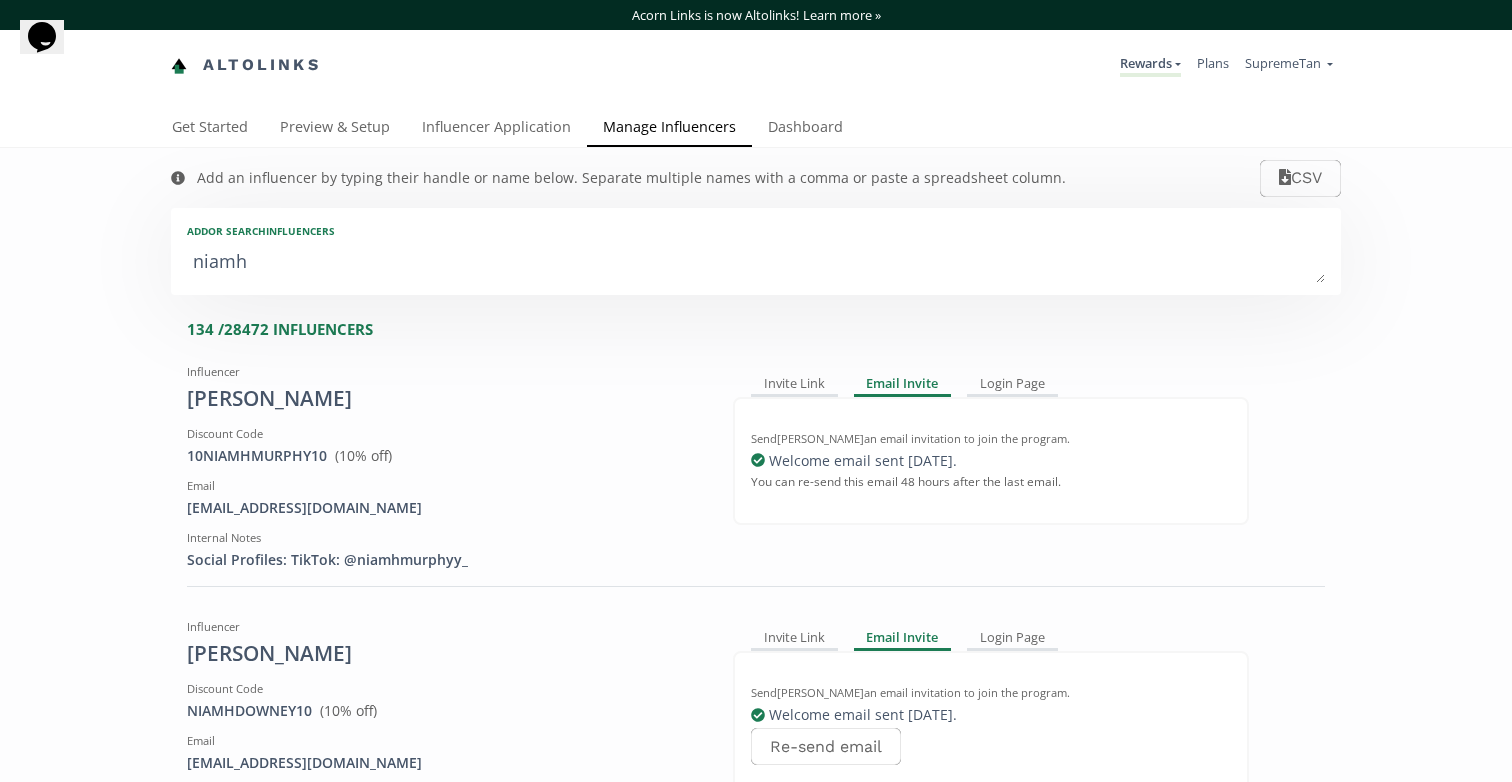 type on "Niamh" 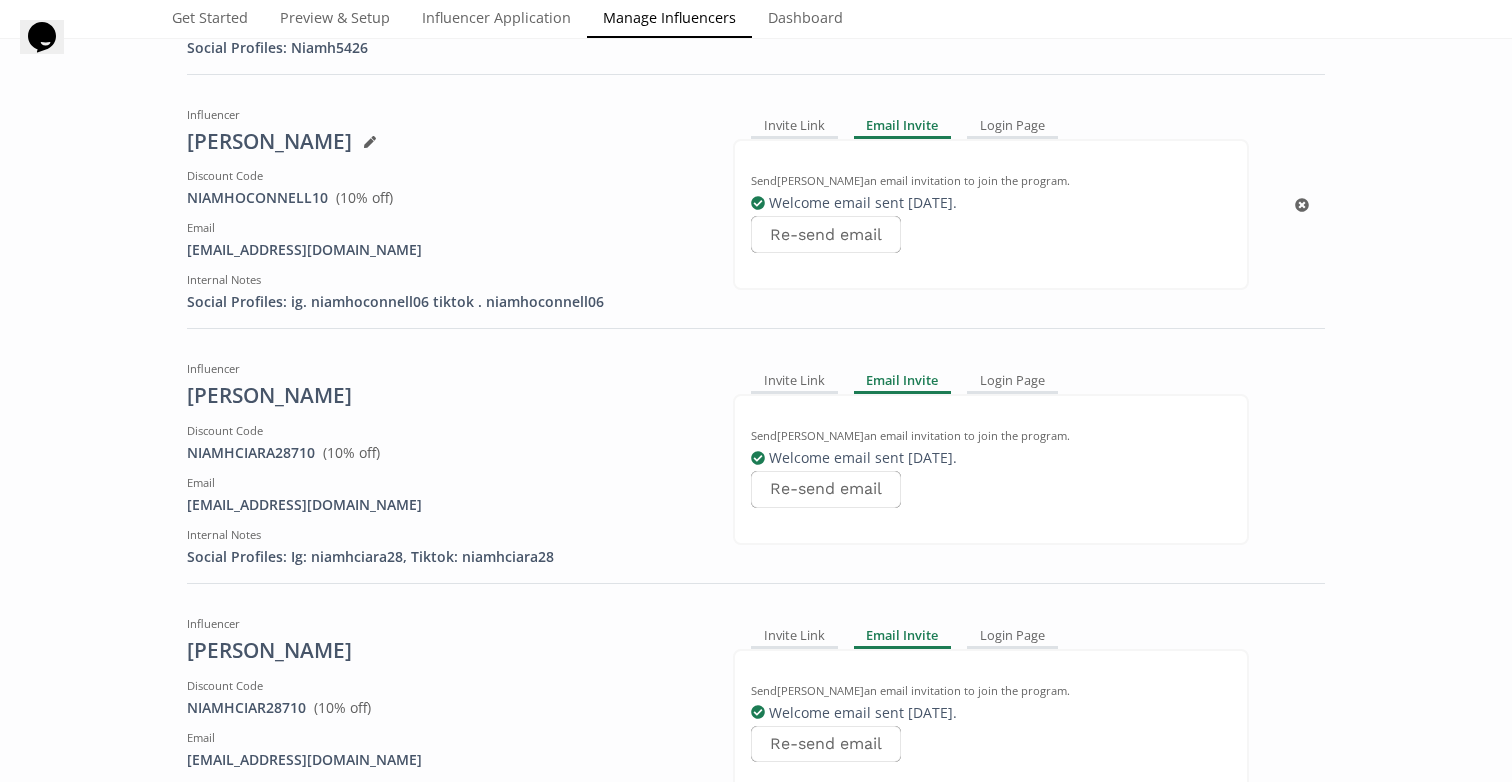 scroll, scrollTop: 2013, scrollLeft: 0, axis: vertical 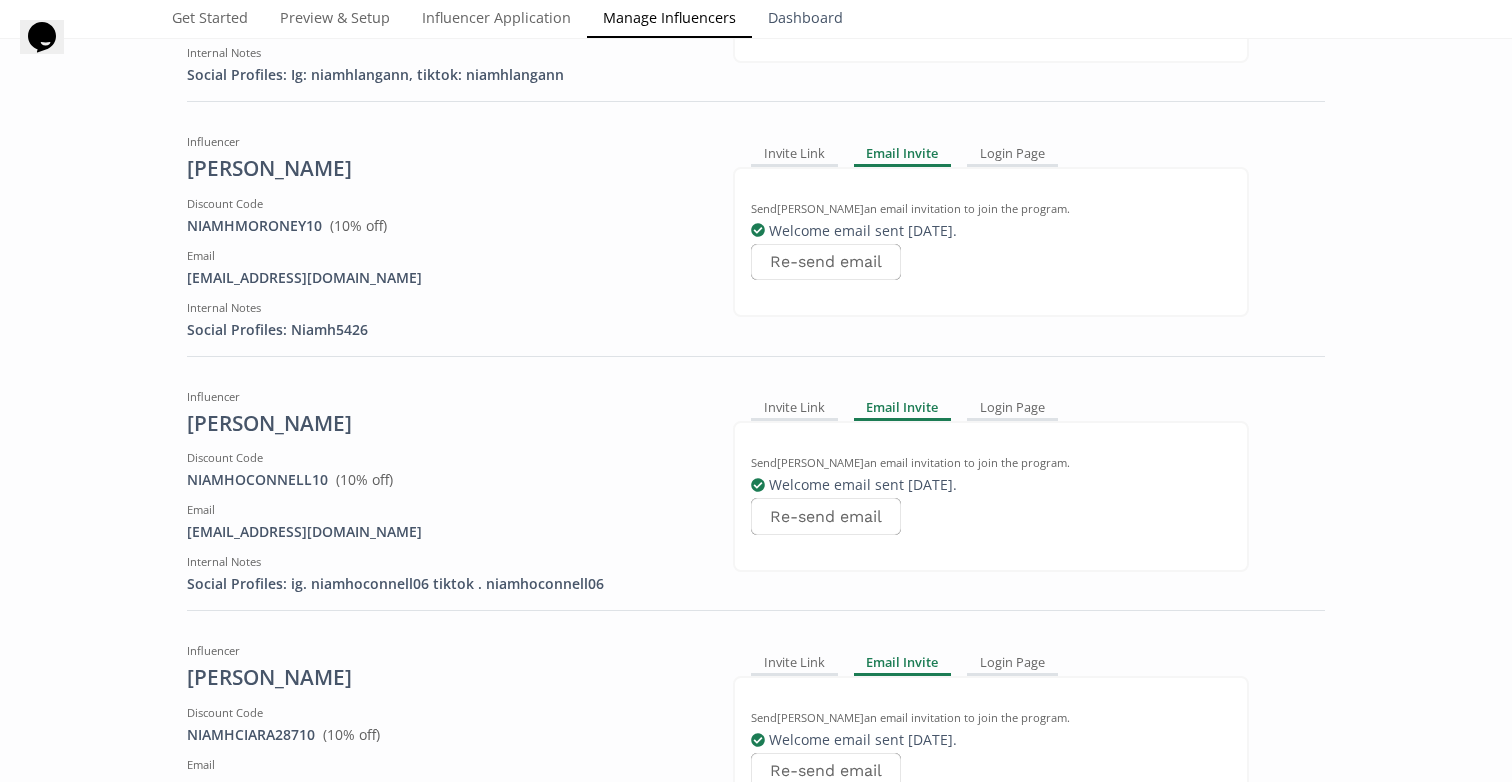 type on "Niamh" 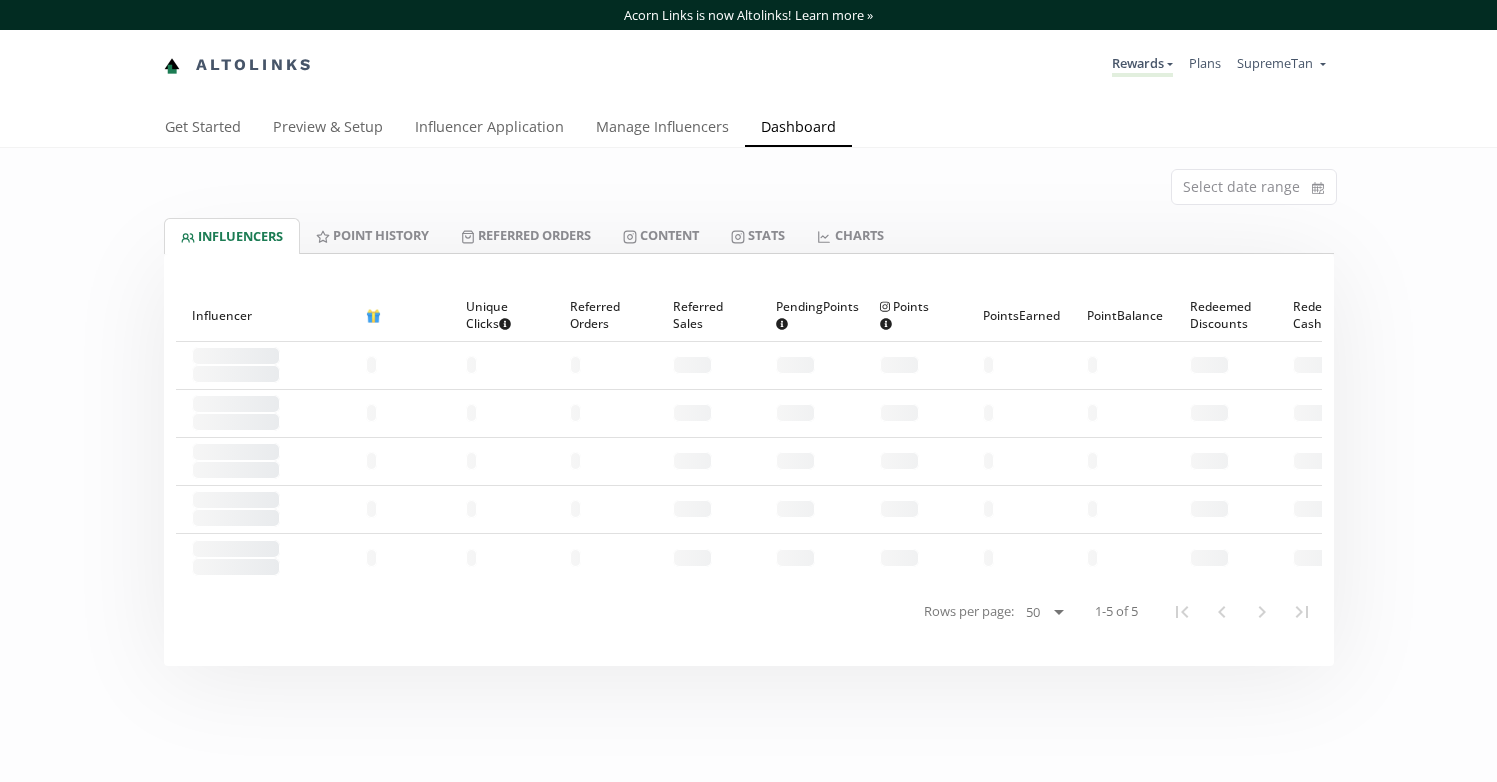 scroll, scrollTop: 0, scrollLeft: 0, axis: both 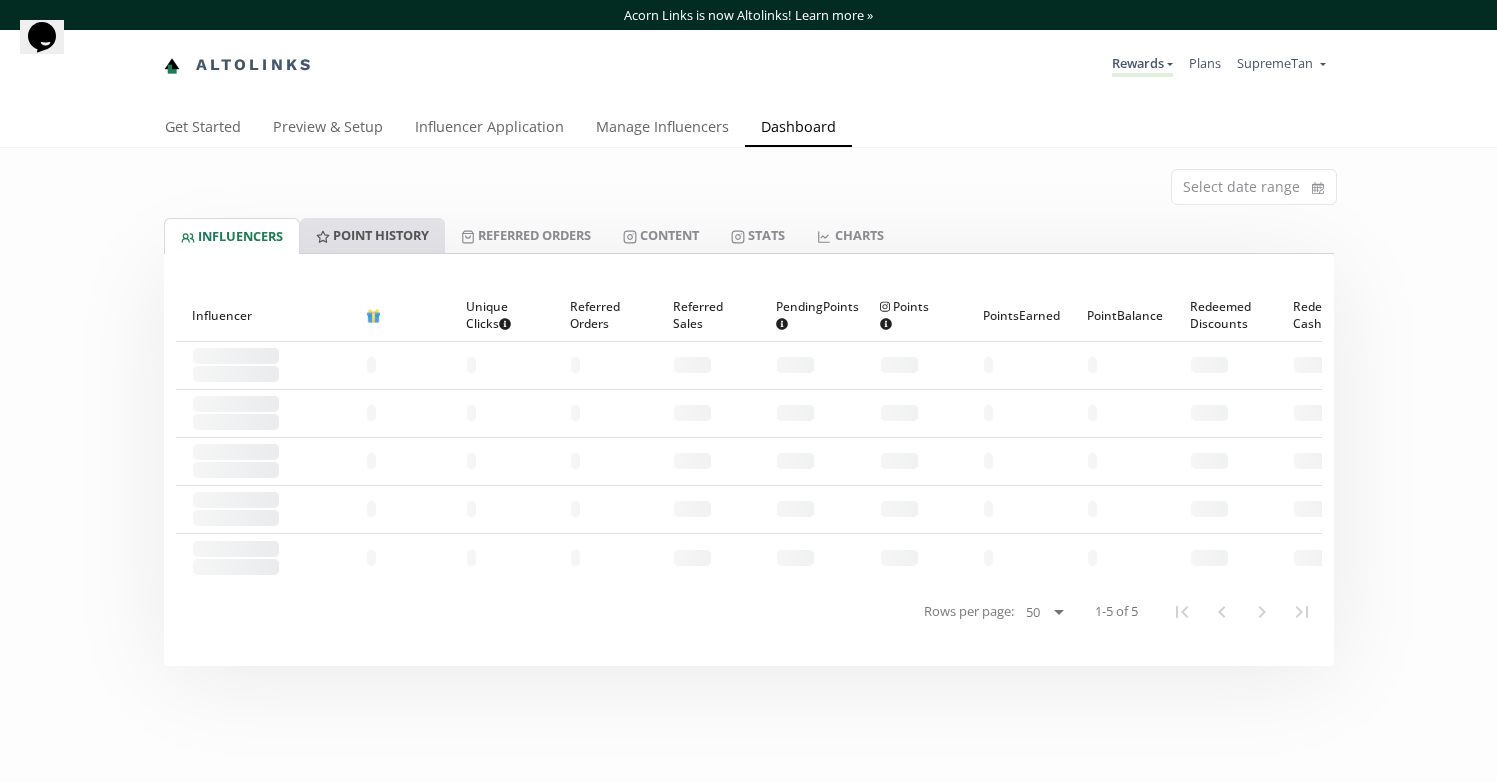 click on "Point HISTORY" at bounding box center (372, 235) 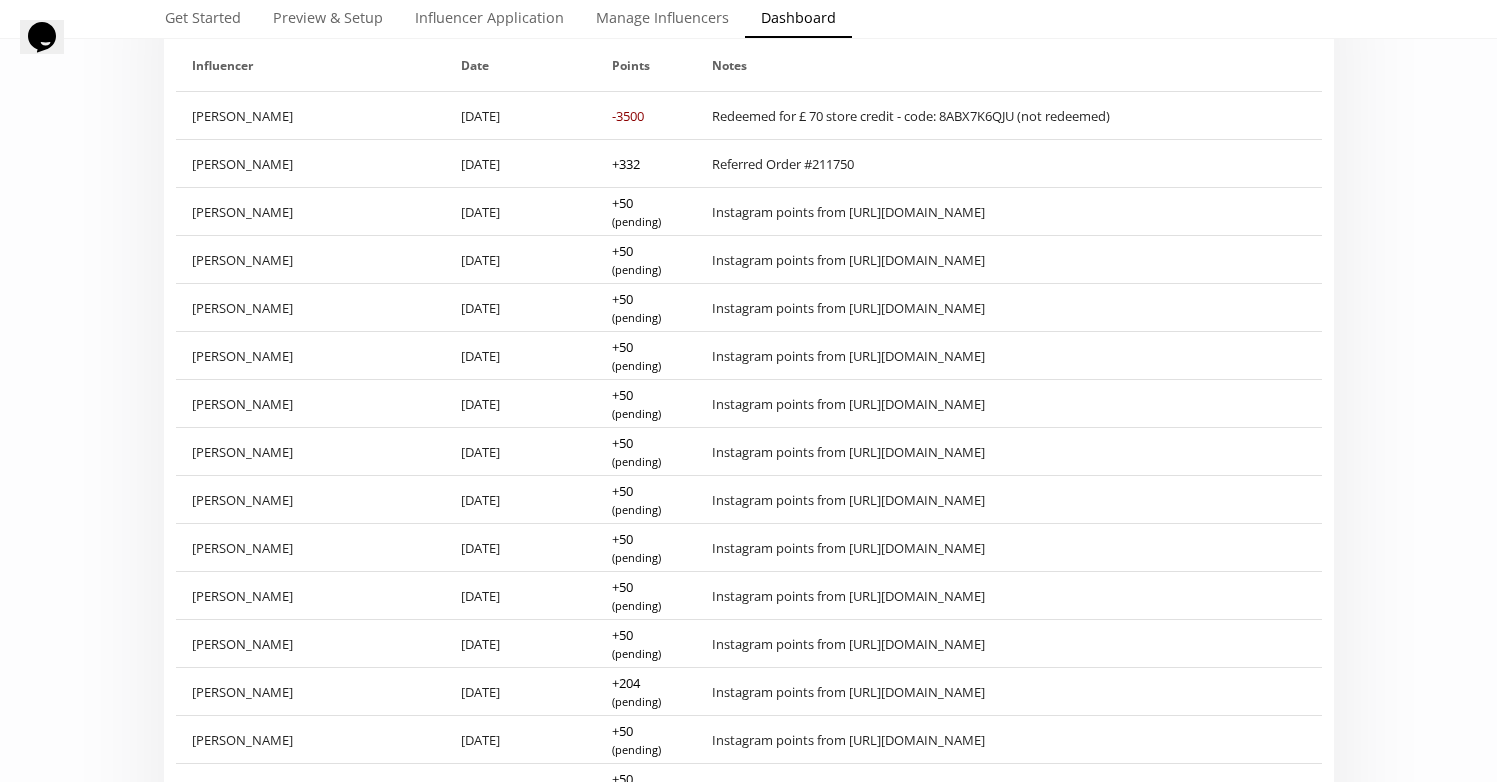 scroll, scrollTop: 555, scrollLeft: 0, axis: vertical 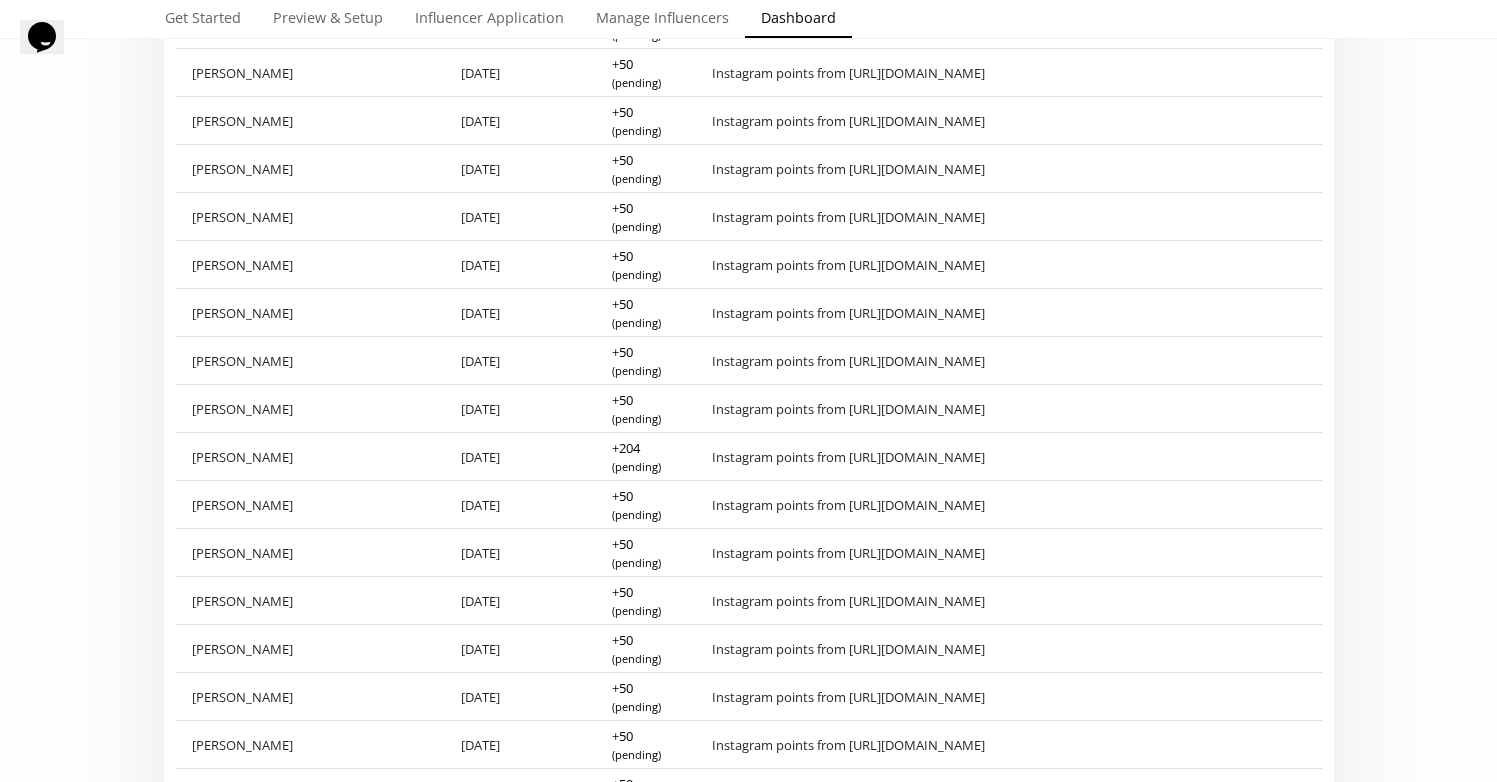 click on "[PERSON_NAME]" at bounding box center [311, 264] 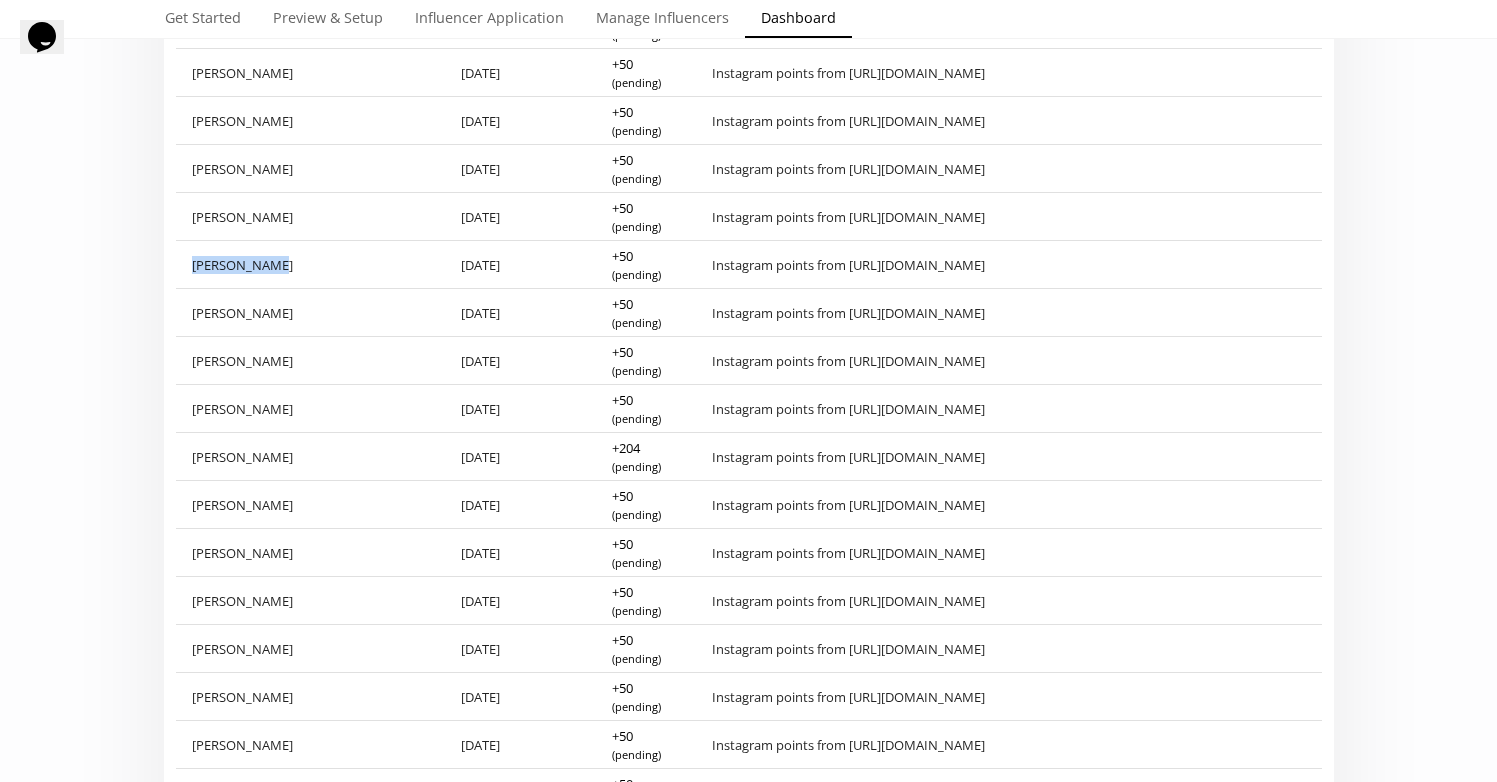 drag, startPoint x: 192, startPoint y: 261, endPoint x: 311, endPoint y: 269, distance: 119.26861 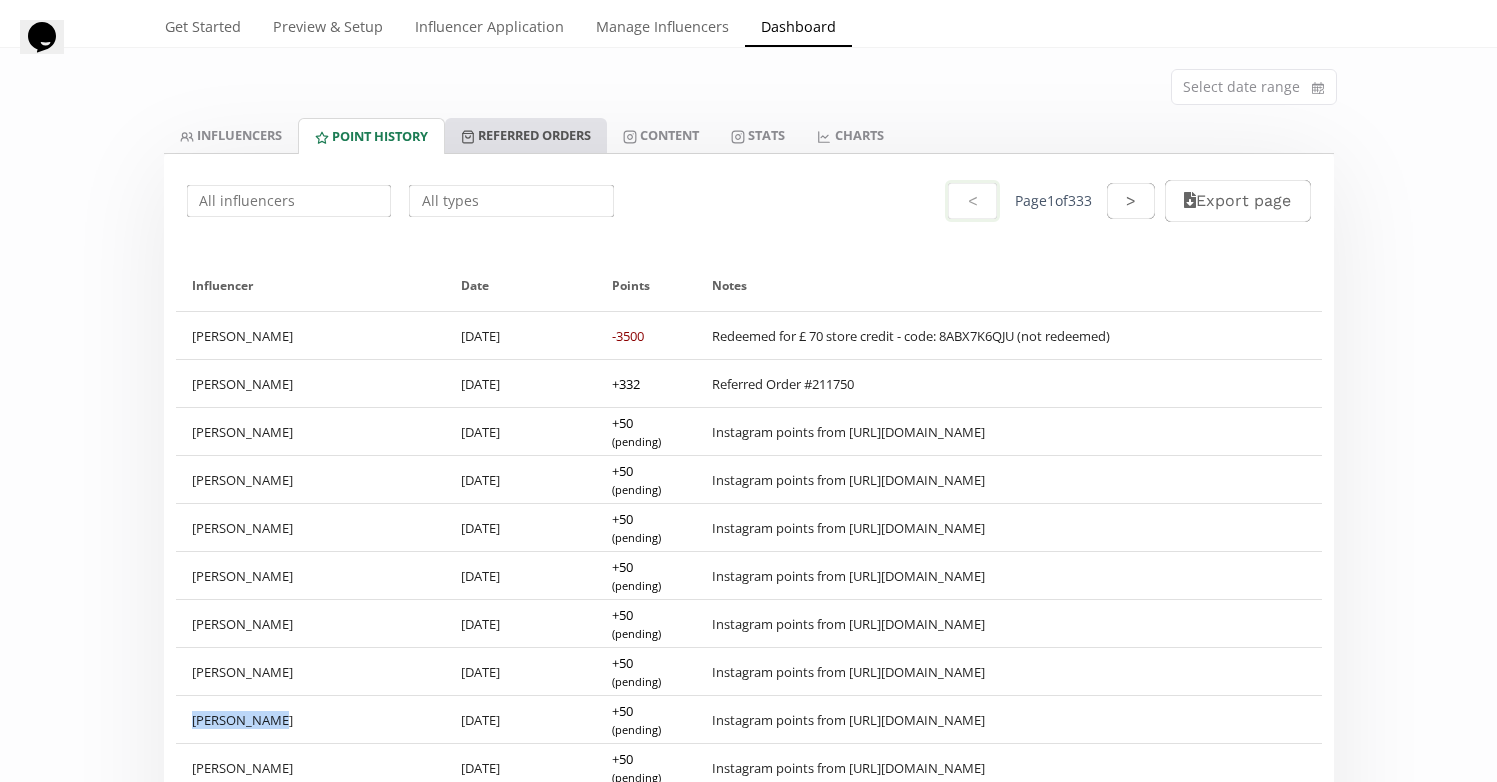 scroll, scrollTop: 0, scrollLeft: 0, axis: both 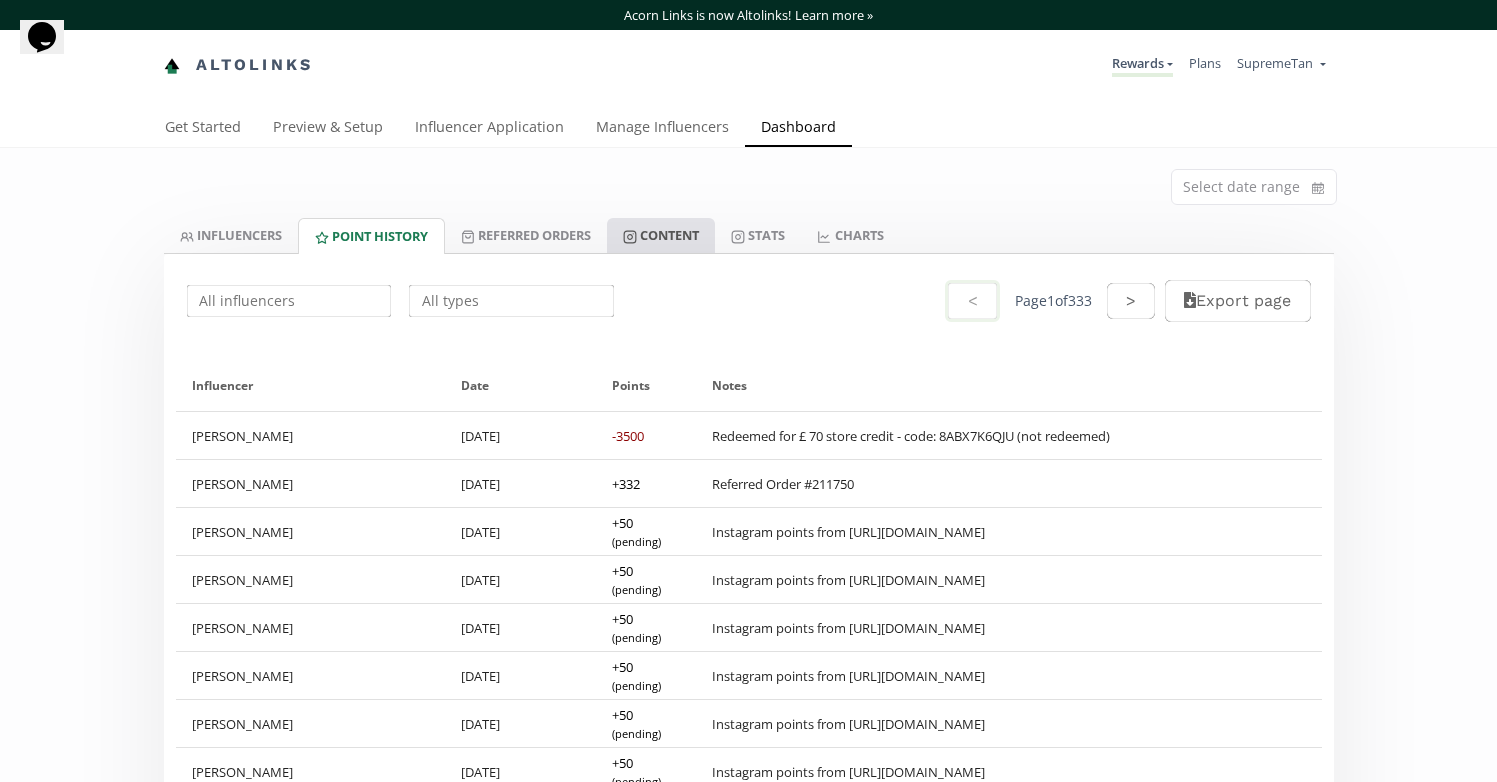 click 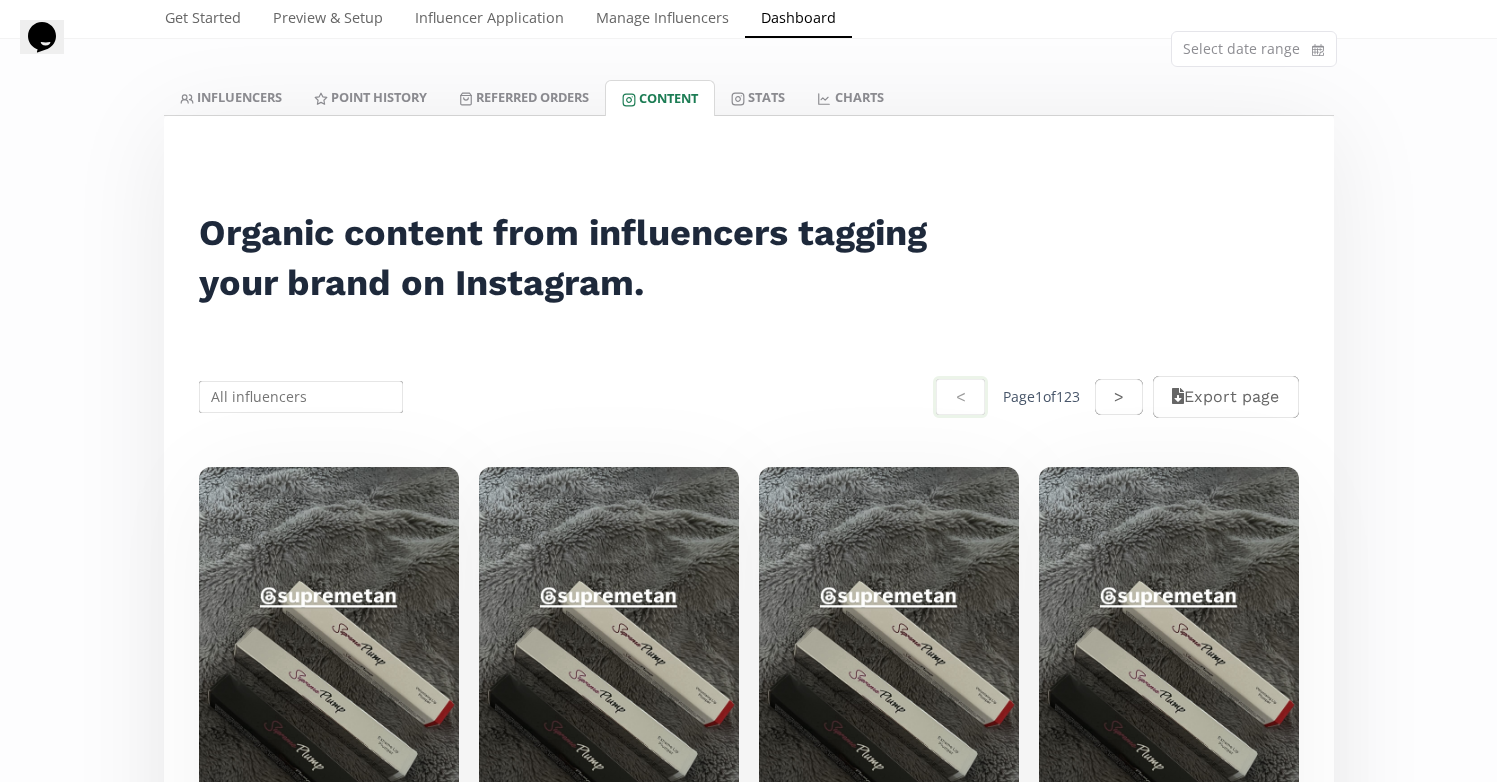 scroll, scrollTop: 0, scrollLeft: 0, axis: both 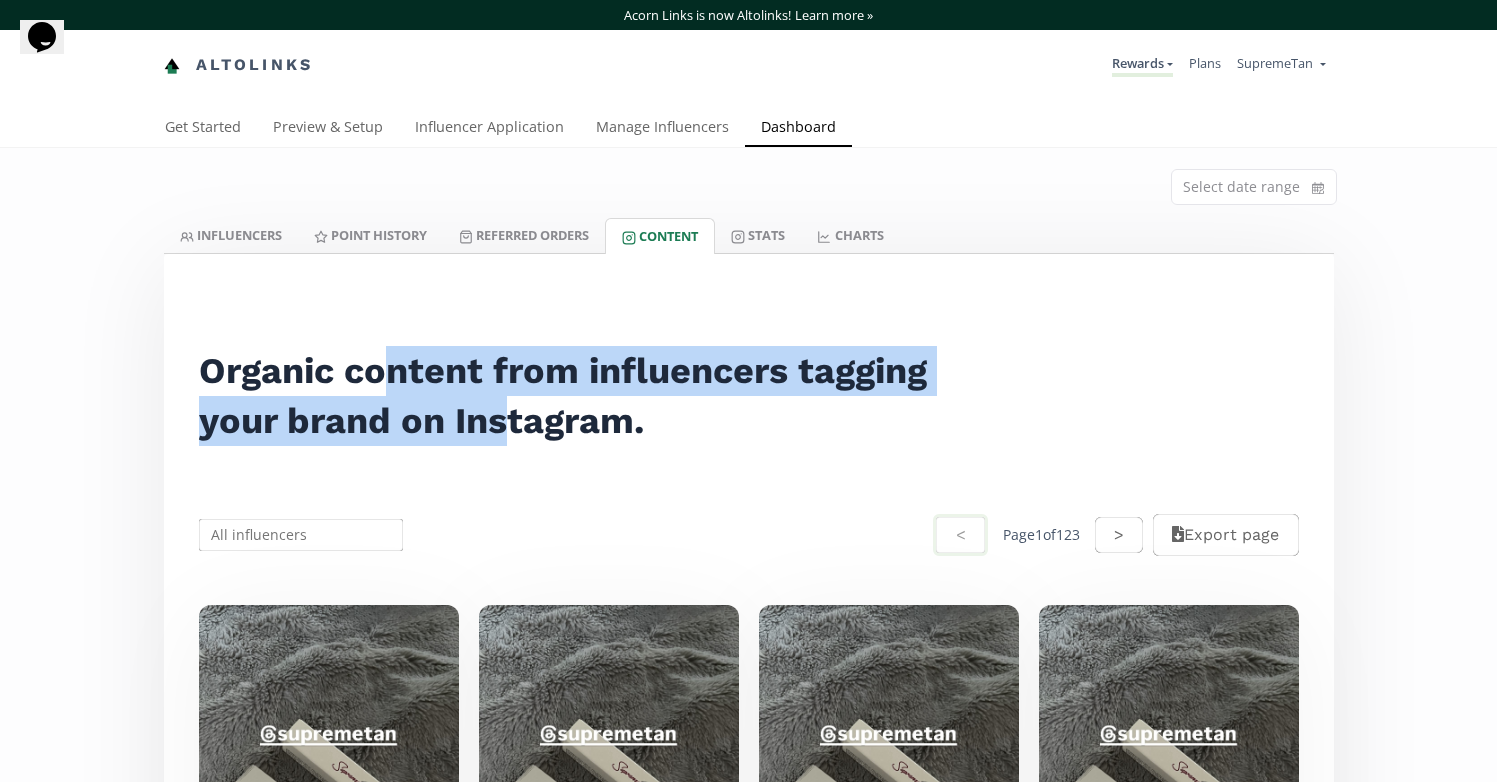 drag, startPoint x: 377, startPoint y: 358, endPoint x: 539, endPoint y: 425, distance: 175.3083 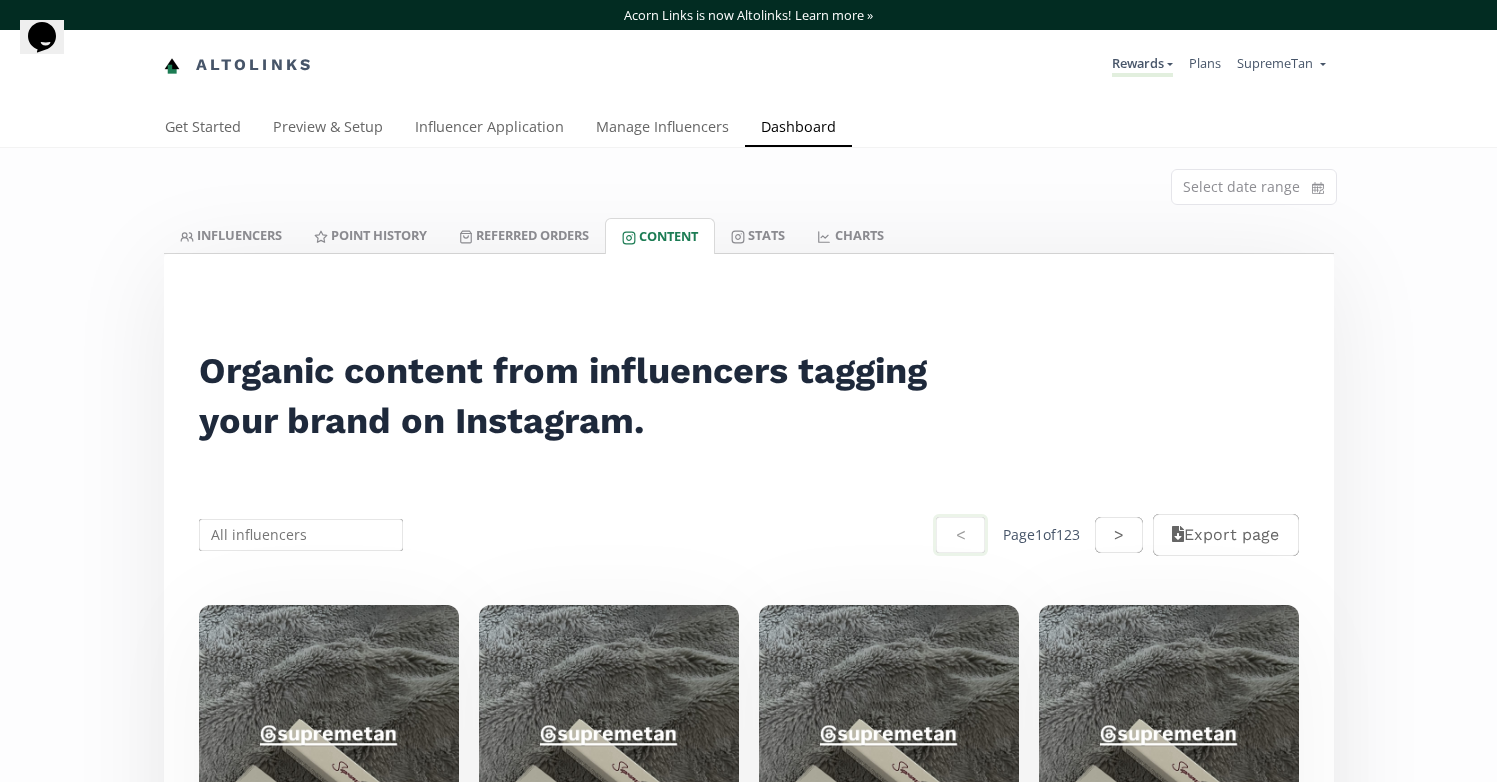 click on "Organic content from influencers tagging your brand on Instagram." at bounding box center (576, 396) 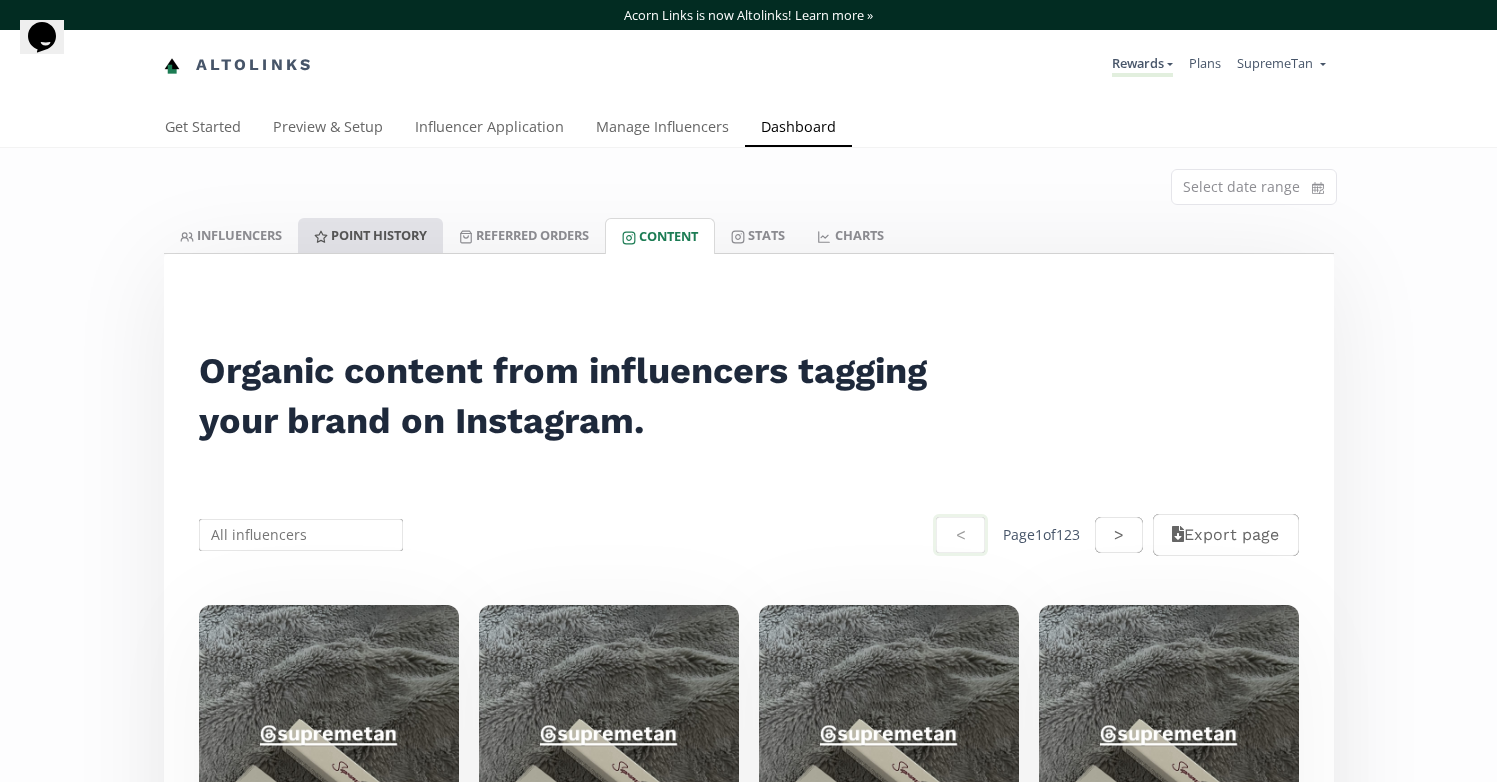 click on "Point HISTORY" at bounding box center (370, 235) 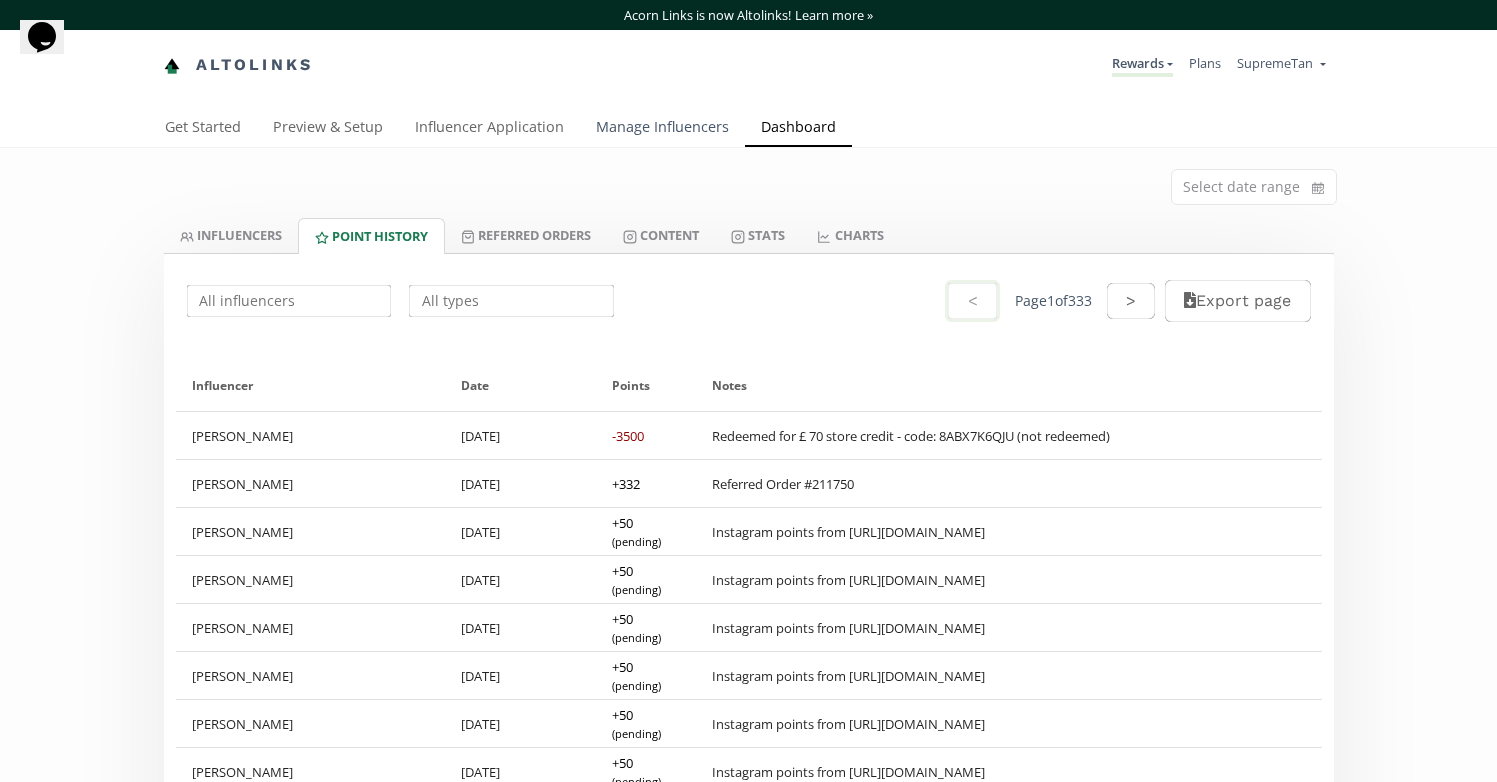 click on "Manage Influencers" at bounding box center (662, 129) 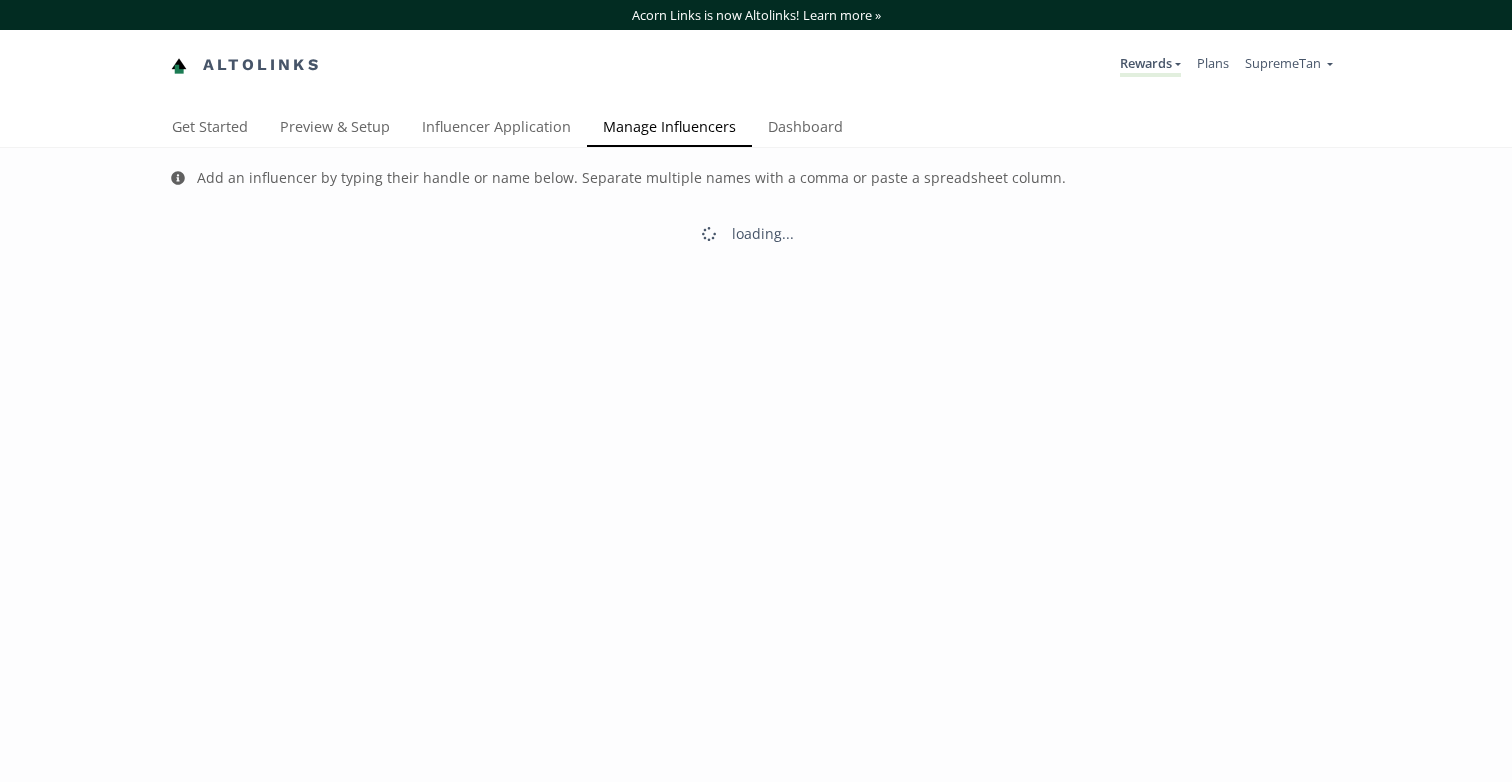 scroll, scrollTop: 0, scrollLeft: 0, axis: both 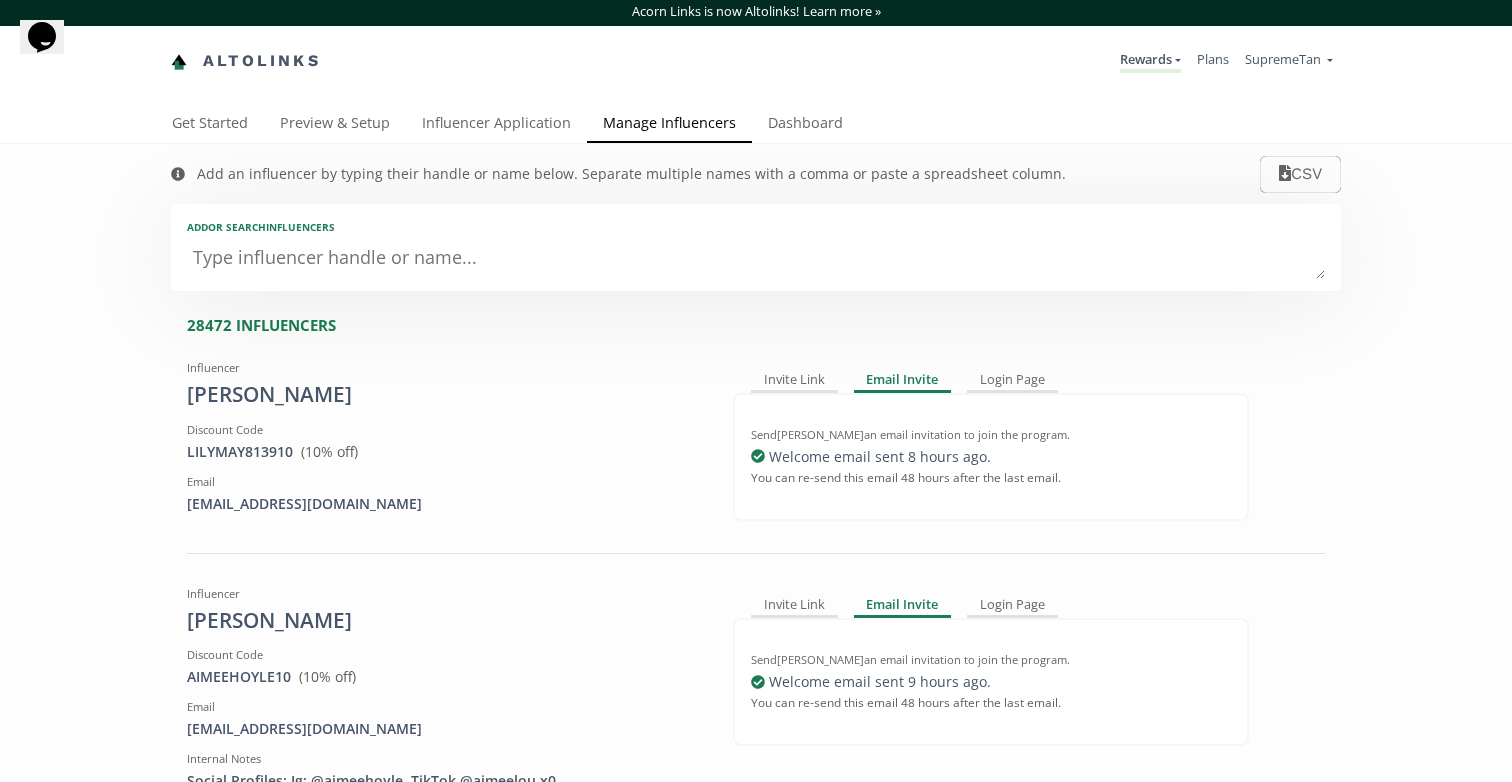 click at bounding box center [756, 259] 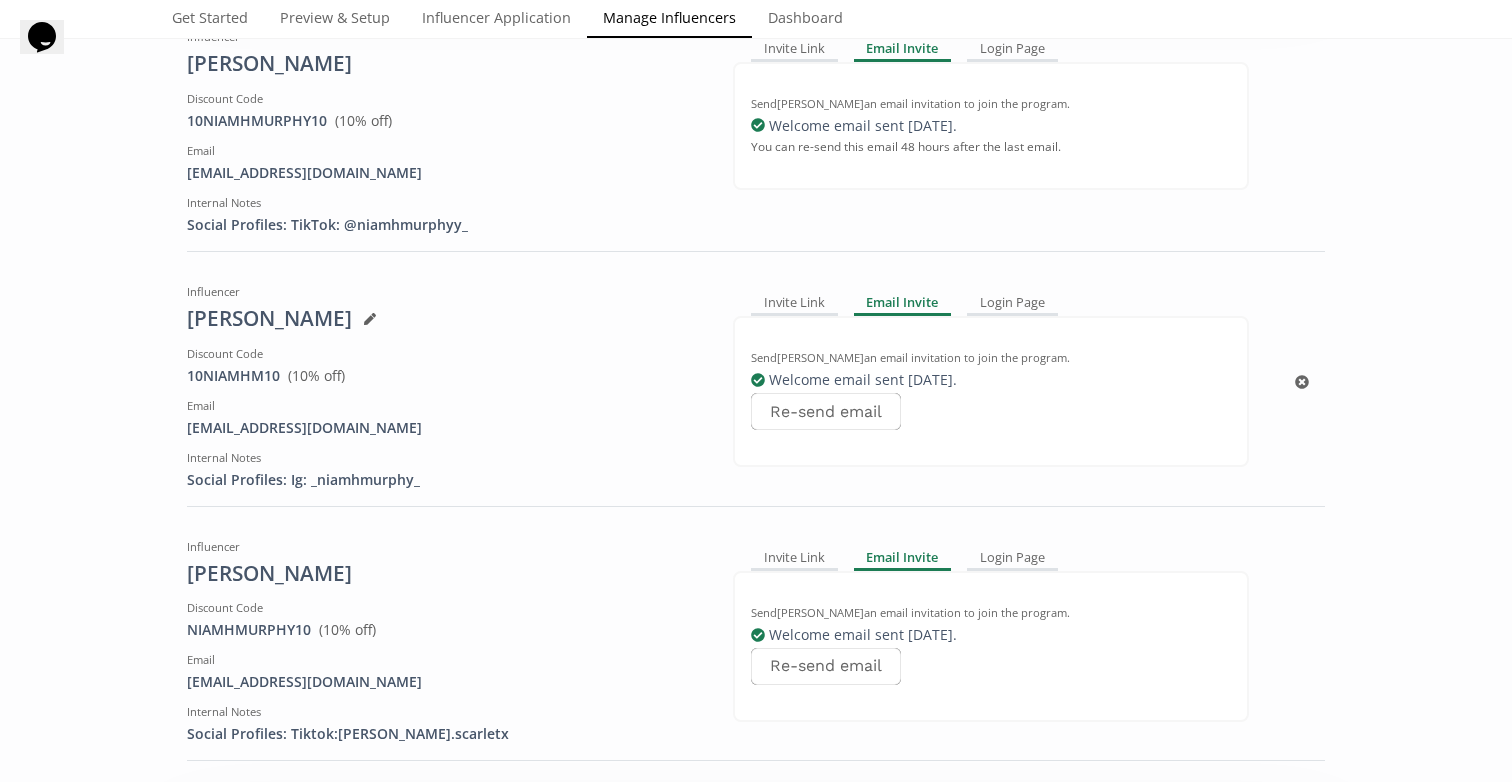 scroll, scrollTop: 251, scrollLeft: 0, axis: vertical 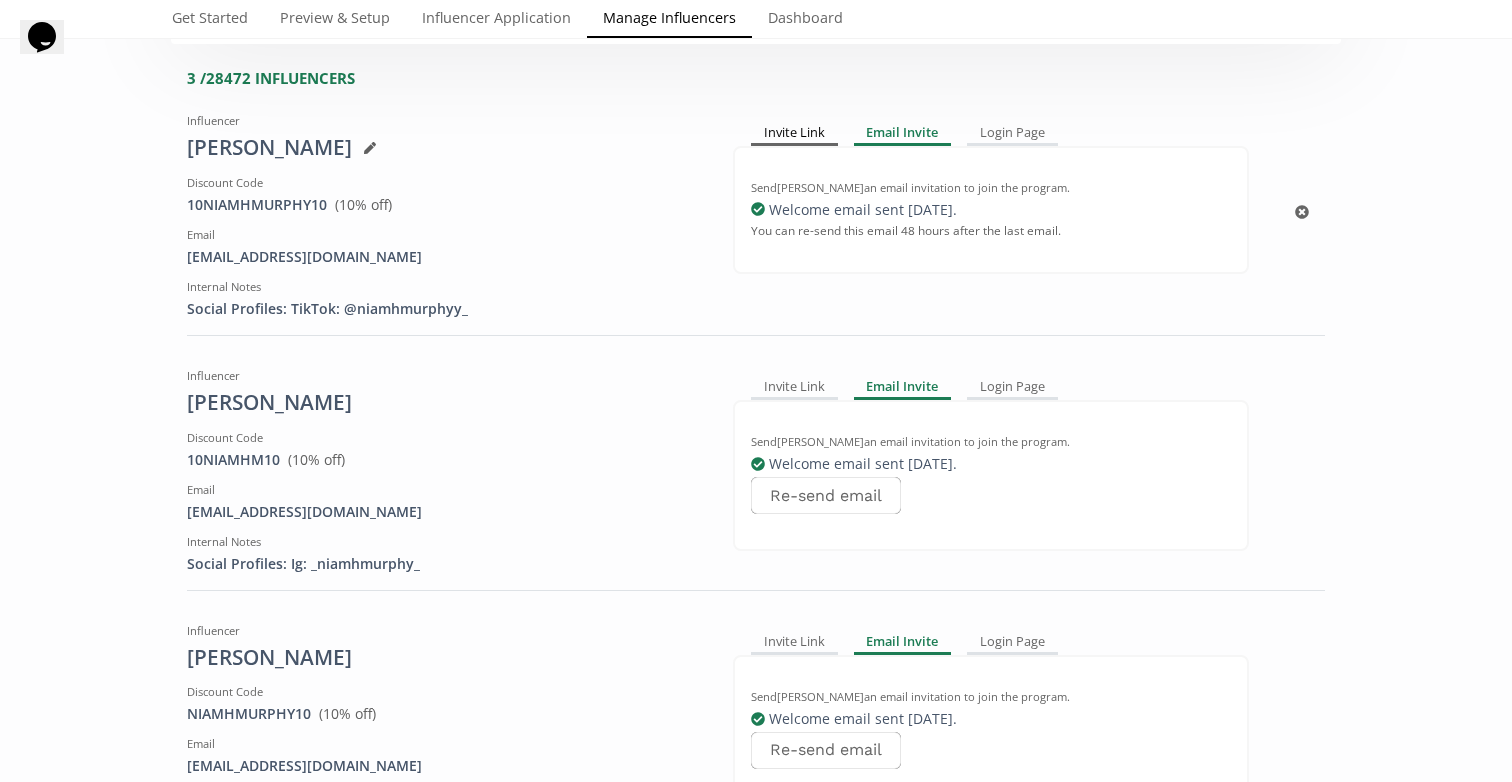 type on "Niamh Murphy" 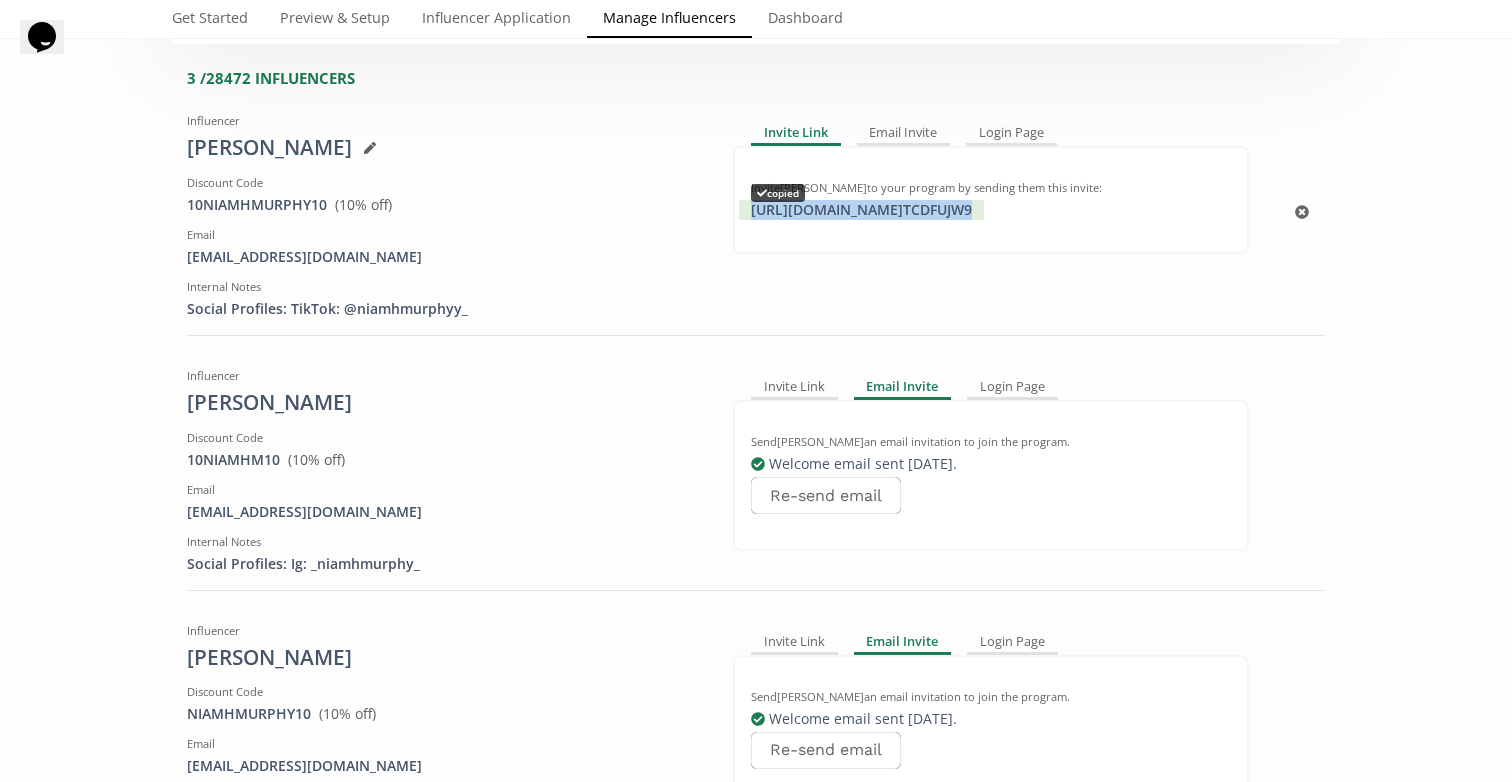 click on "https://app.altolinks.com/invite/ TCDFUJW9  copied" at bounding box center [861, 210] 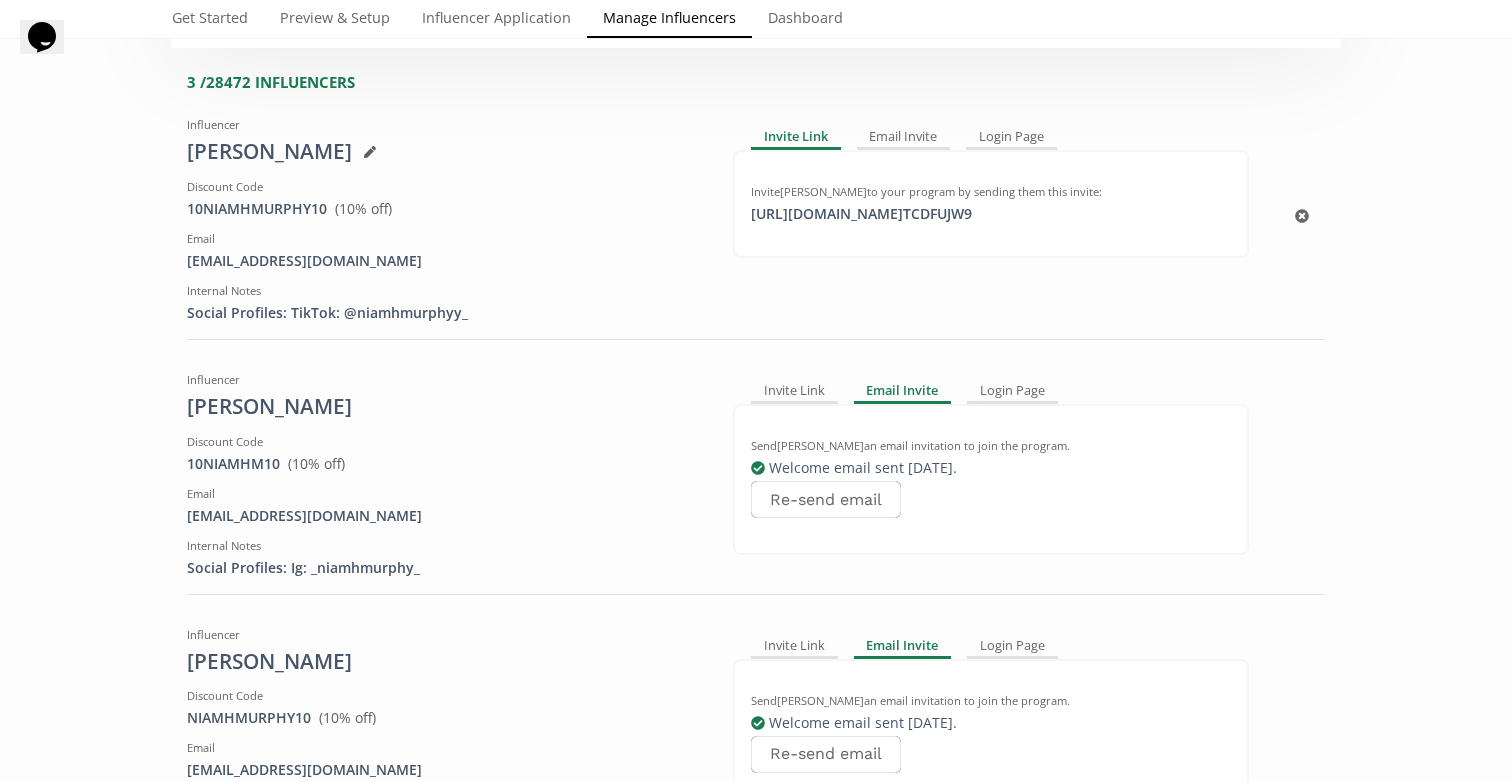 scroll, scrollTop: 241, scrollLeft: 0, axis: vertical 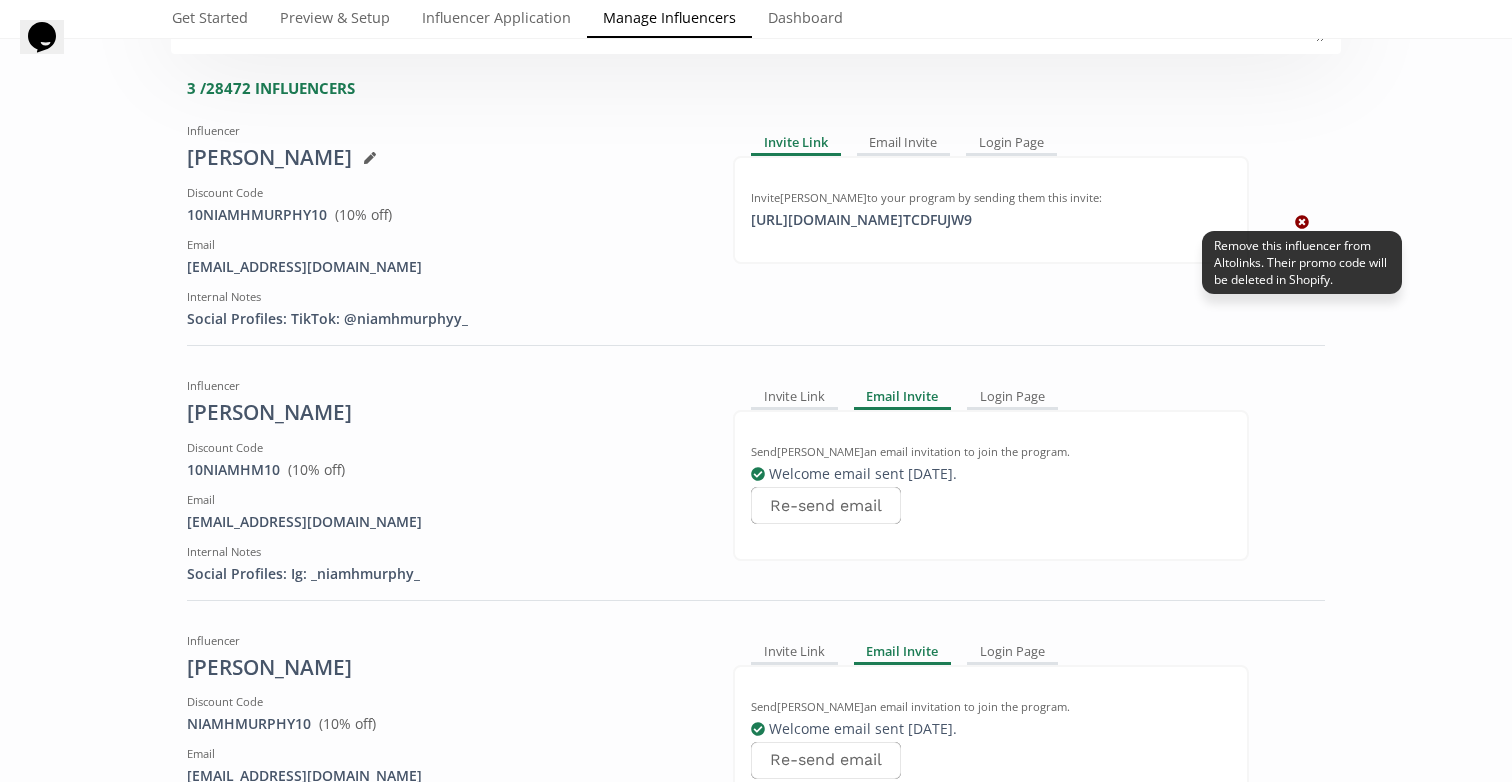 click 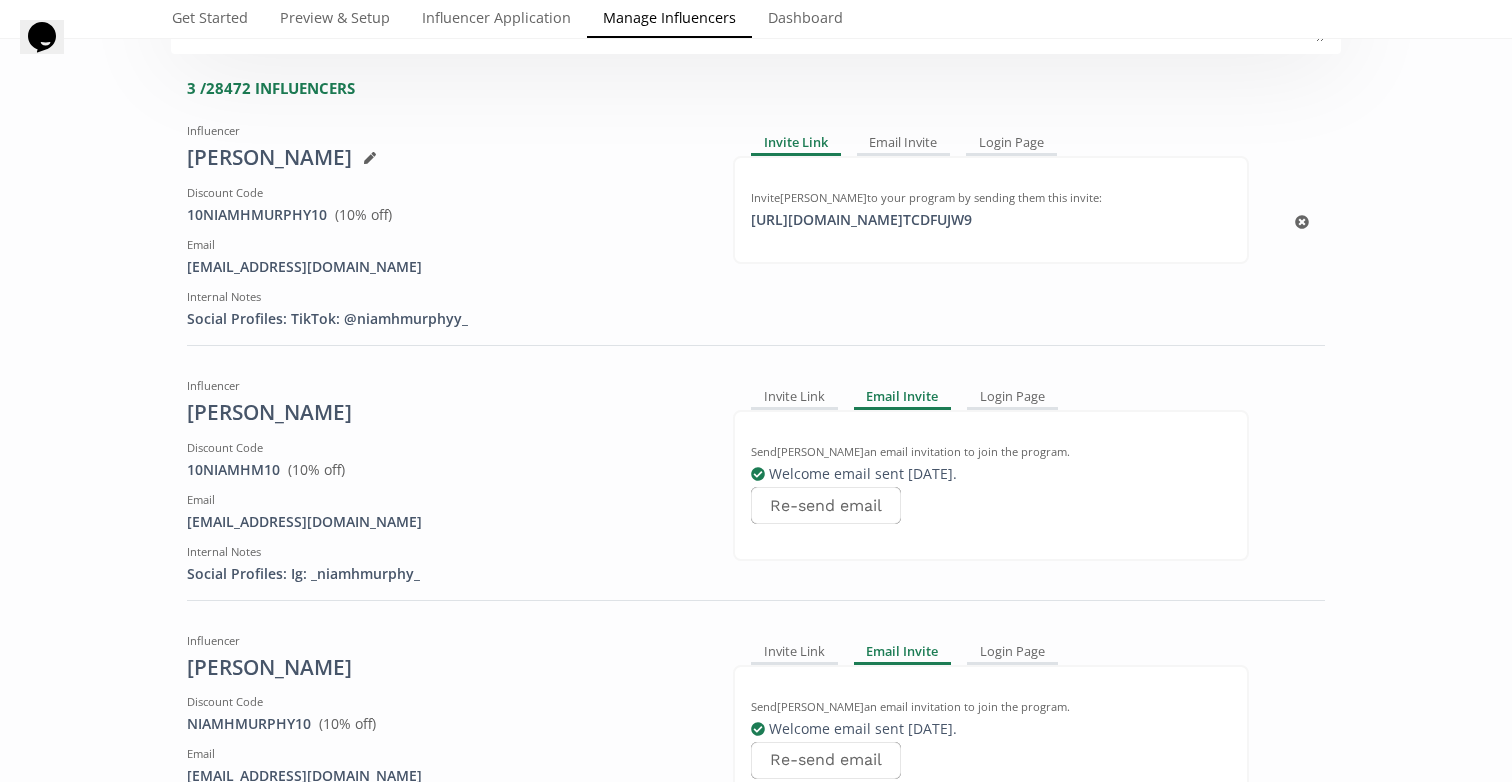 scroll, scrollTop: 196, scrollLeft: 0, axis: vertical 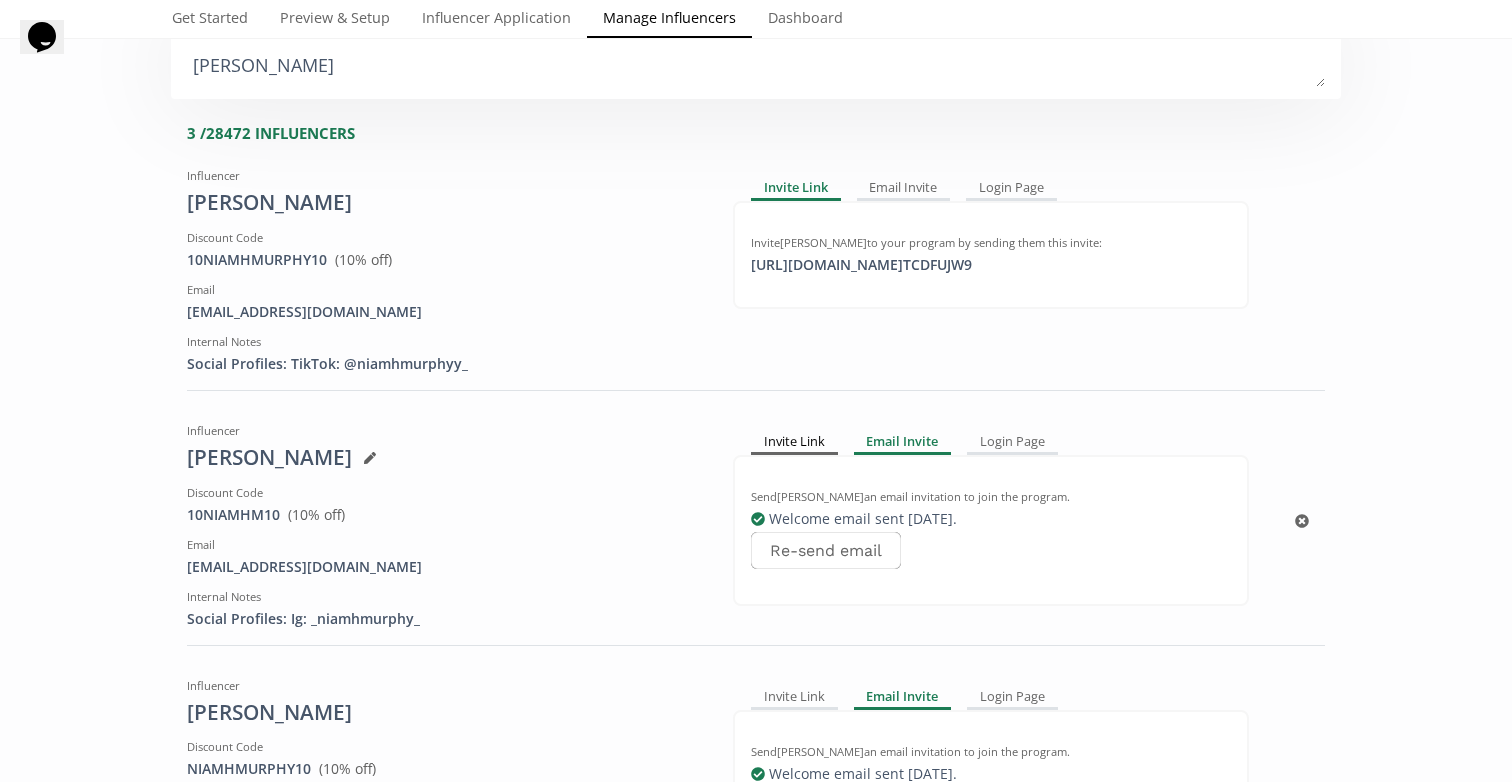 click on "Invite Link" at bounding box center [794, 443] 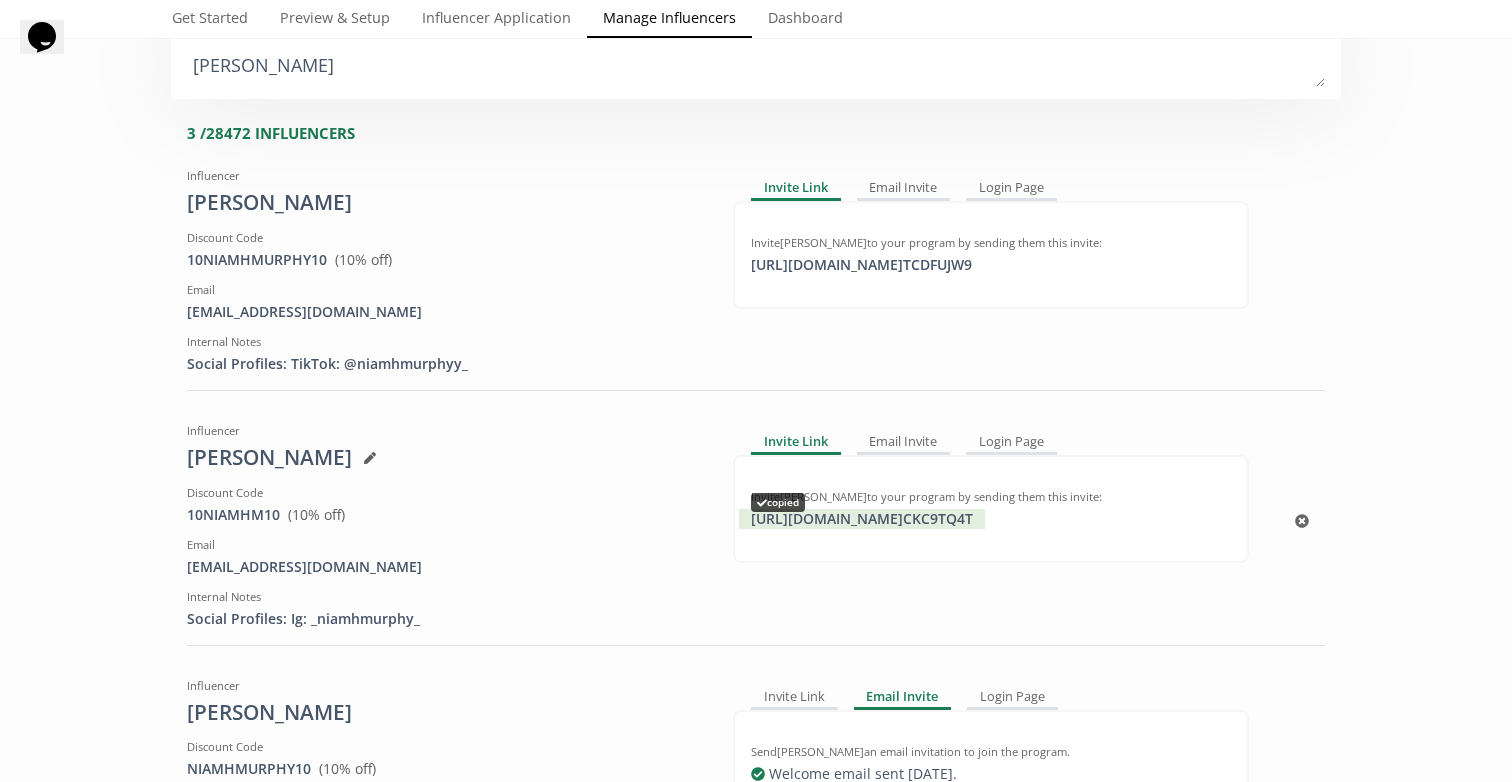 click on "https://app.altolinks.com/invite/ CKC9TQ4T  copied" at bounding box center [862, 519] 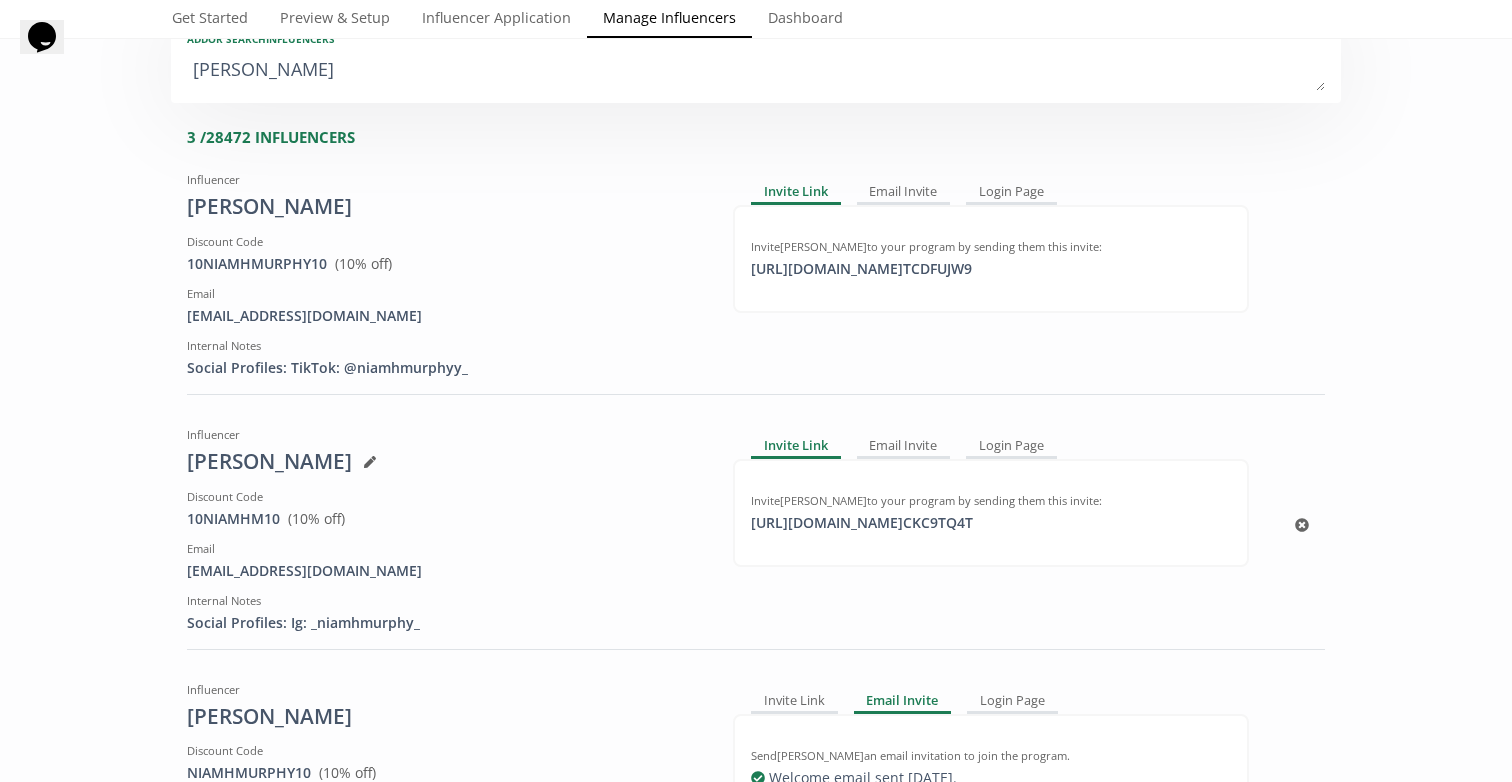 scroll, scrollTop: 188, scrollLeft: 0, axis: vertical 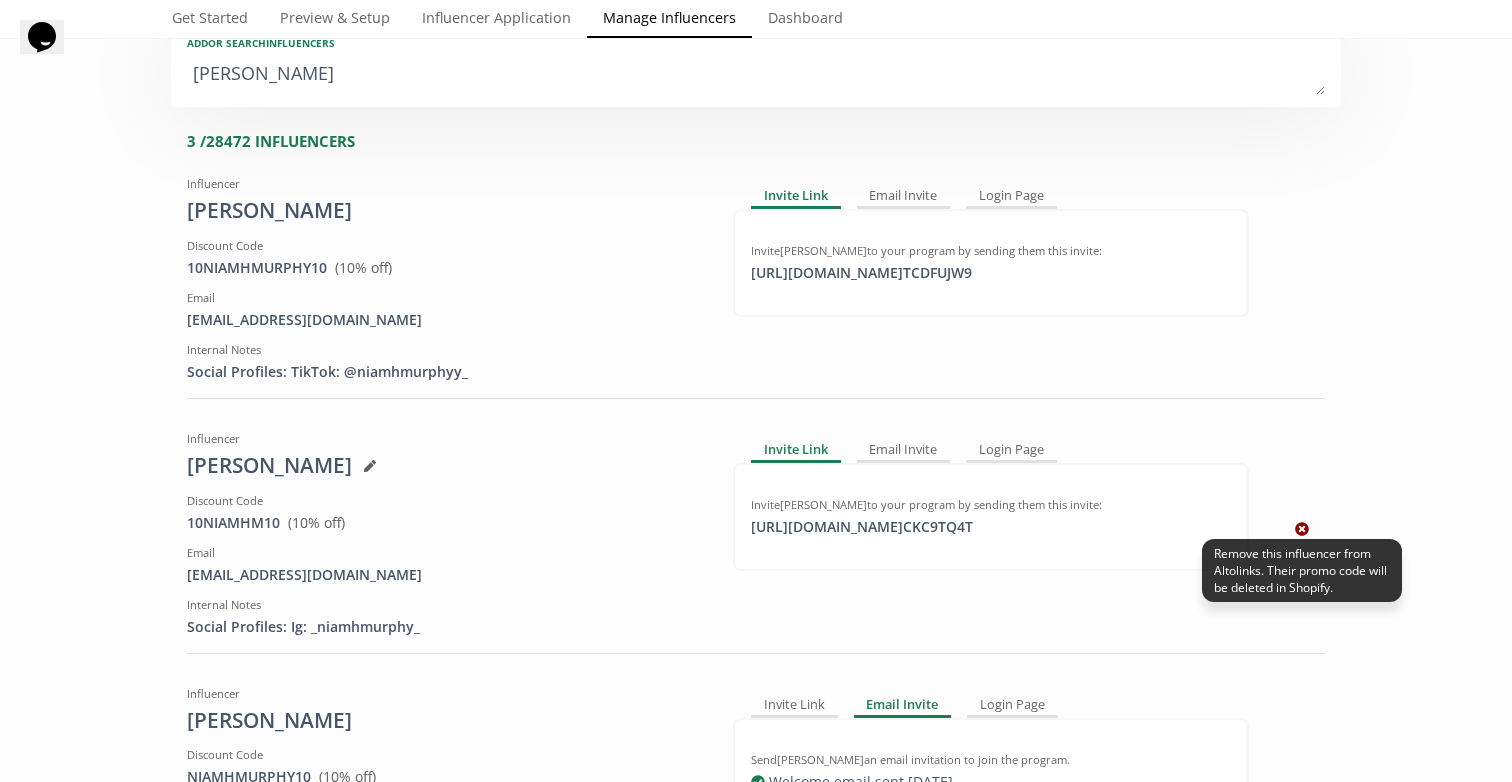 click 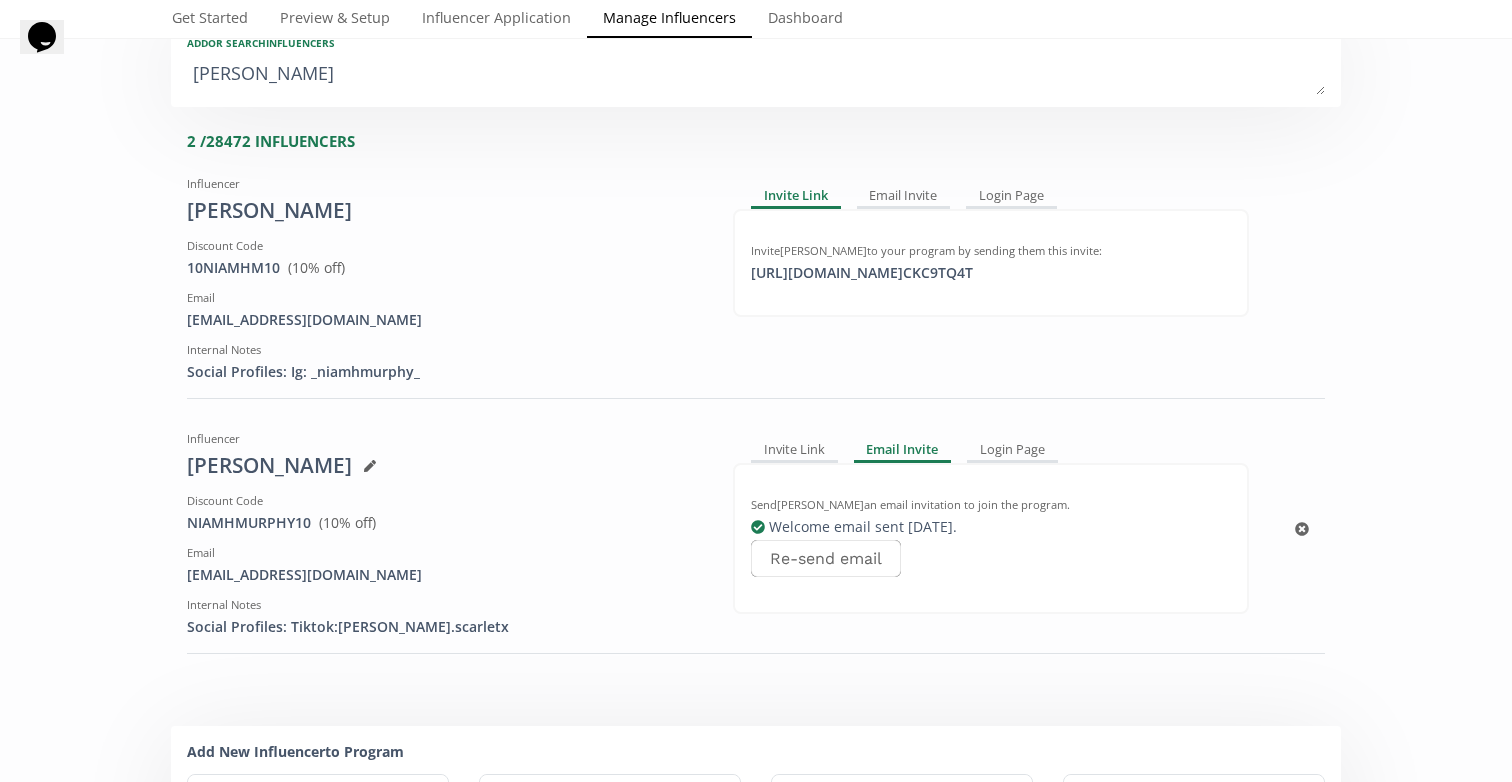 scroll, scrollTop: 0, scrollLeft: 0, axis: both 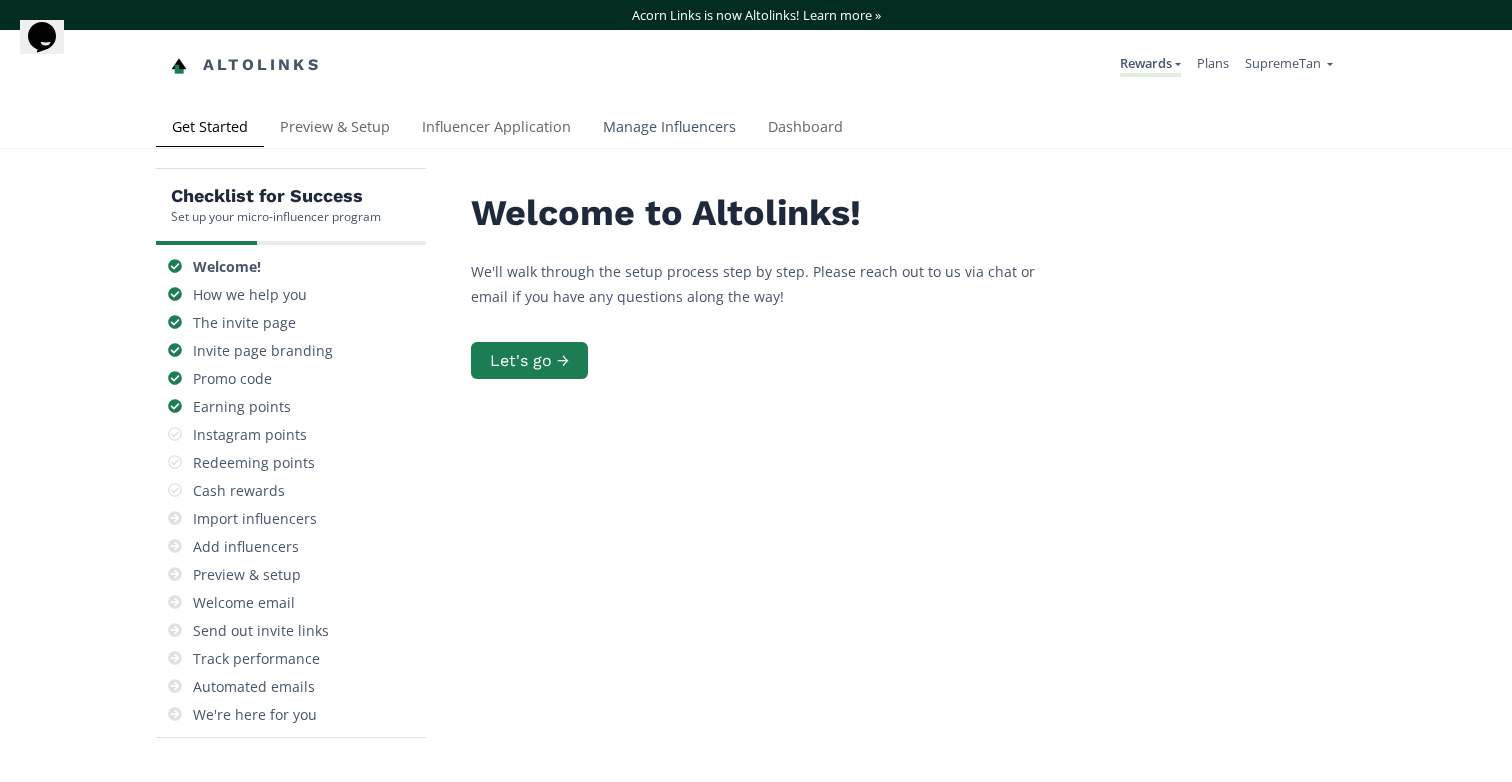 click on "Manage Influencers" at bounding box center (669, 129) 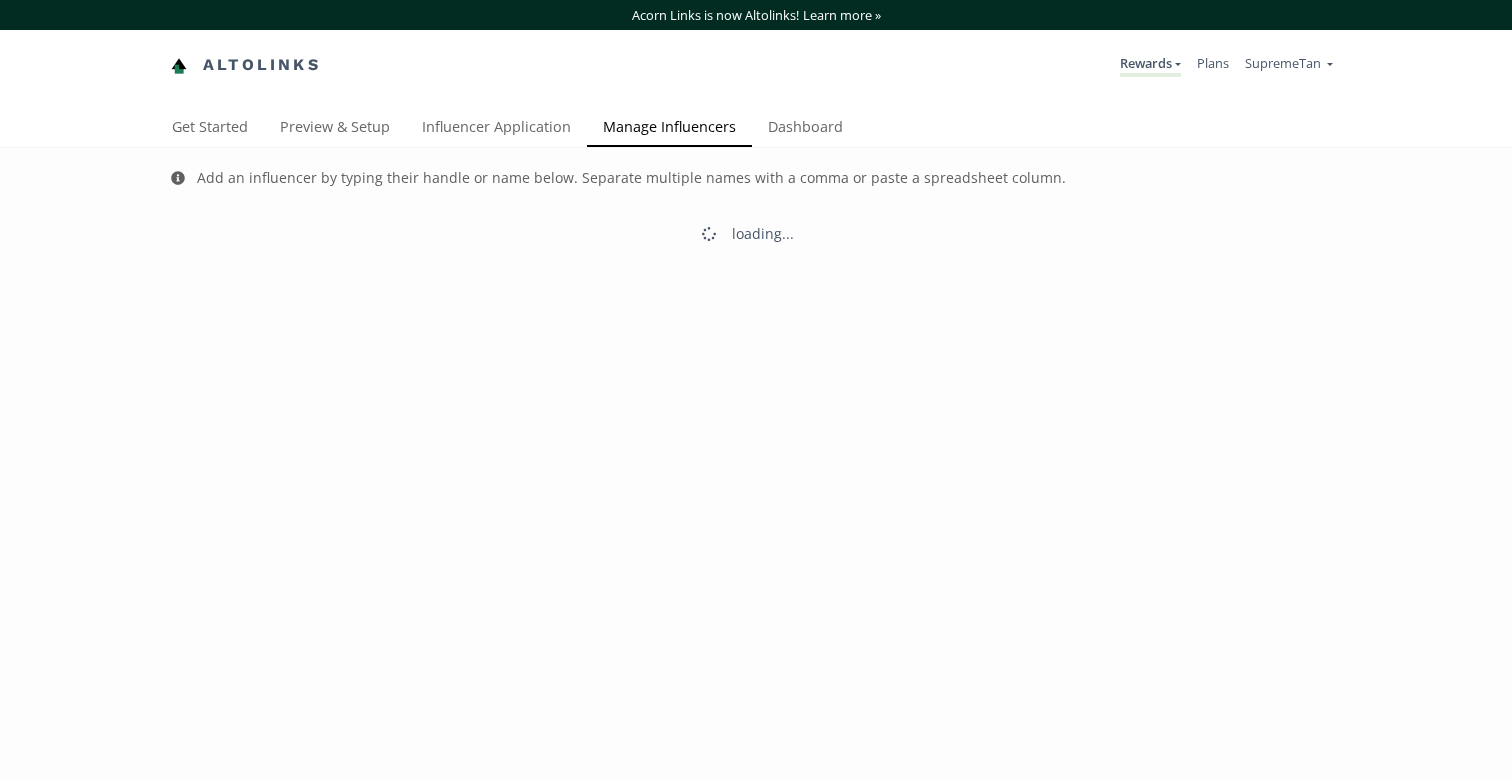 scroll, scrollTop: 0, scrollLeft: 0, axis: both 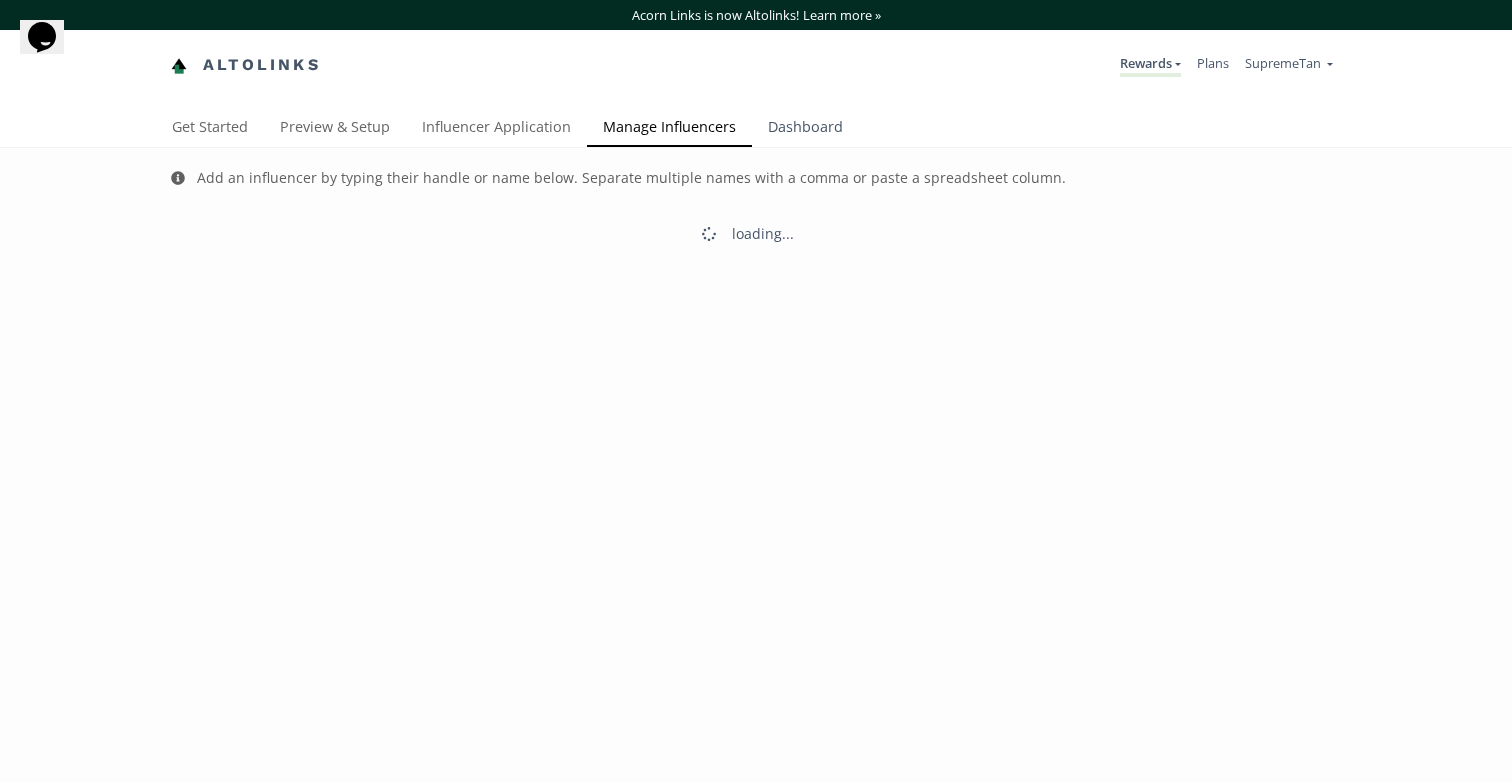 click on "Dashboard" at bounding box center [805, 129] 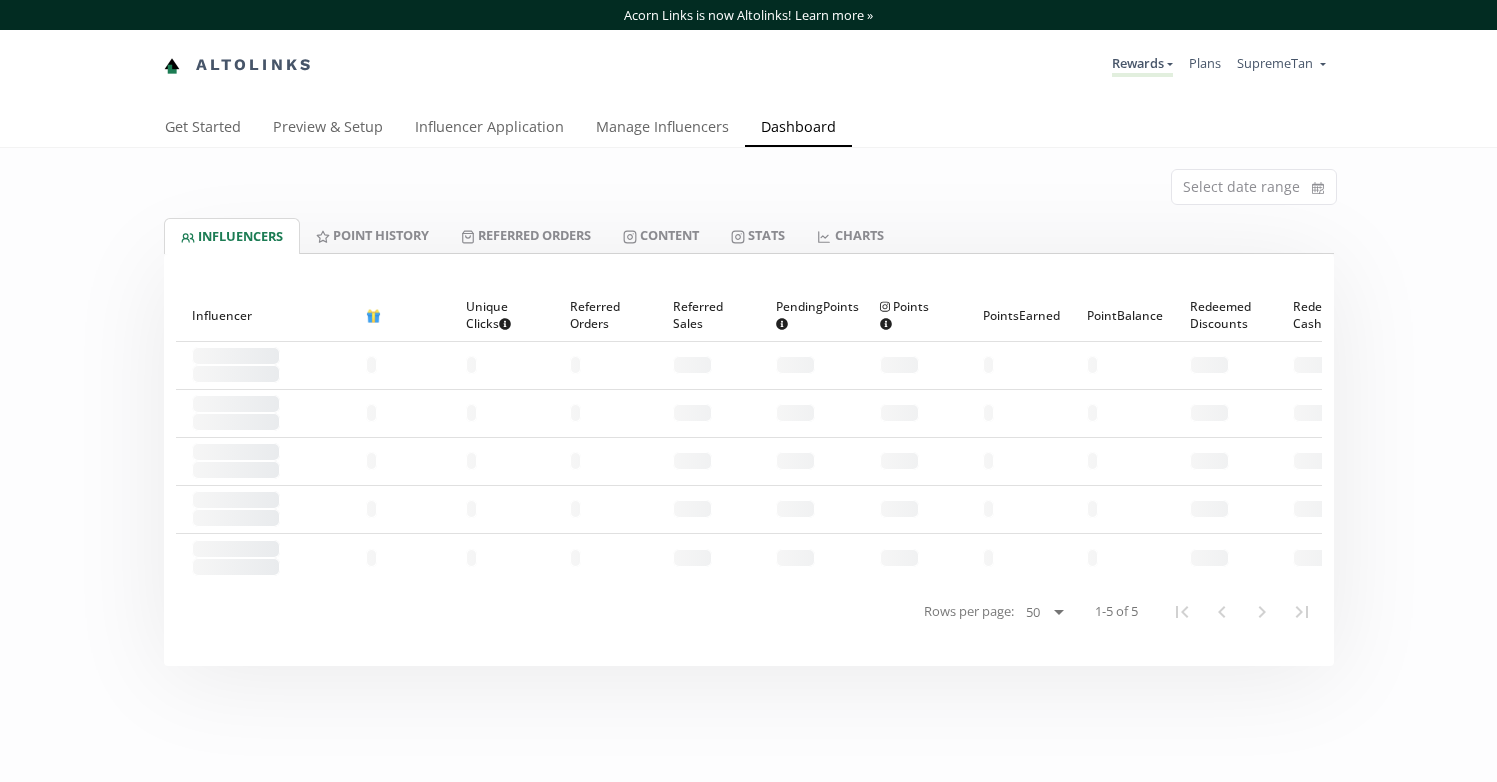 scroll, scrollTop: 0, scrollLeft: 0, axis: both 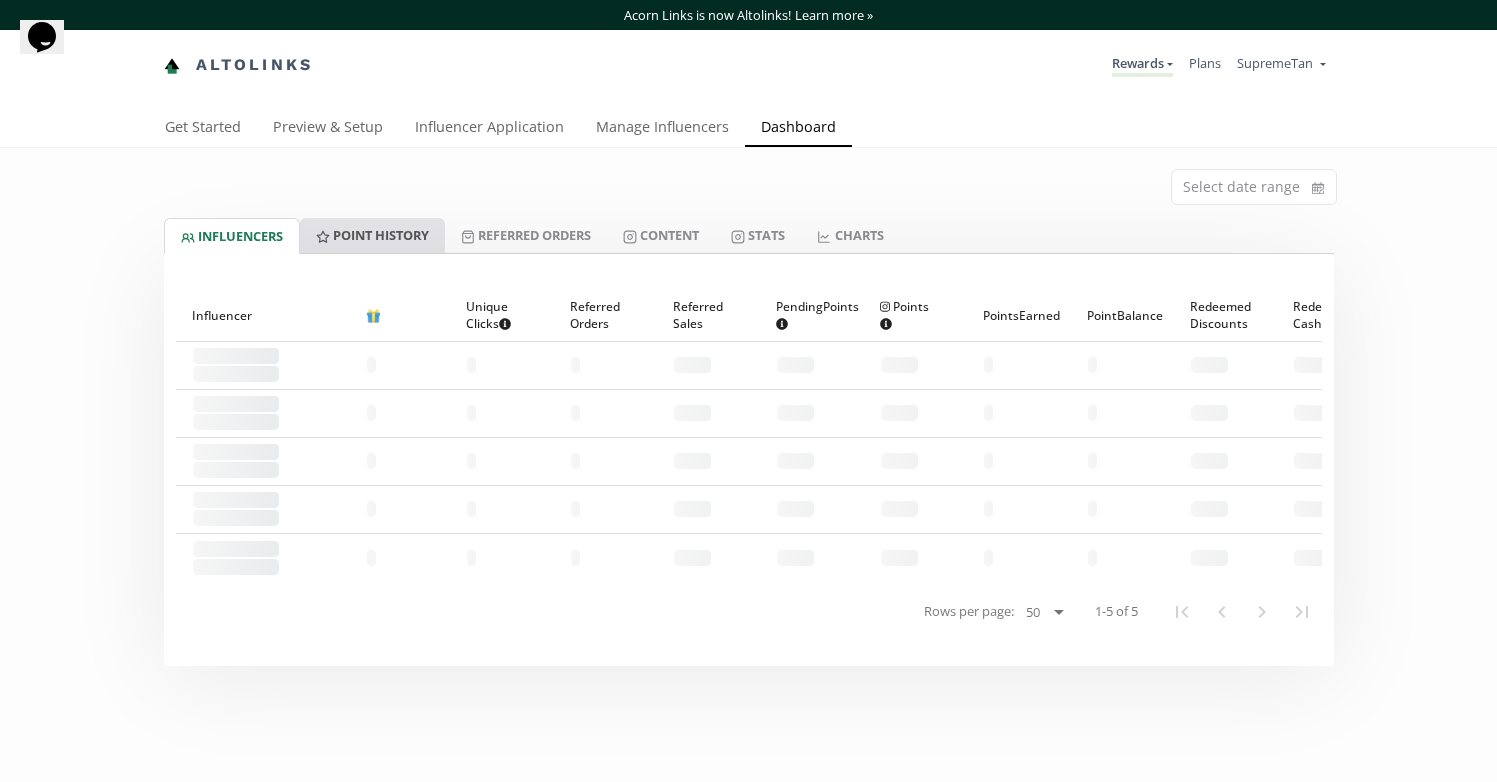 click on "Point HISTORY" at bounding box center [372, 235] 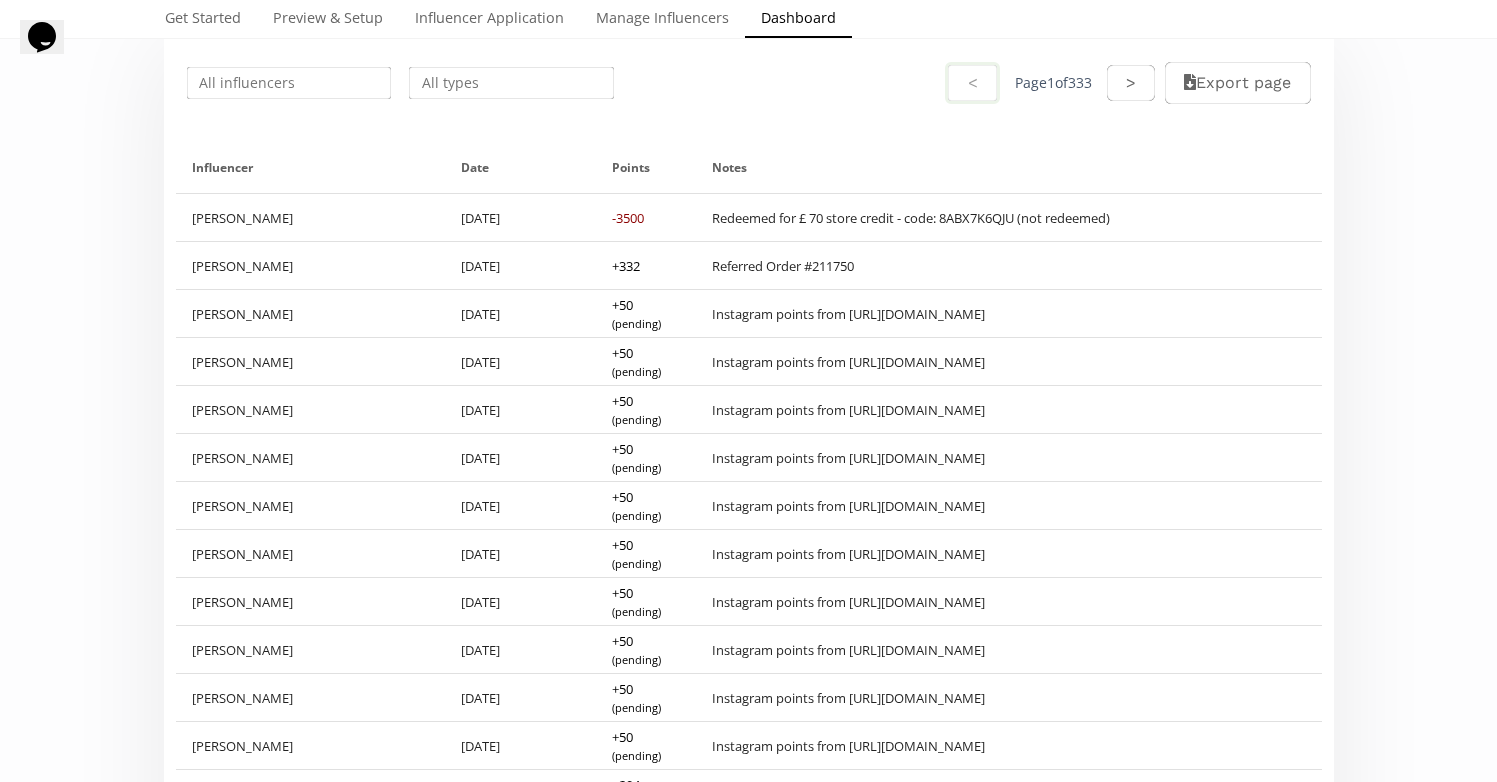 scroll, scrollTop: 166, scrollLeft: 0, axis: vertical 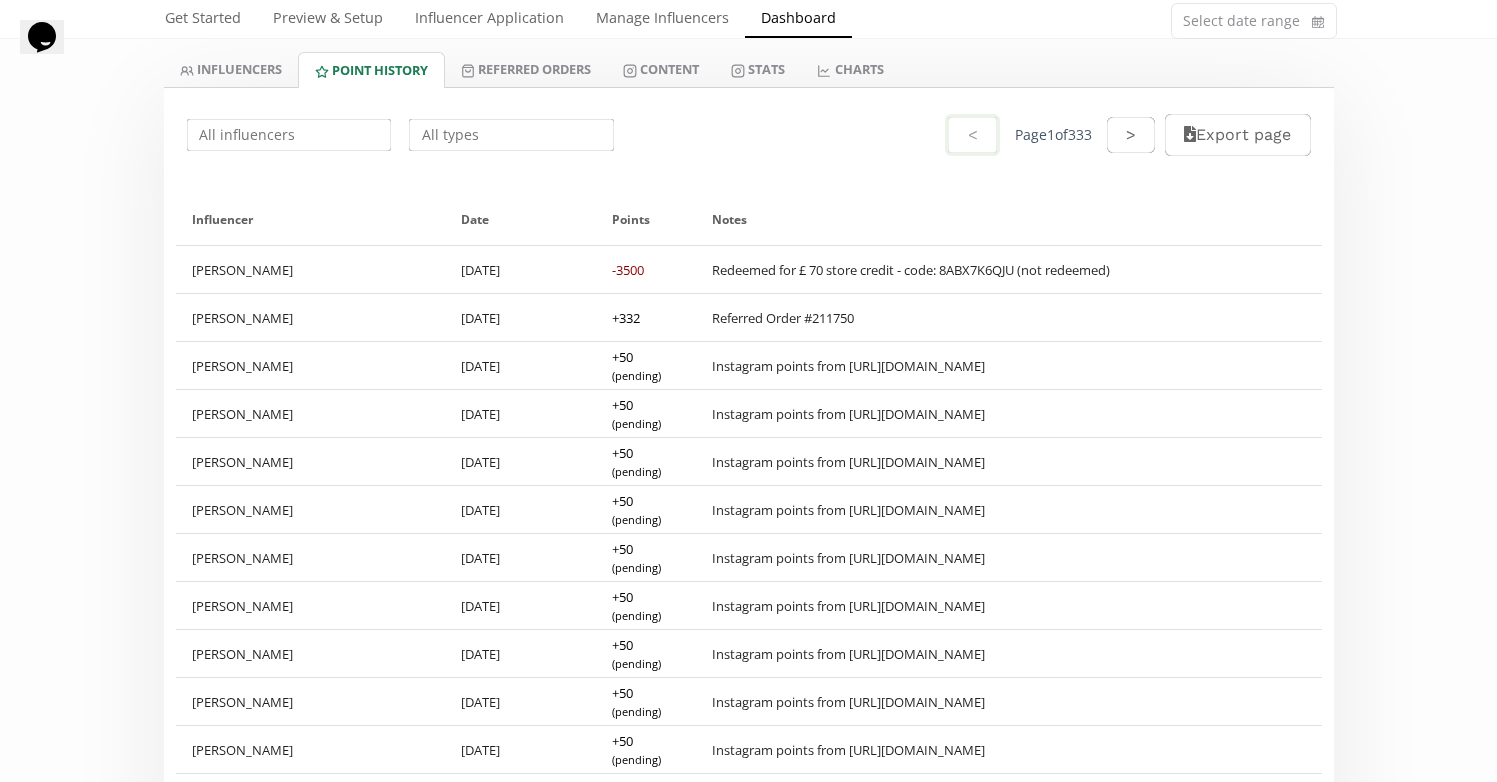 click at bounding box center [511, 135] 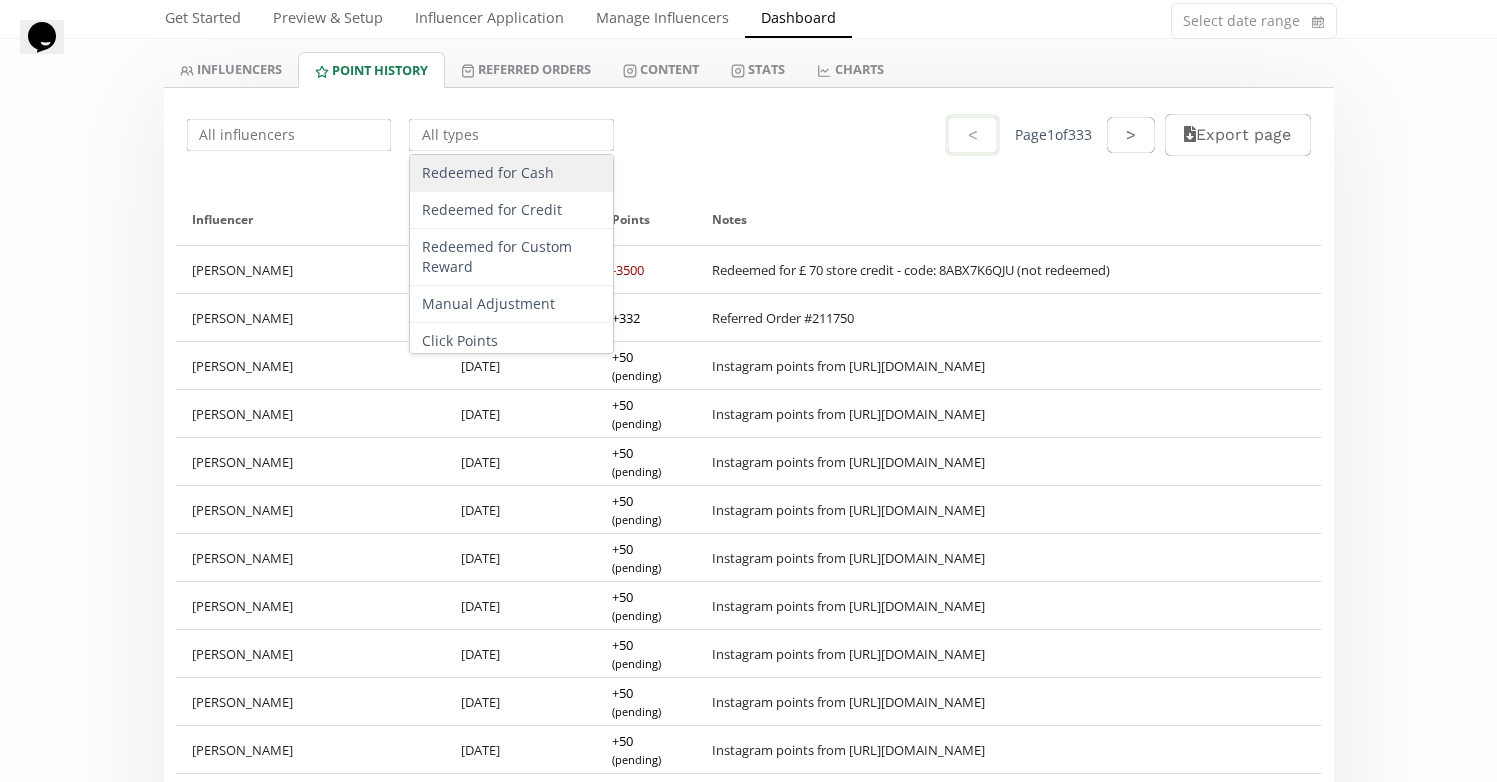 click on "Redeemed for Cash" at bounding box center (511, 173) 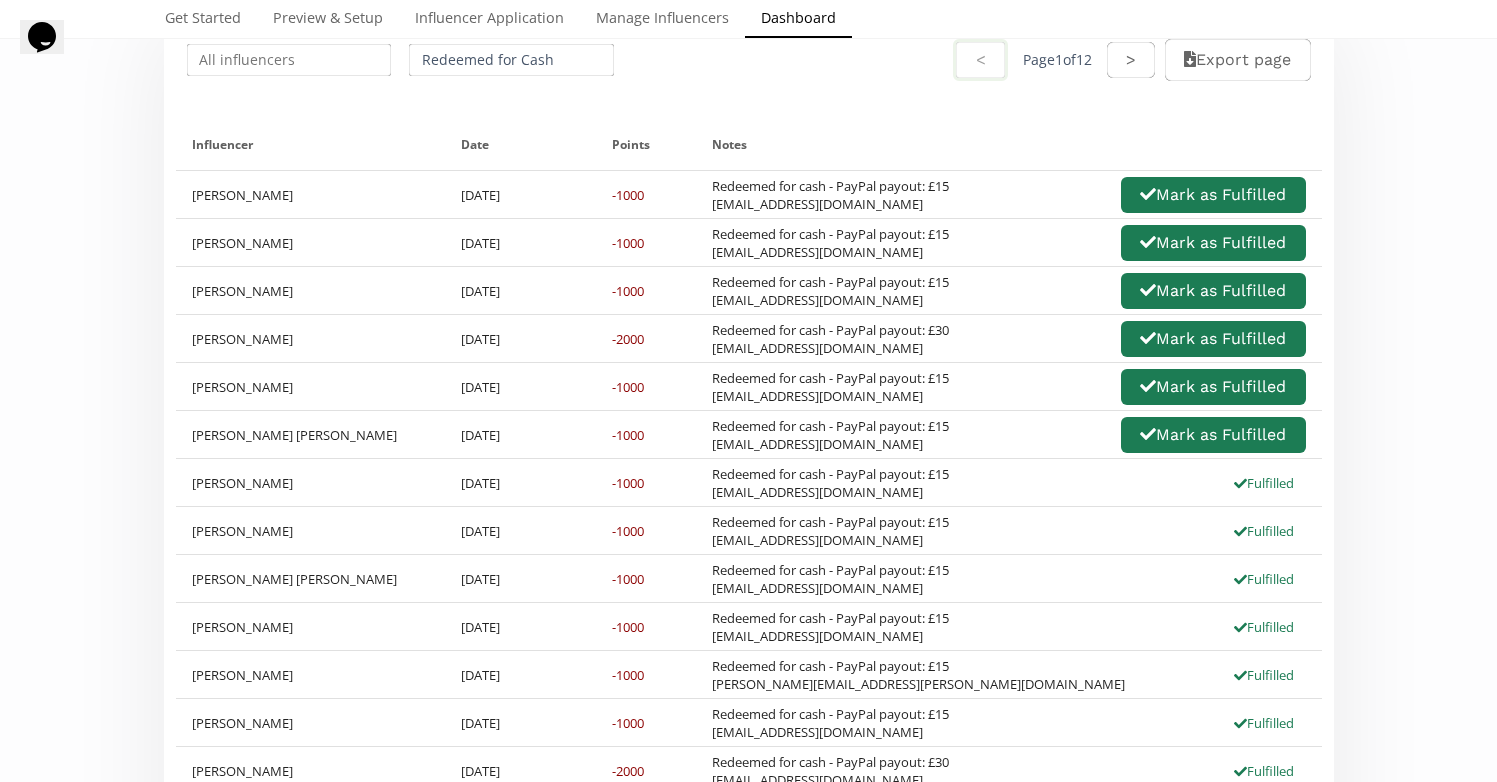 scroll, scrollTop: 24, scrollLeft: 0, axis: vertical 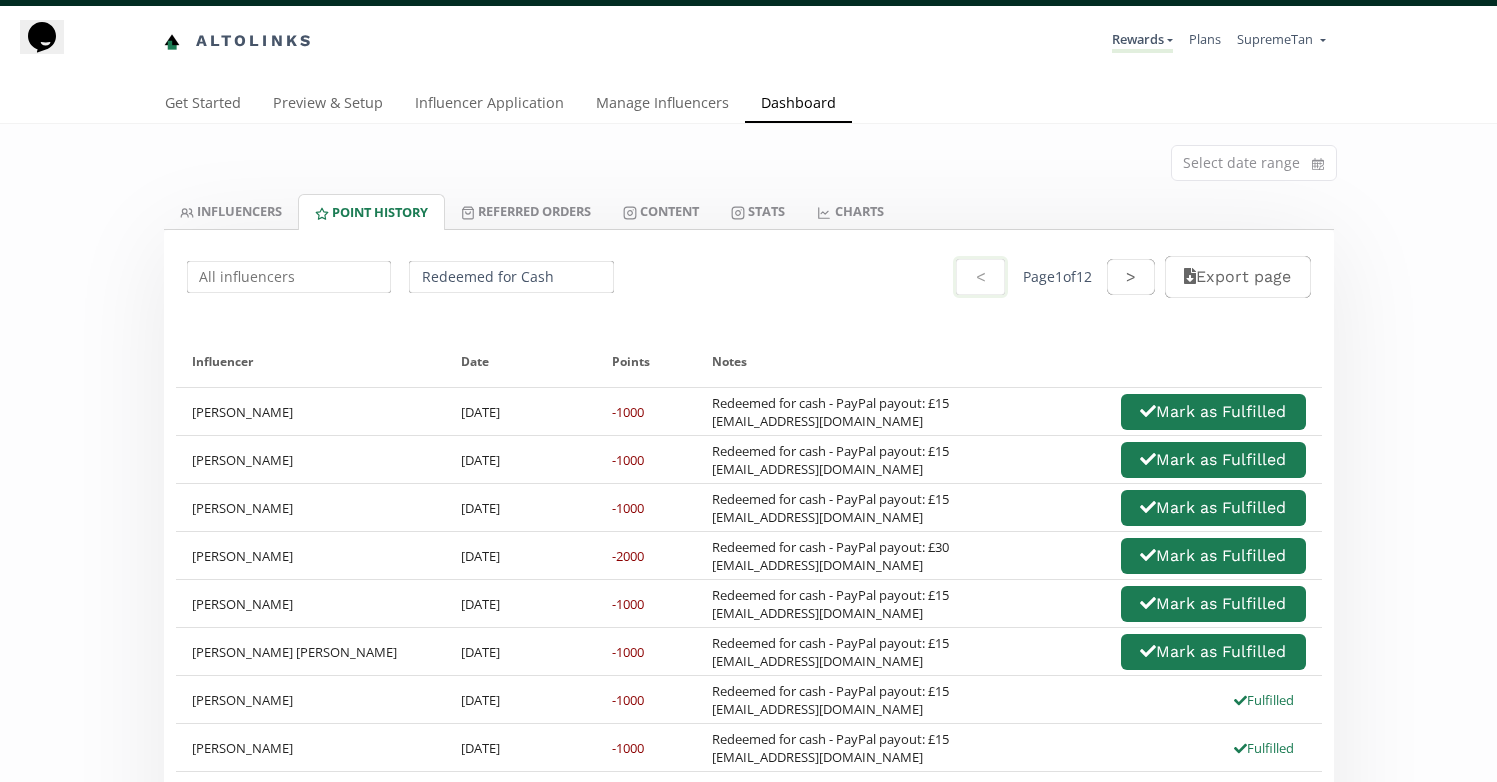 click on "Redeemed for Cash" at bounding box center [511, 277] 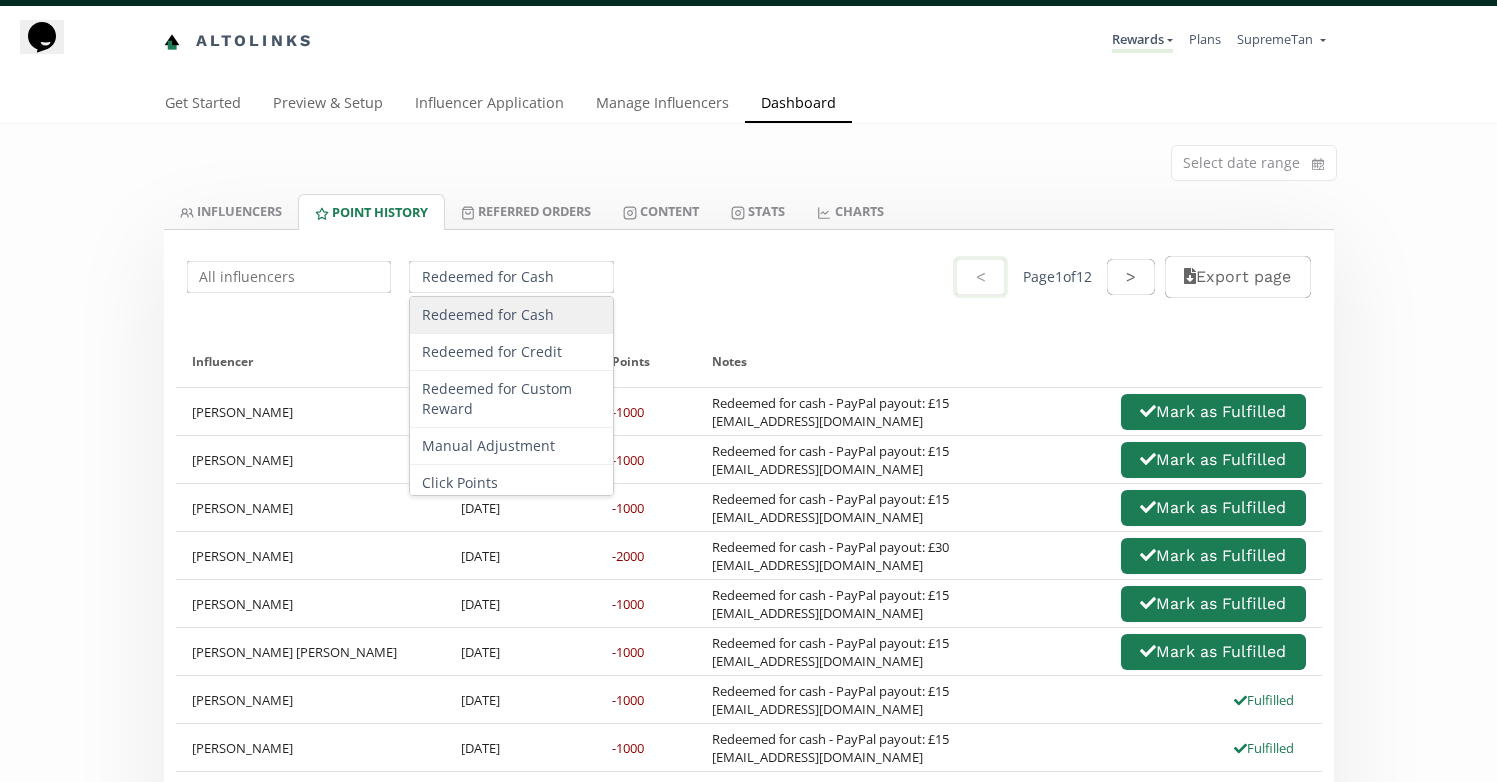 click on "Redeemed for Cash" at bounding box center (511, 315) 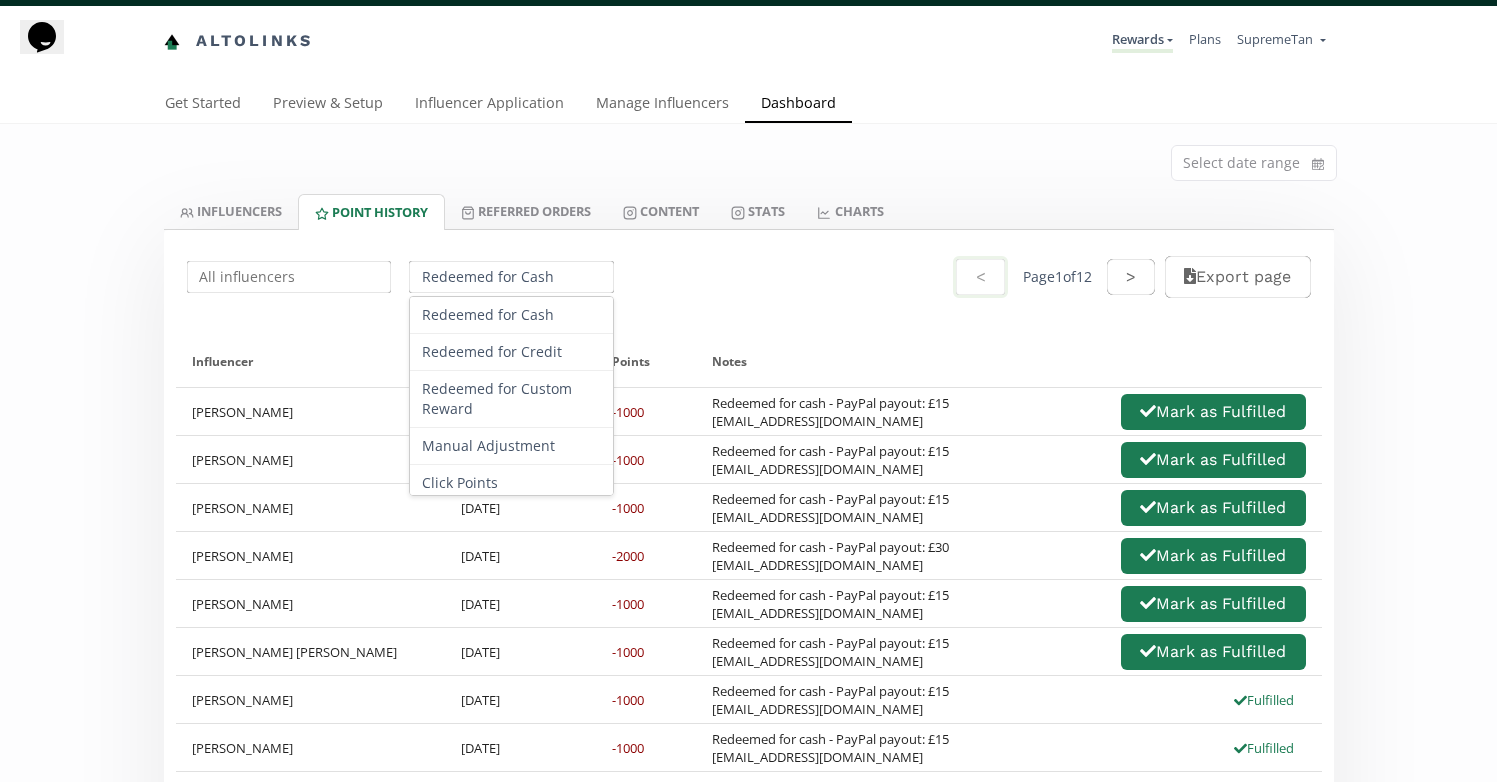 click on "Redeemed for Cash" at bounding box center (511, 277) 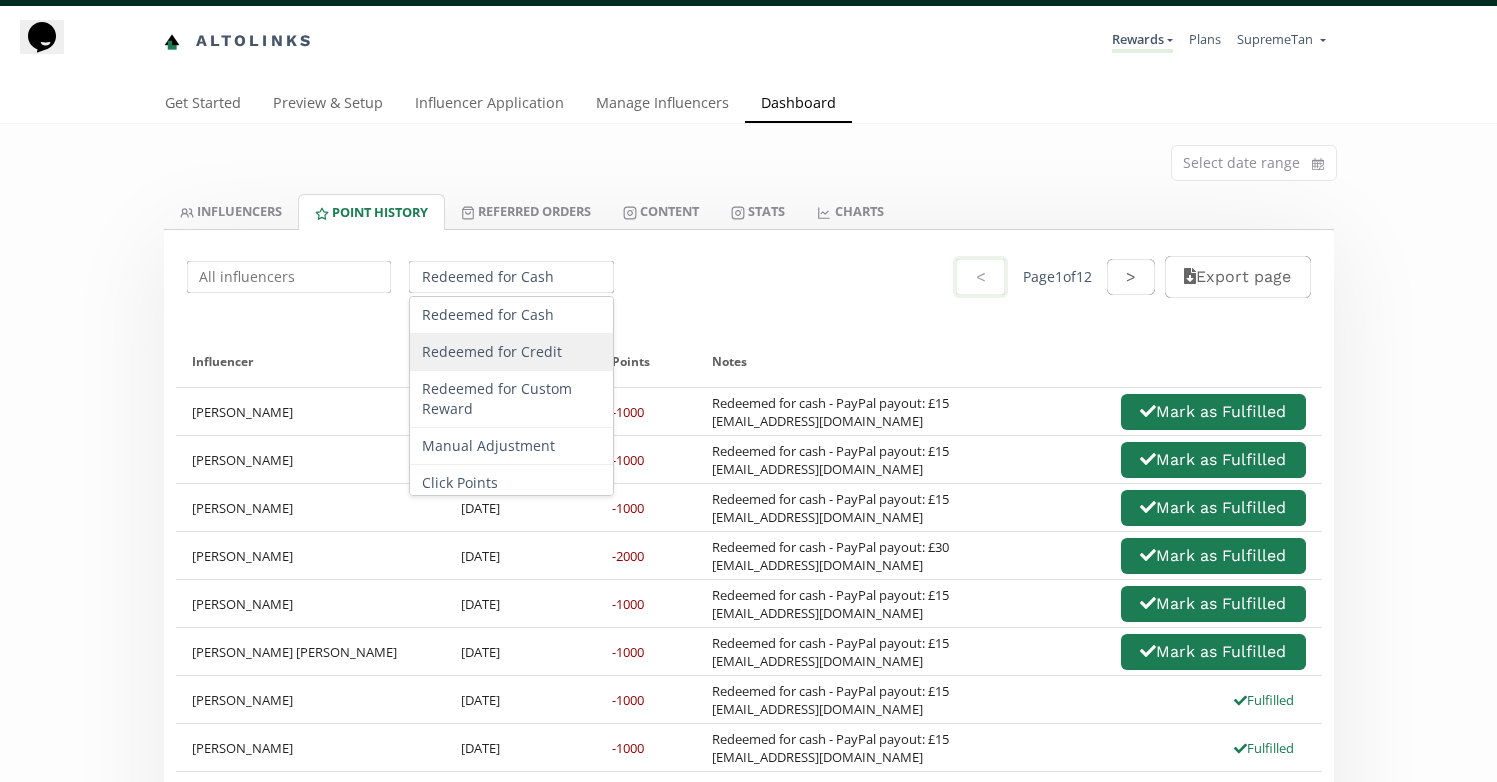 click on "Redeemed for Credit" at bounding box center (511, 352) 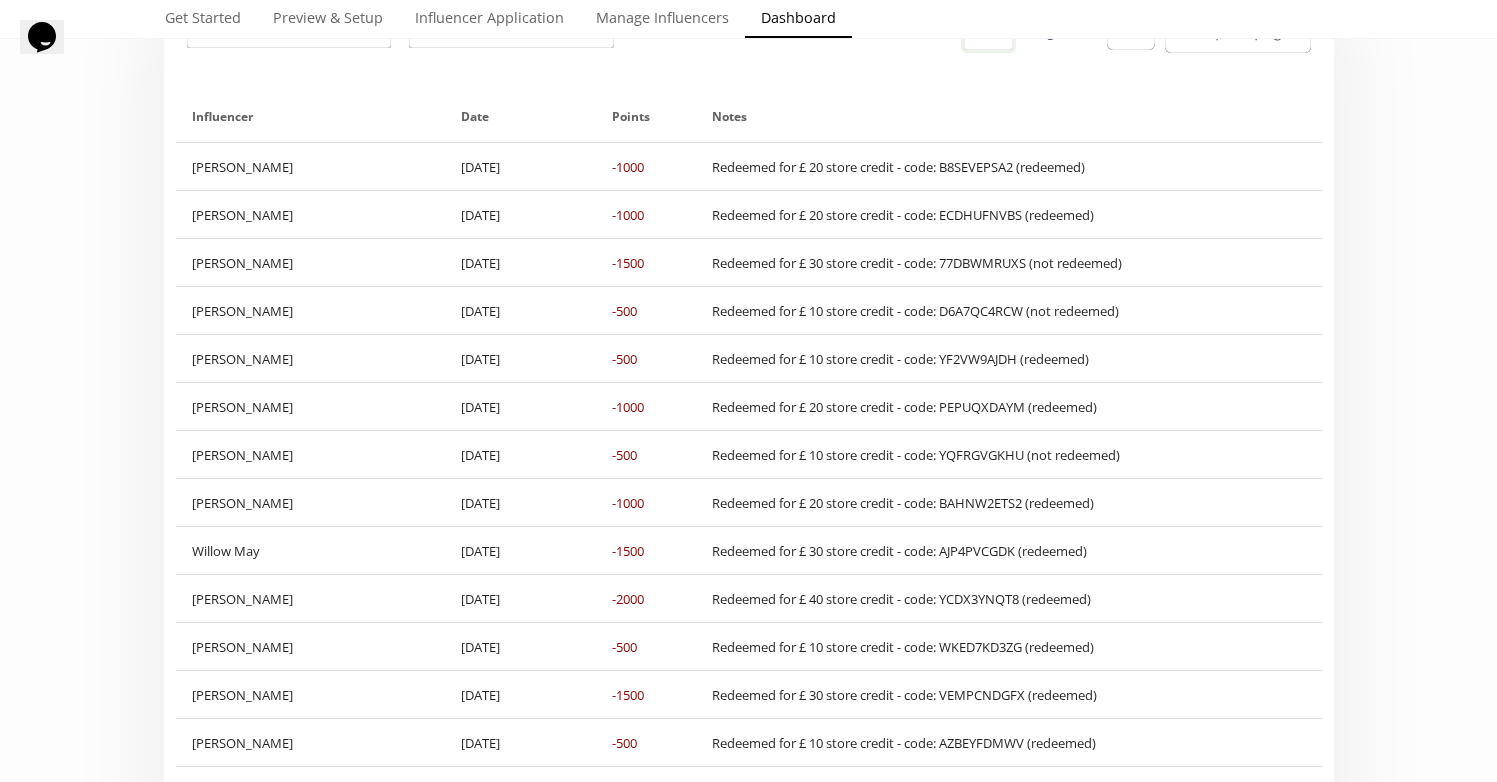 scroll, scrollTop: 32, scrollLeft: 0, axis: vertical 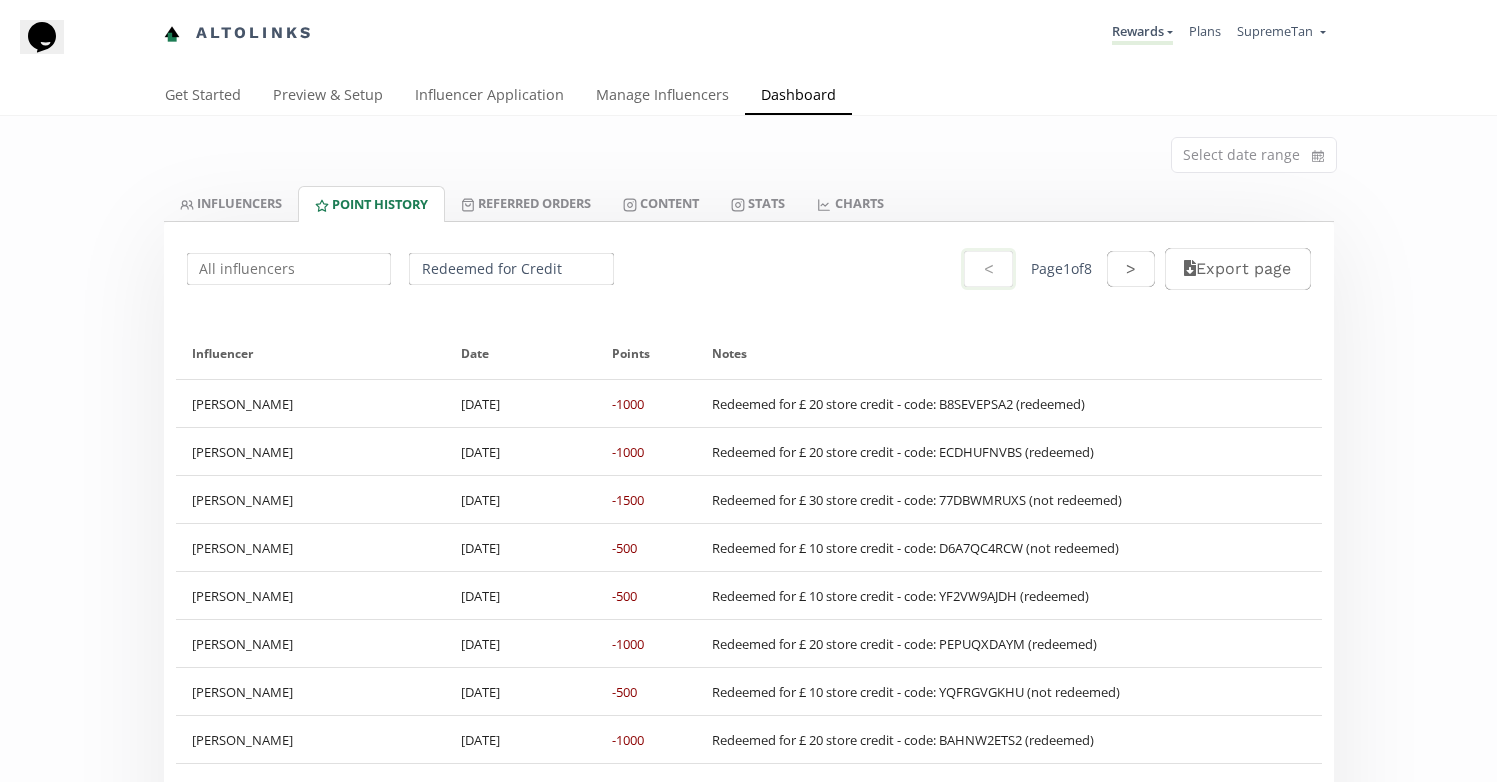 click on "Redeemed for Credit" at bounding box center (511, 269) 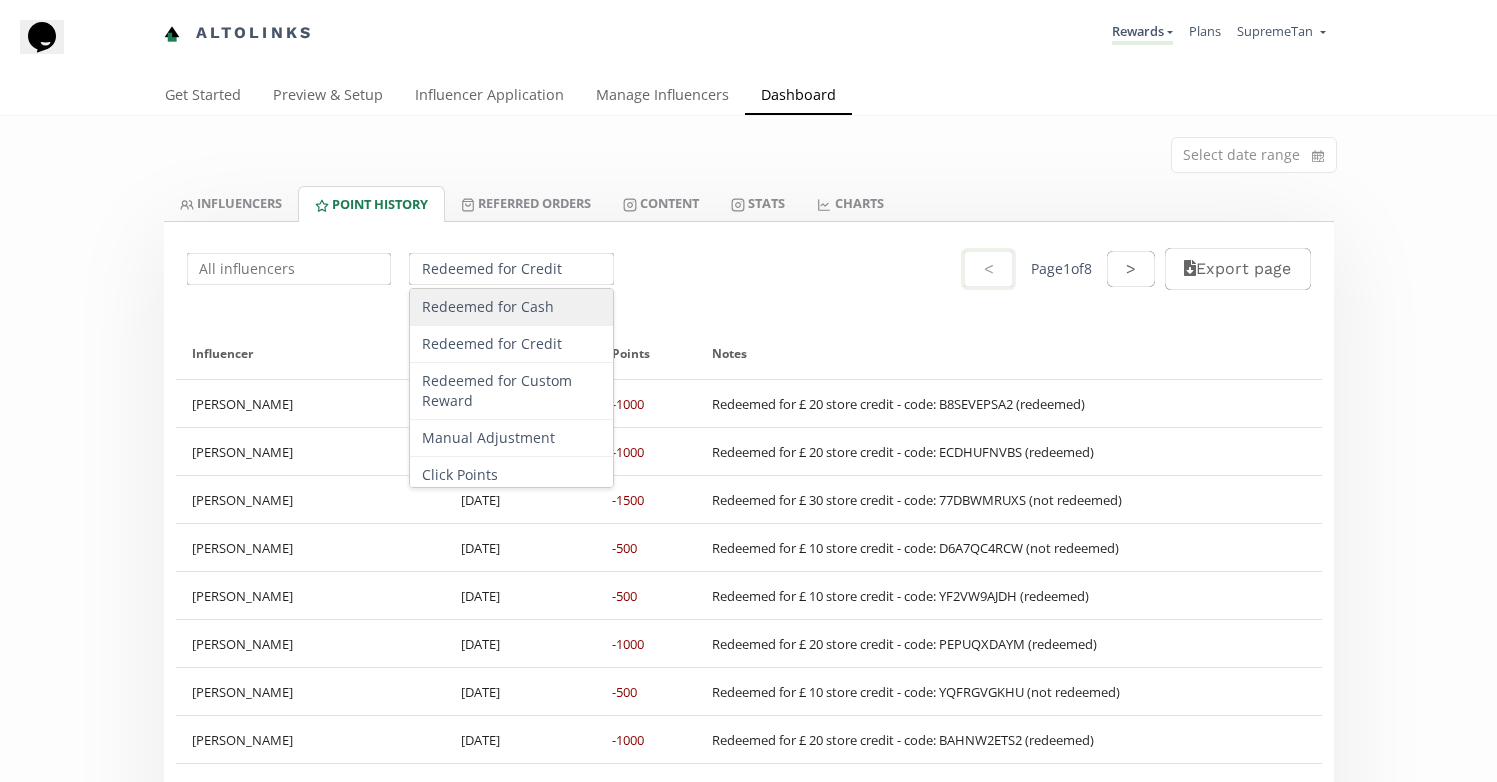 click on "Redeemed for Cash" at bounding box center [511, 307] 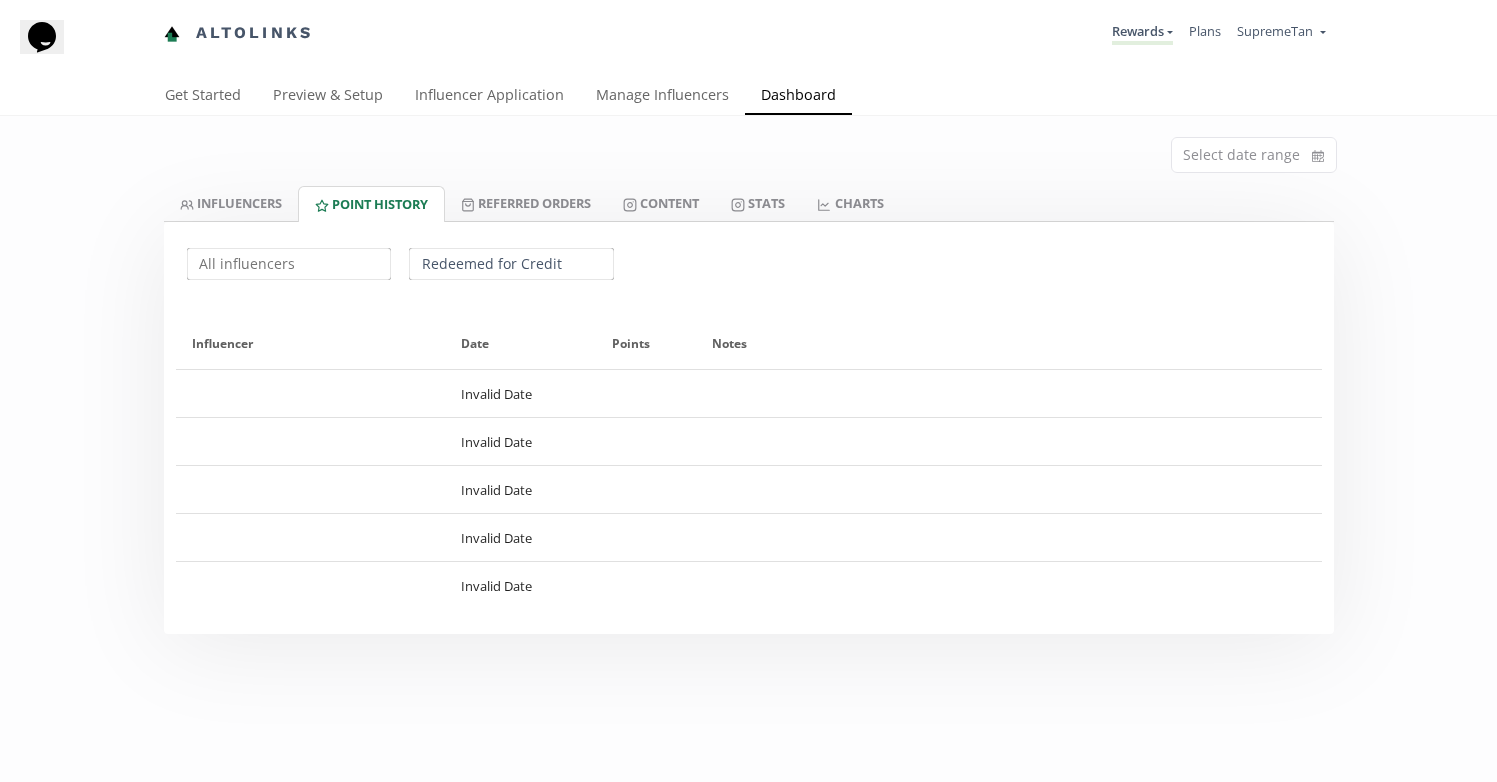 type on "Redeemed for Cash" 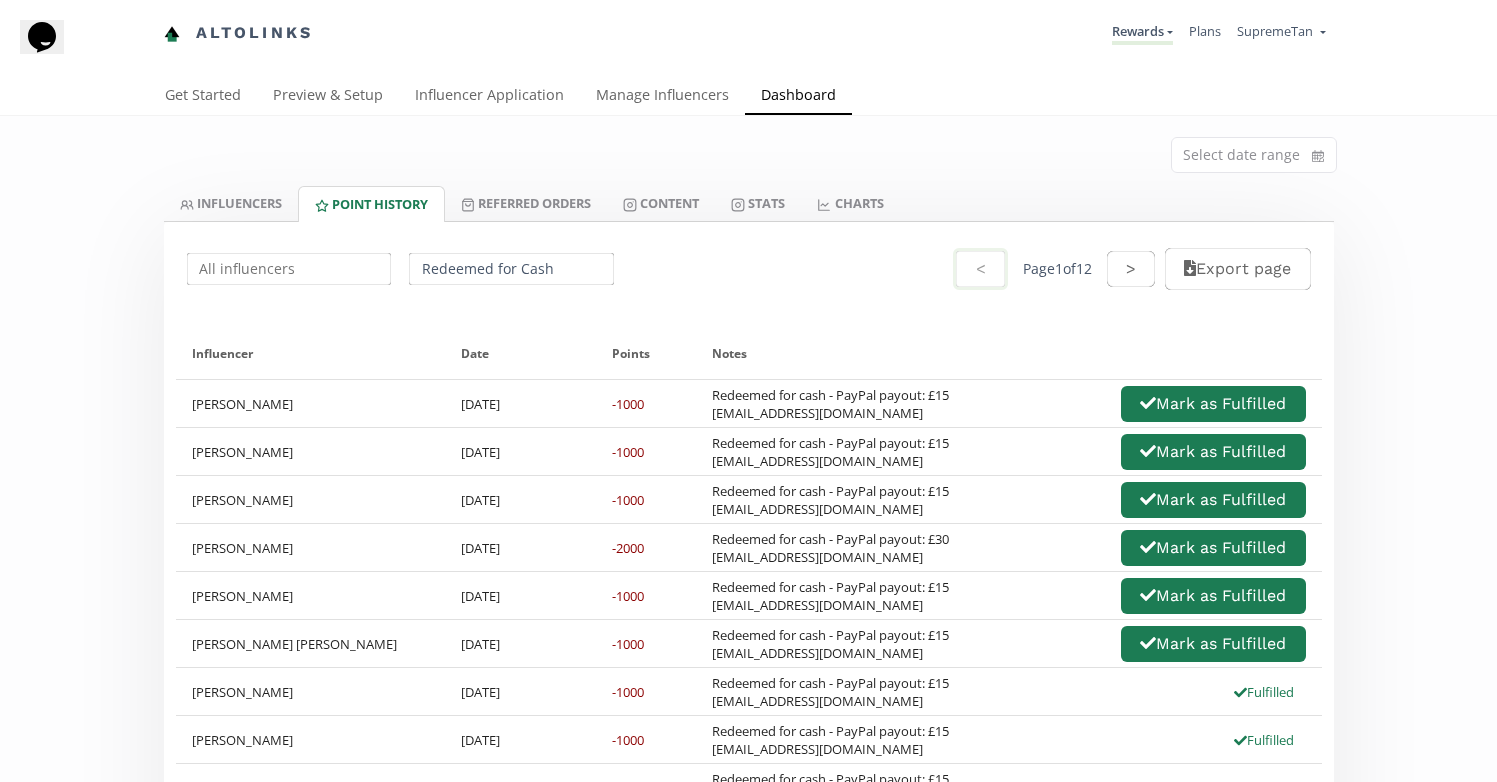 scroll, scrollTop: 36, scrollLeft: 0, axis: vertical 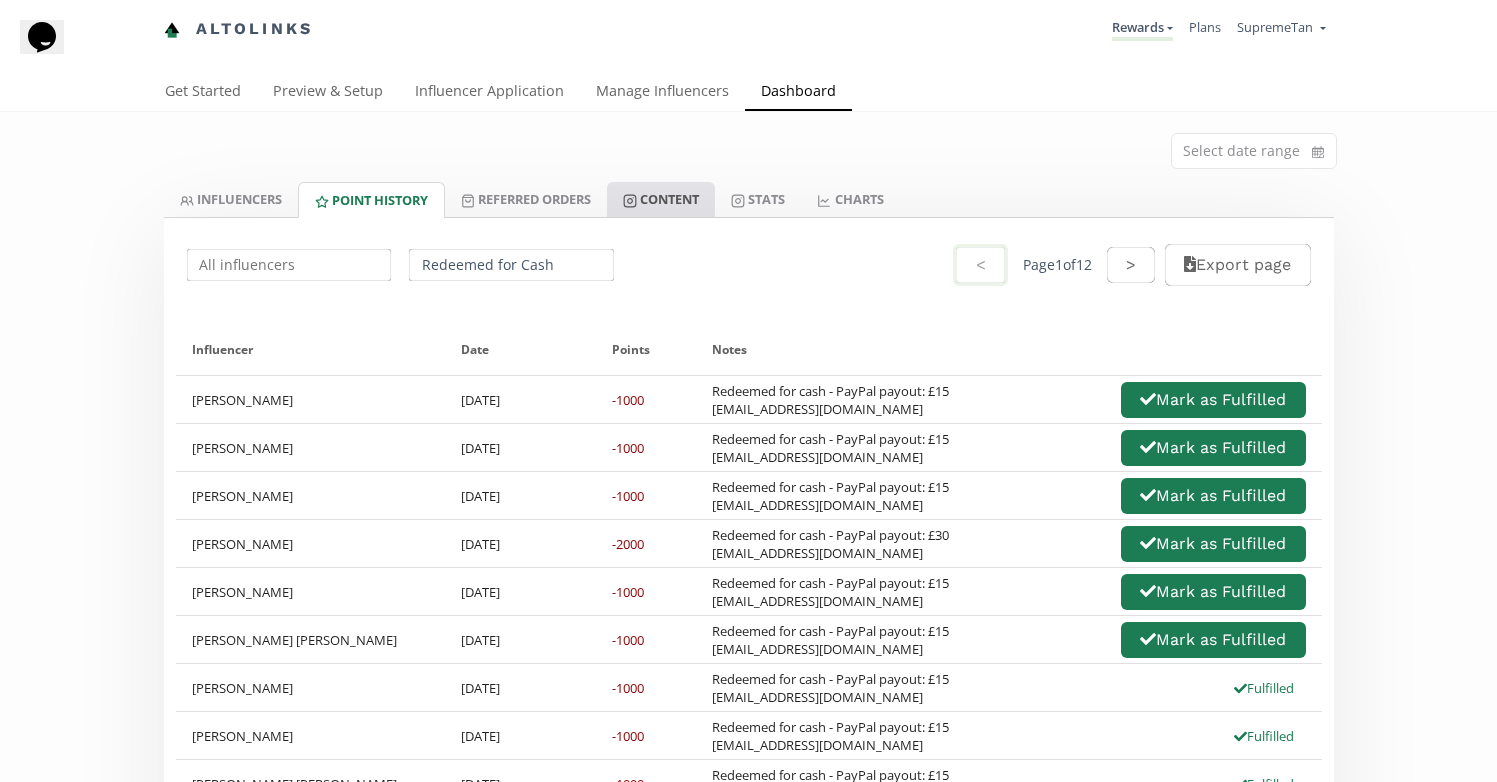 click on "Content" at bounding box center (661, 199) 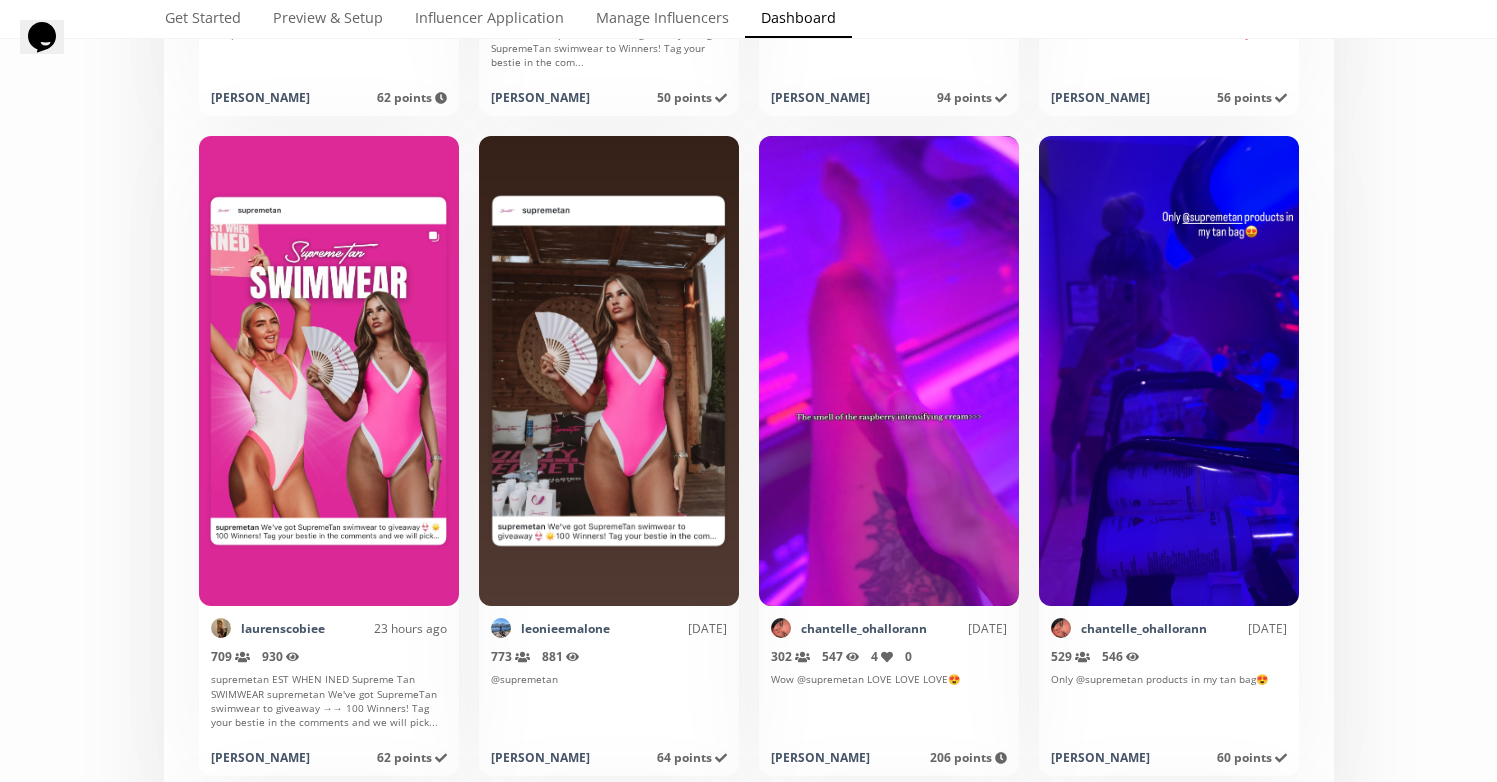 scroll, scrollTop: 0, scrollLeft: 0, axis: both 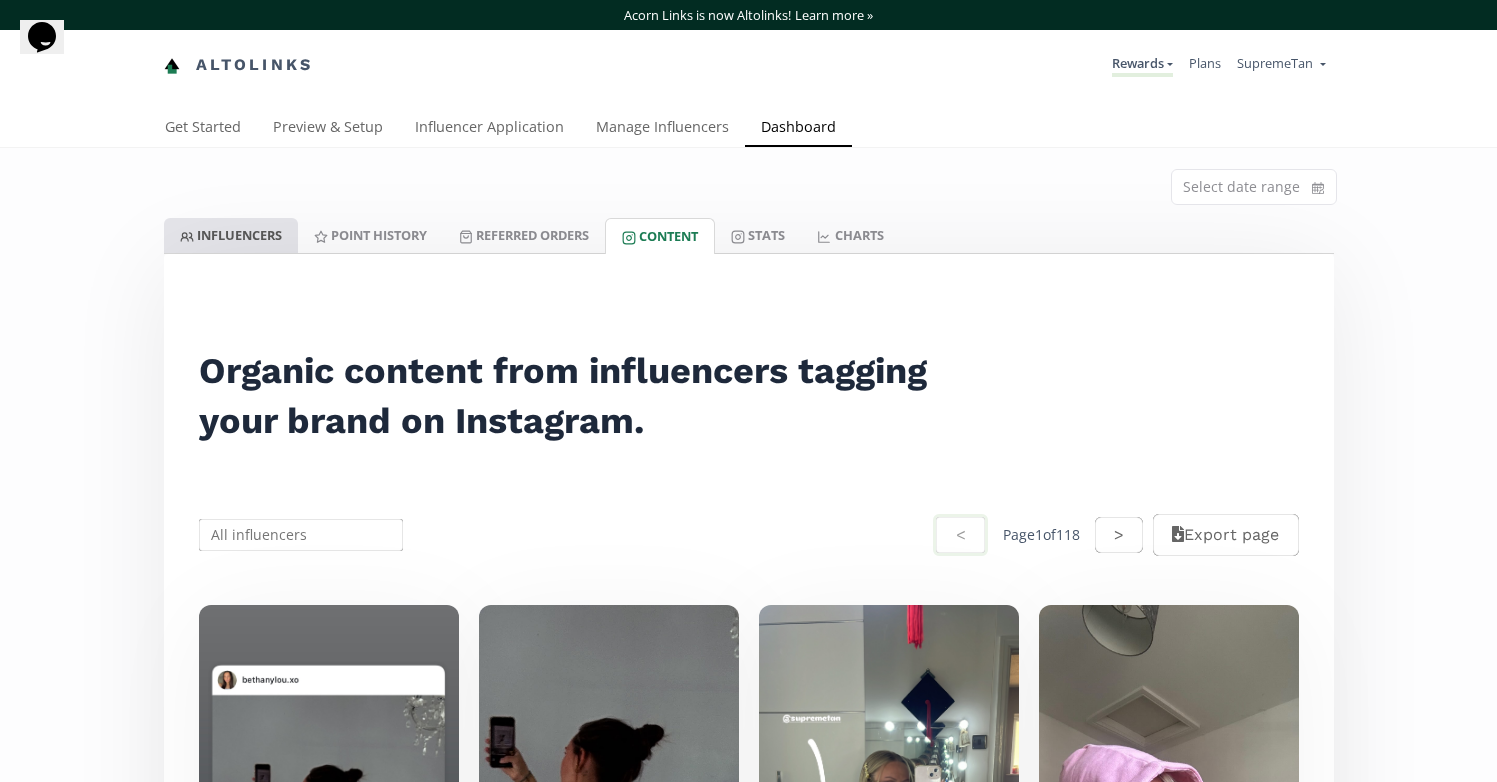 click on "INFLUENCERS" at bounding box center [231, 235] 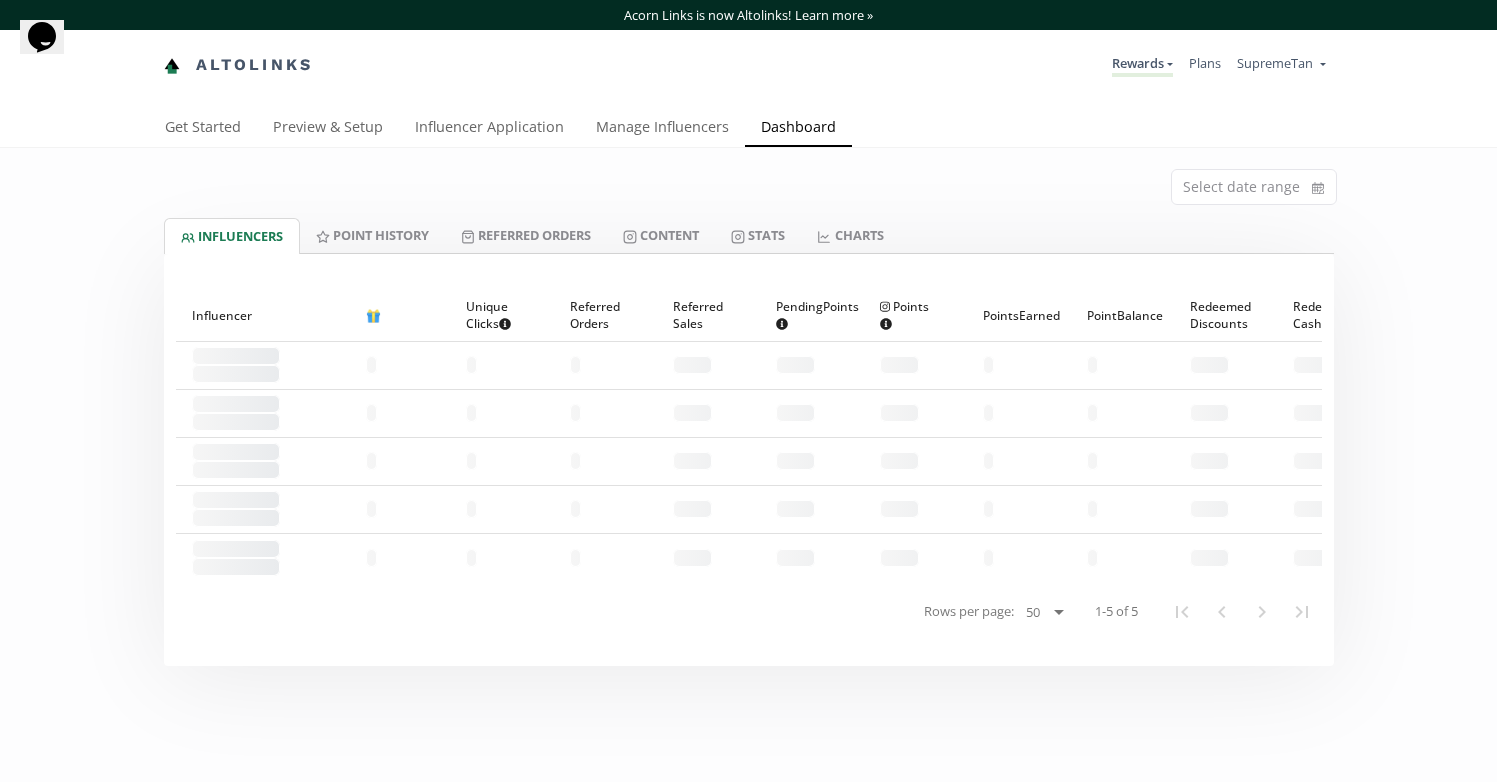 click on "Select date range" at bounding box center [749, 183] 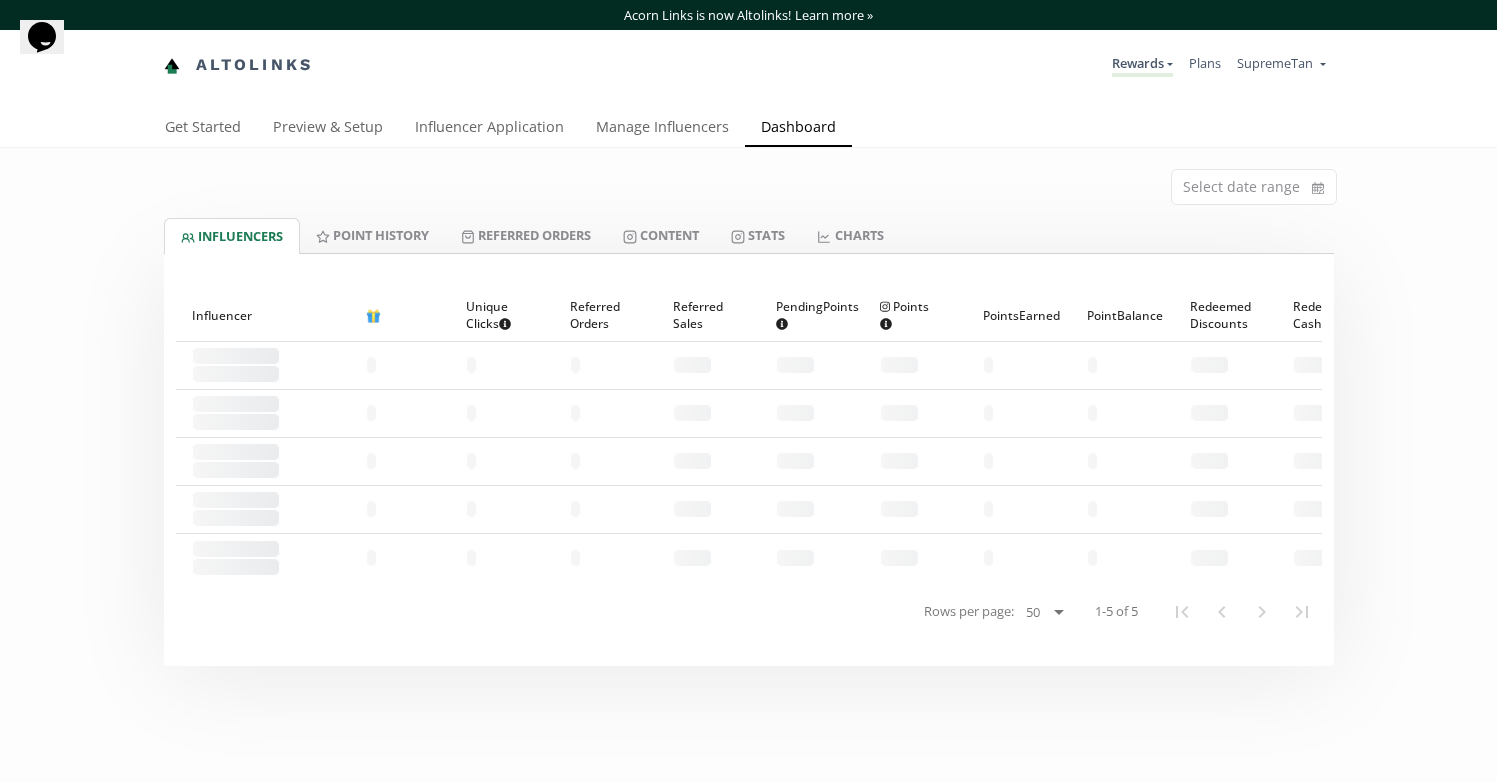 click on "Select date range" at bounding box center [749, 183] 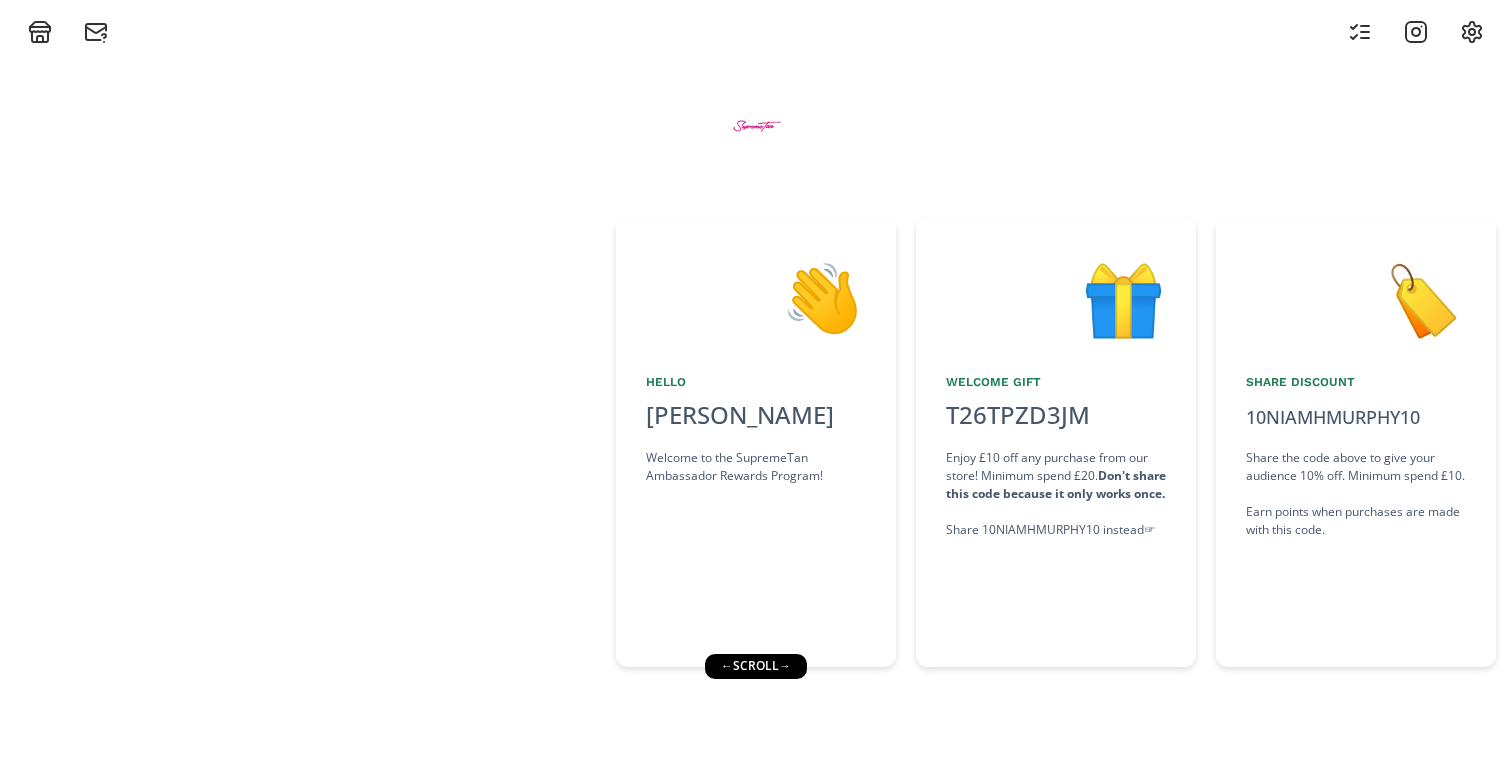 scroll, scrollTop: 0, scrollLeft: 0, axis: both 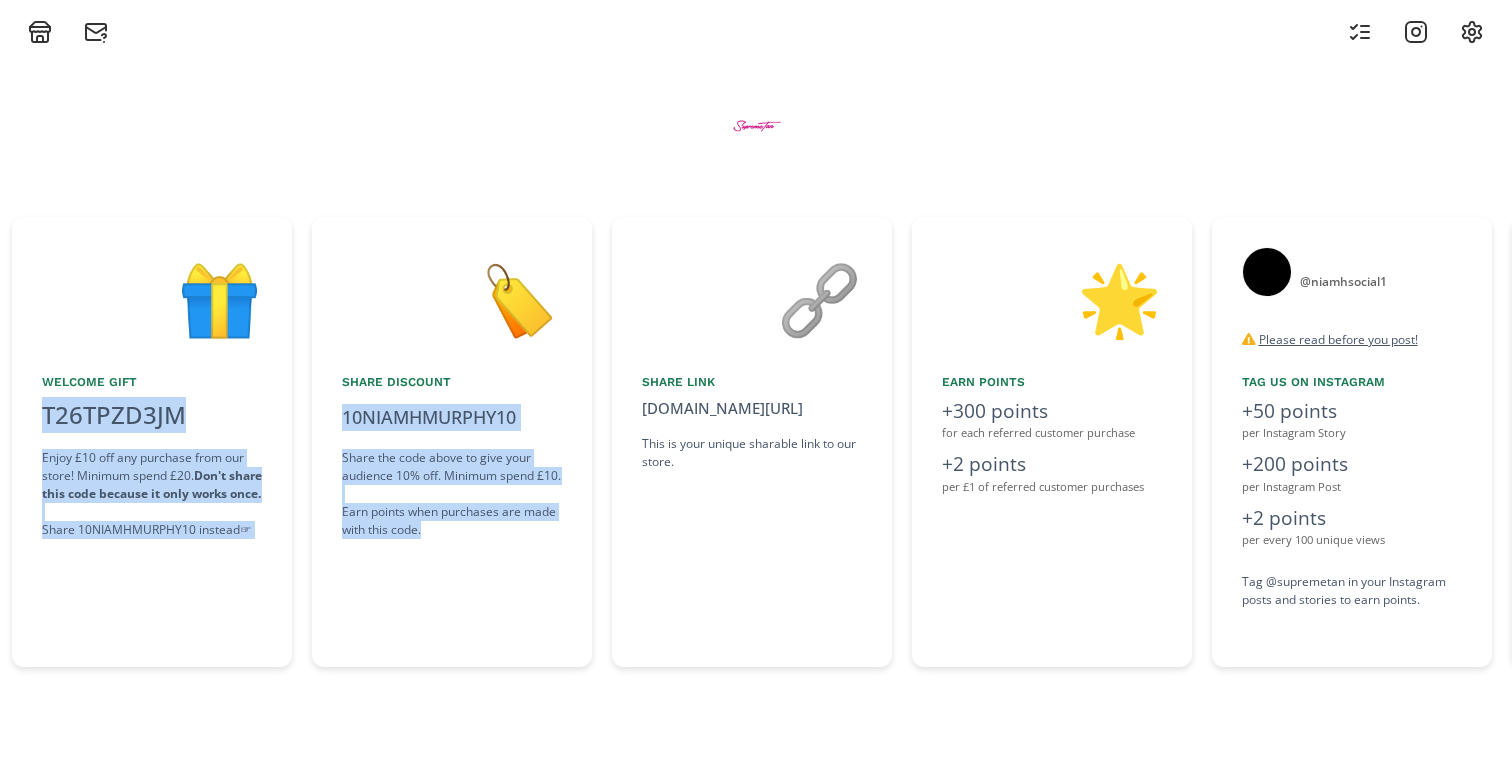 drag, startPoint x: 794, startPoint y: 549, endPoint x: 515, endPoint y: 561, distance: 279.25793 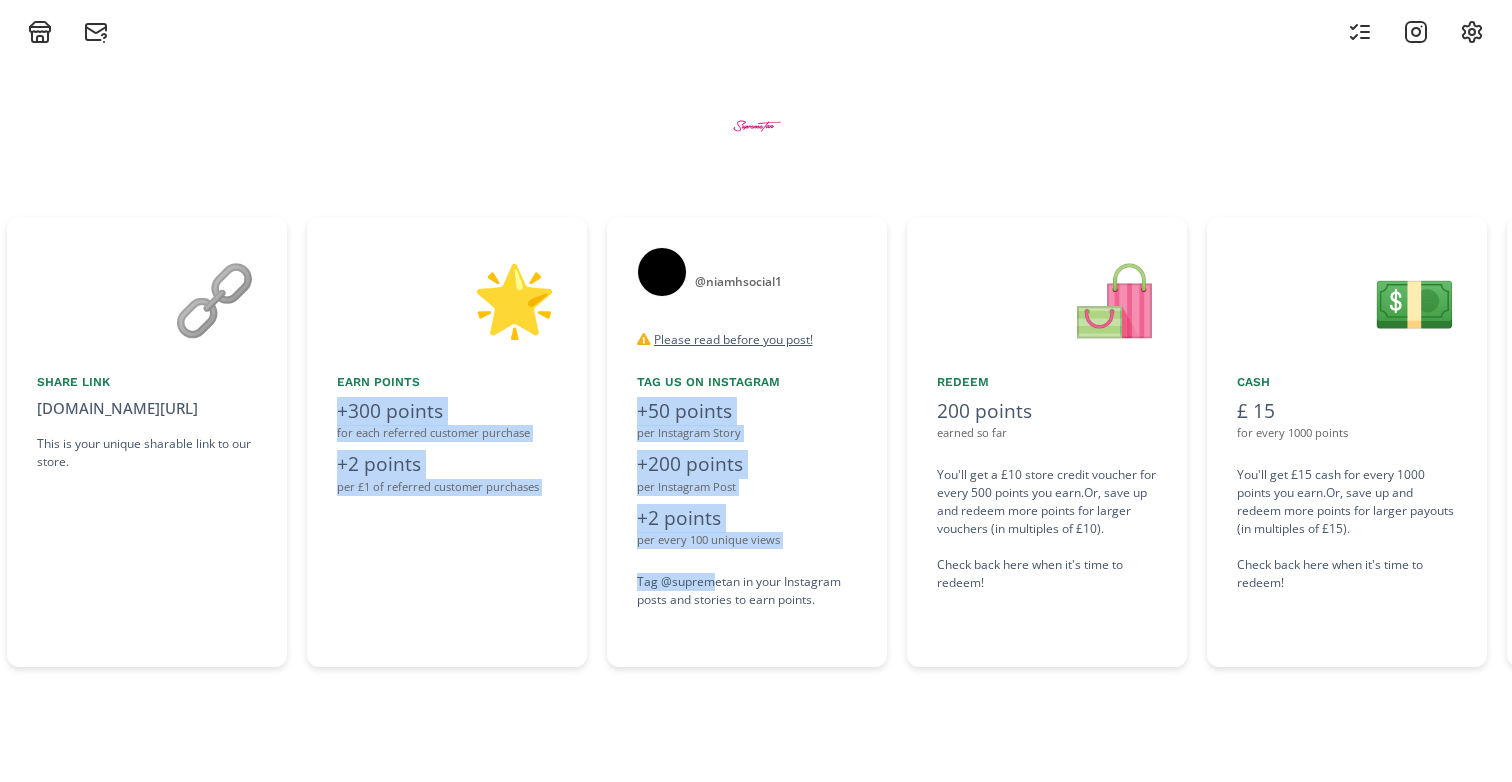 scroll, scrollTop: 0, scrollLeft: 1599, axis: horizontal 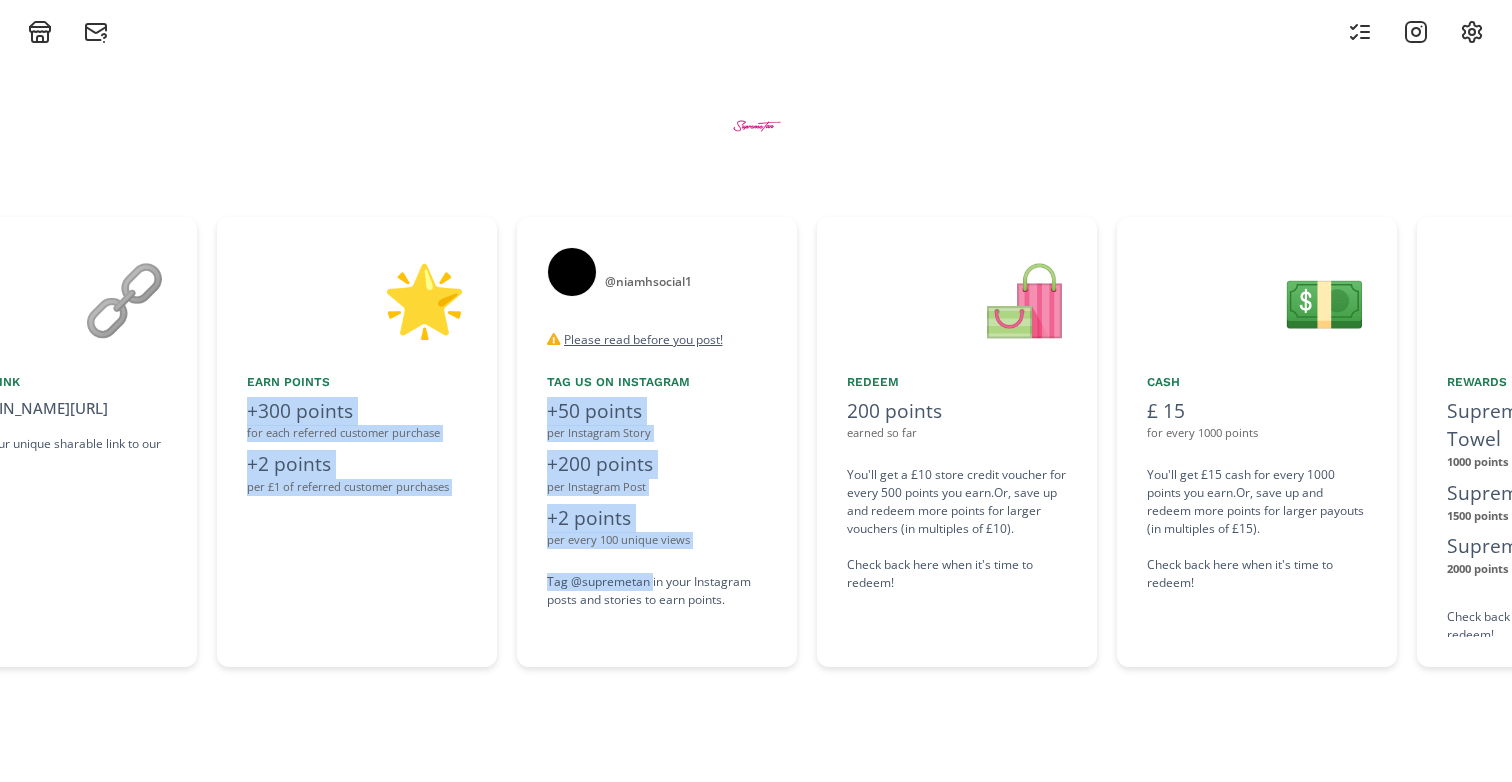 drag, startPoint x: 883, startPoint y: 583, endPoint x: 651, endPoint y: 579, distance: 232.03448 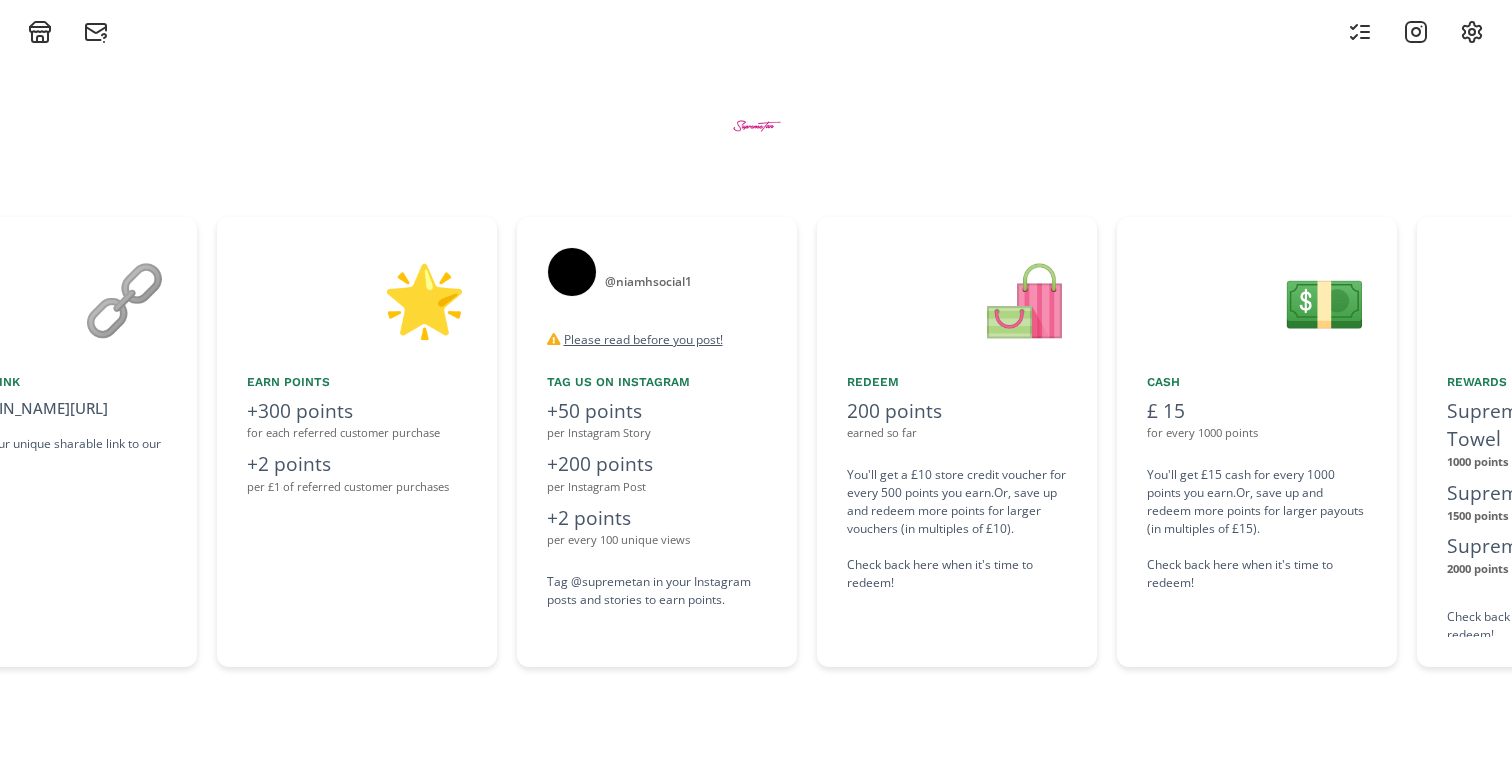 click on "🩷🩷 @ niamhsocial1 disconnect   Please read before you post! For both posts and stories, @supremetan must be tagged in a text caption. Due to Instagram limitations, photo tags in posts and @mention stickers in stories aren't detected. You'll get points after 5 days for posts and 24 hours for stories. Tag us on Instagram +50 points  per Instagram Story +200 points  per Instagram Post +2 points  per every 100 unique views Tag @supremetan in your Instagram posts and stories to earn points." at bounding box center [657, 442] 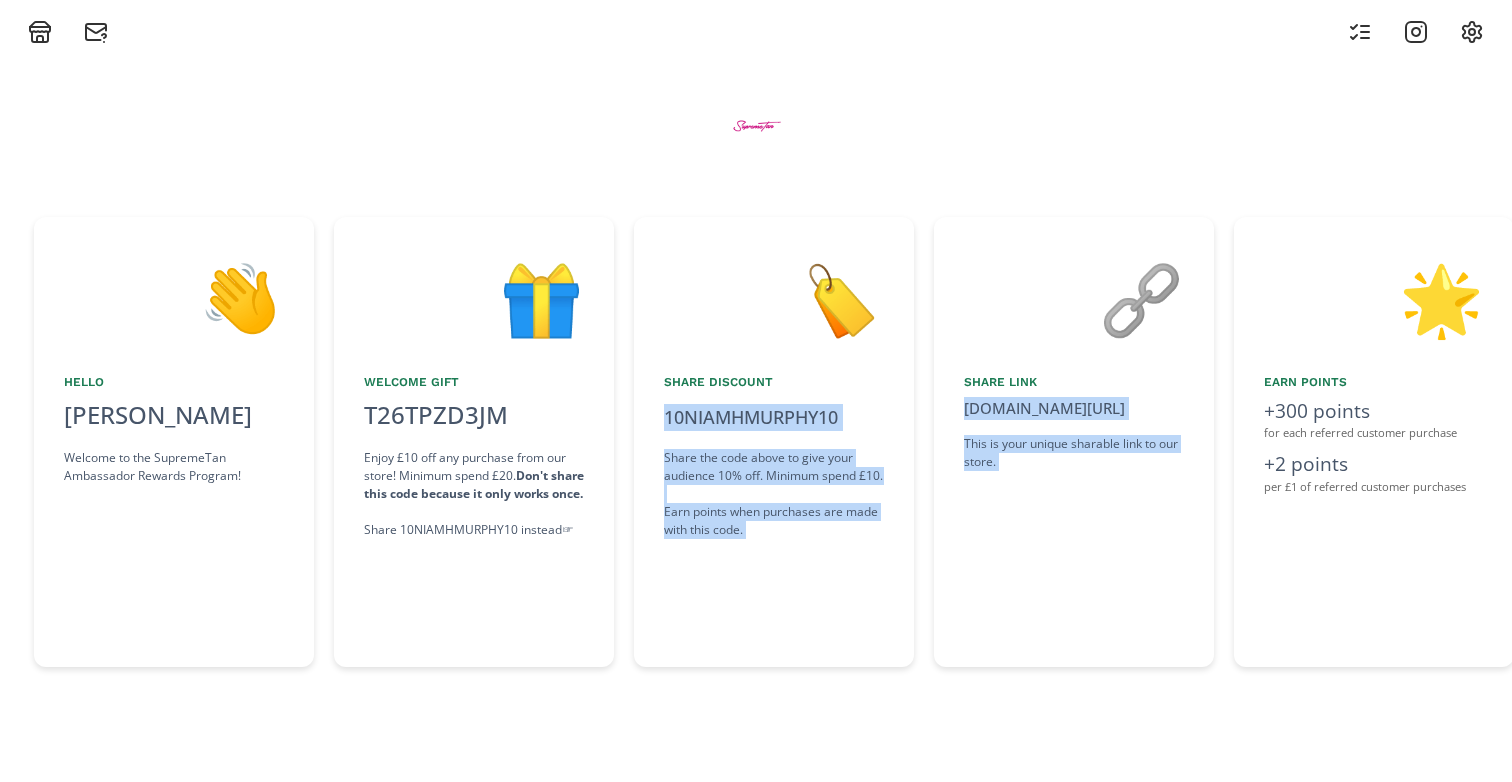 scroll, scrollTop: 0, scrollLeft: 381, axis: horizontal 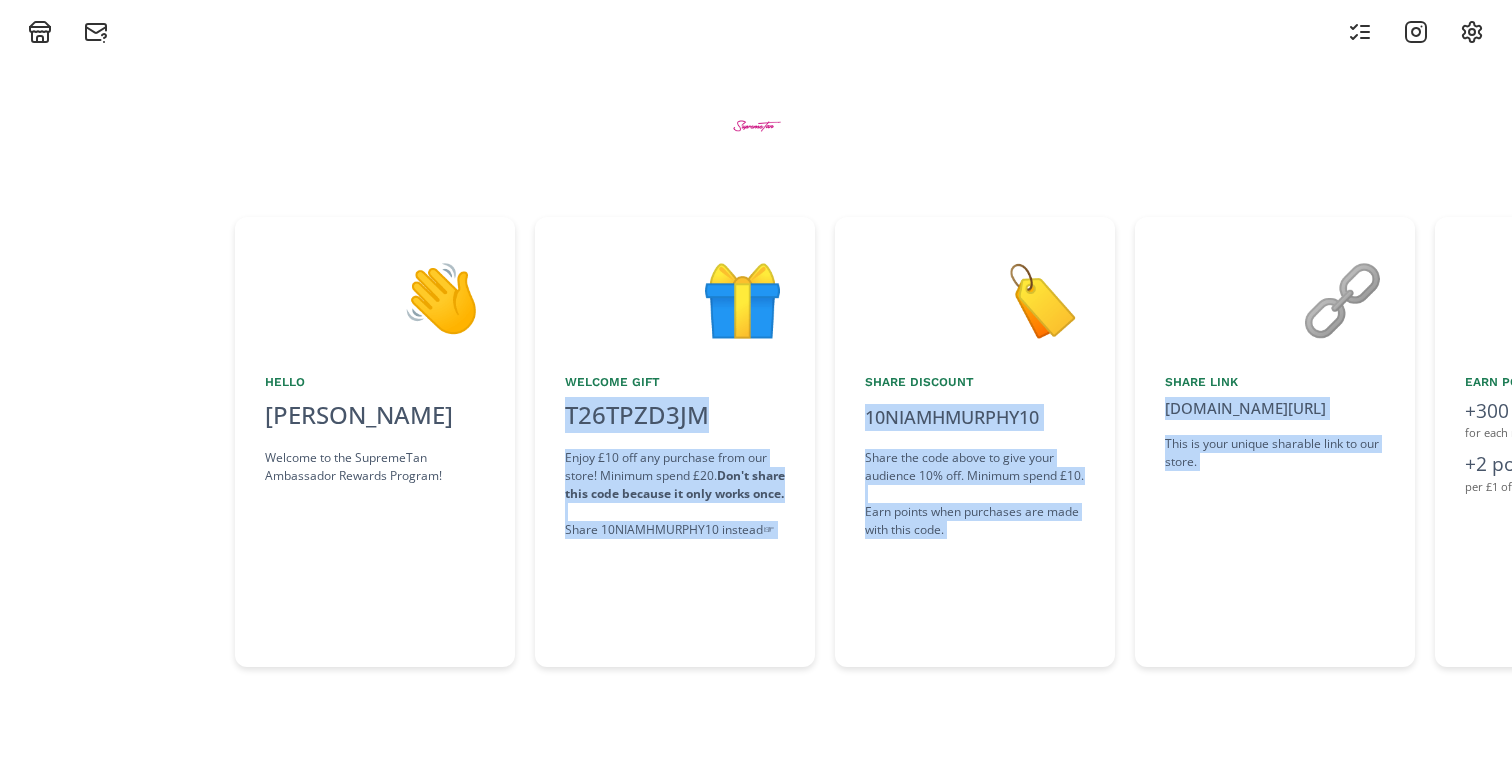 drag, startPoint x: 385, startPoint y: 282, endPoint x: 764, endPoint y: 308, distance: 379.89078 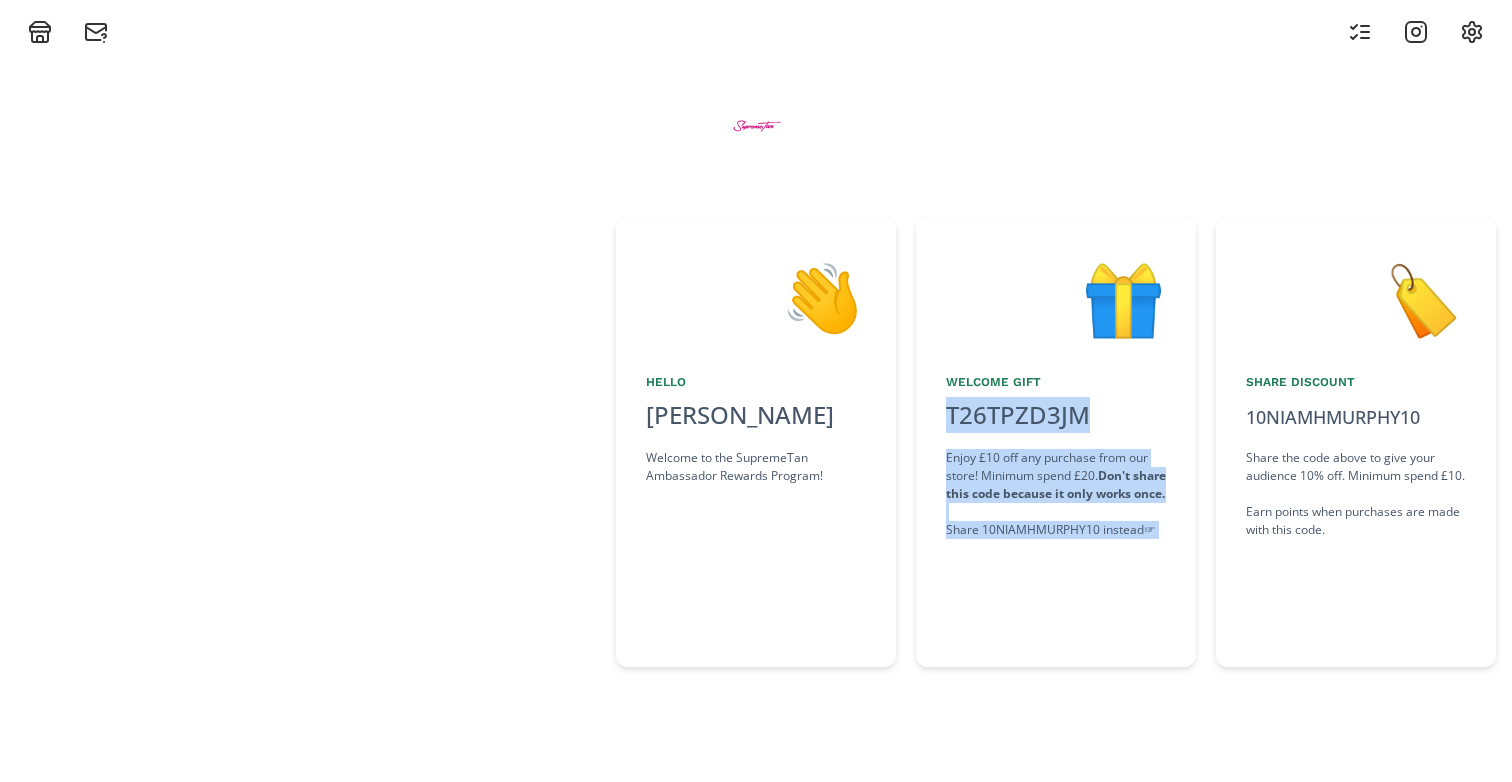 scroll, scrollTop: 0, scrollLeft: 1188, axis: horizontal 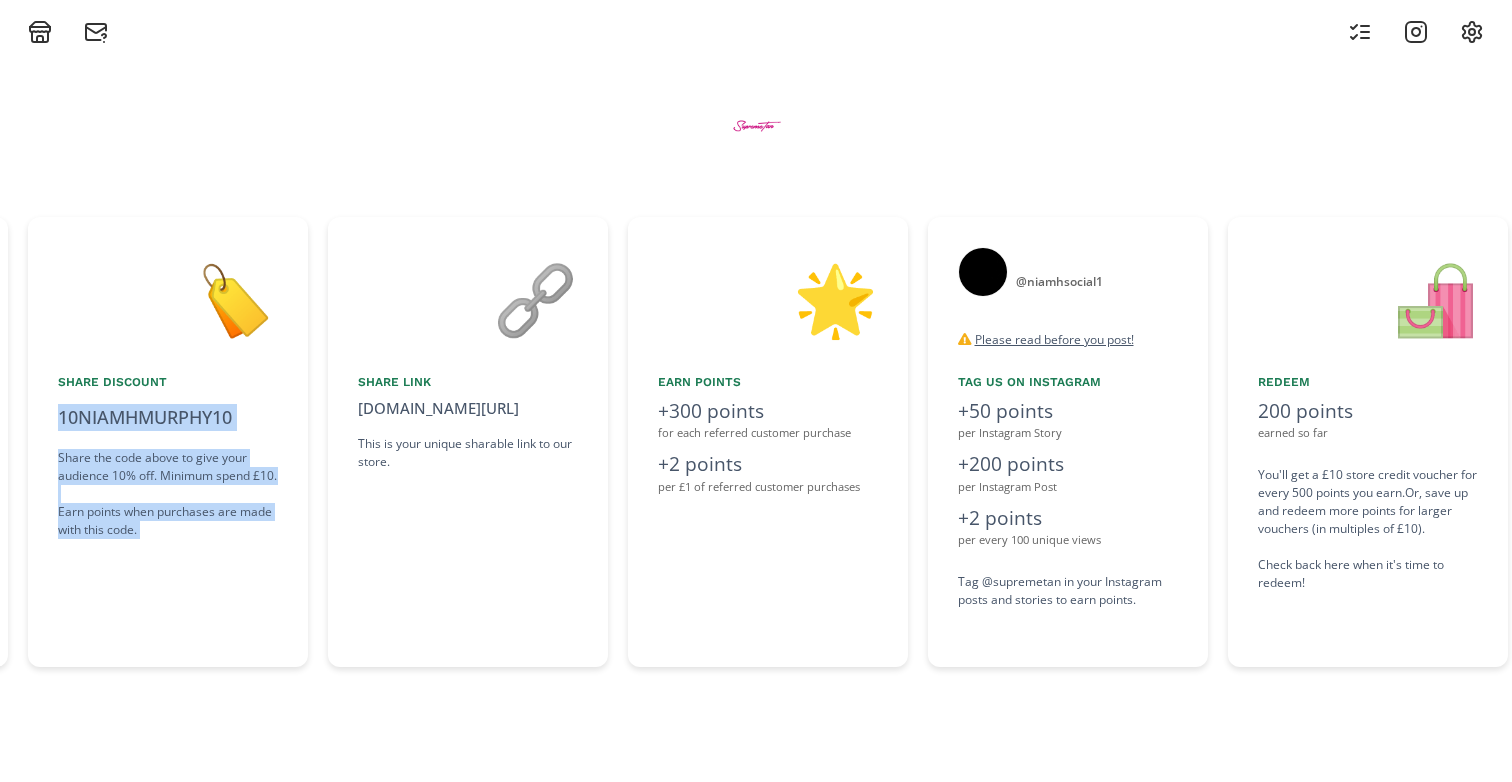 drag, startPoint x: 842, startPoint y: 272, endPoint x: 573, endPoint y: 321, distance: 273.42642 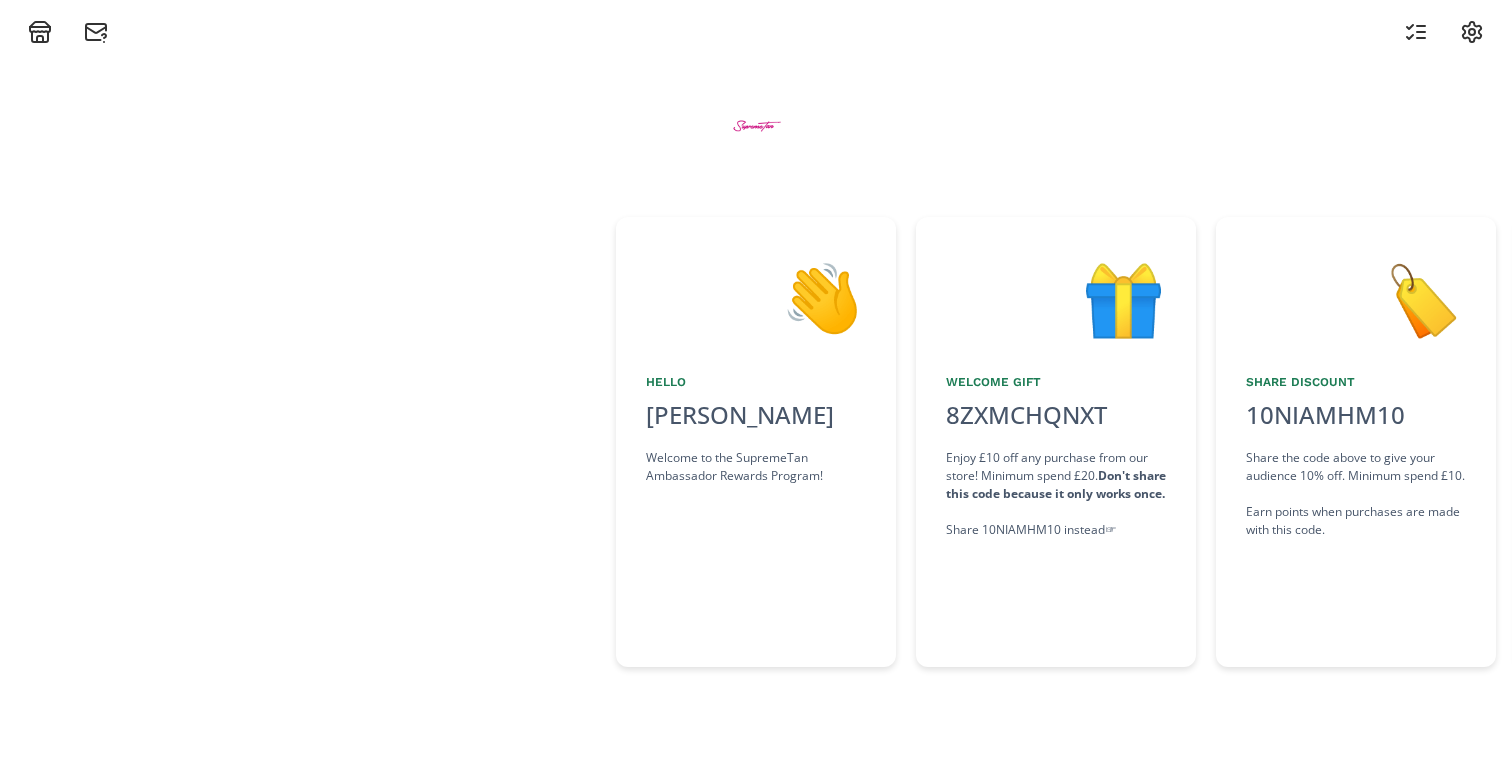 scroll, scrollTop: 1, scrollLeft: -11, axis: both 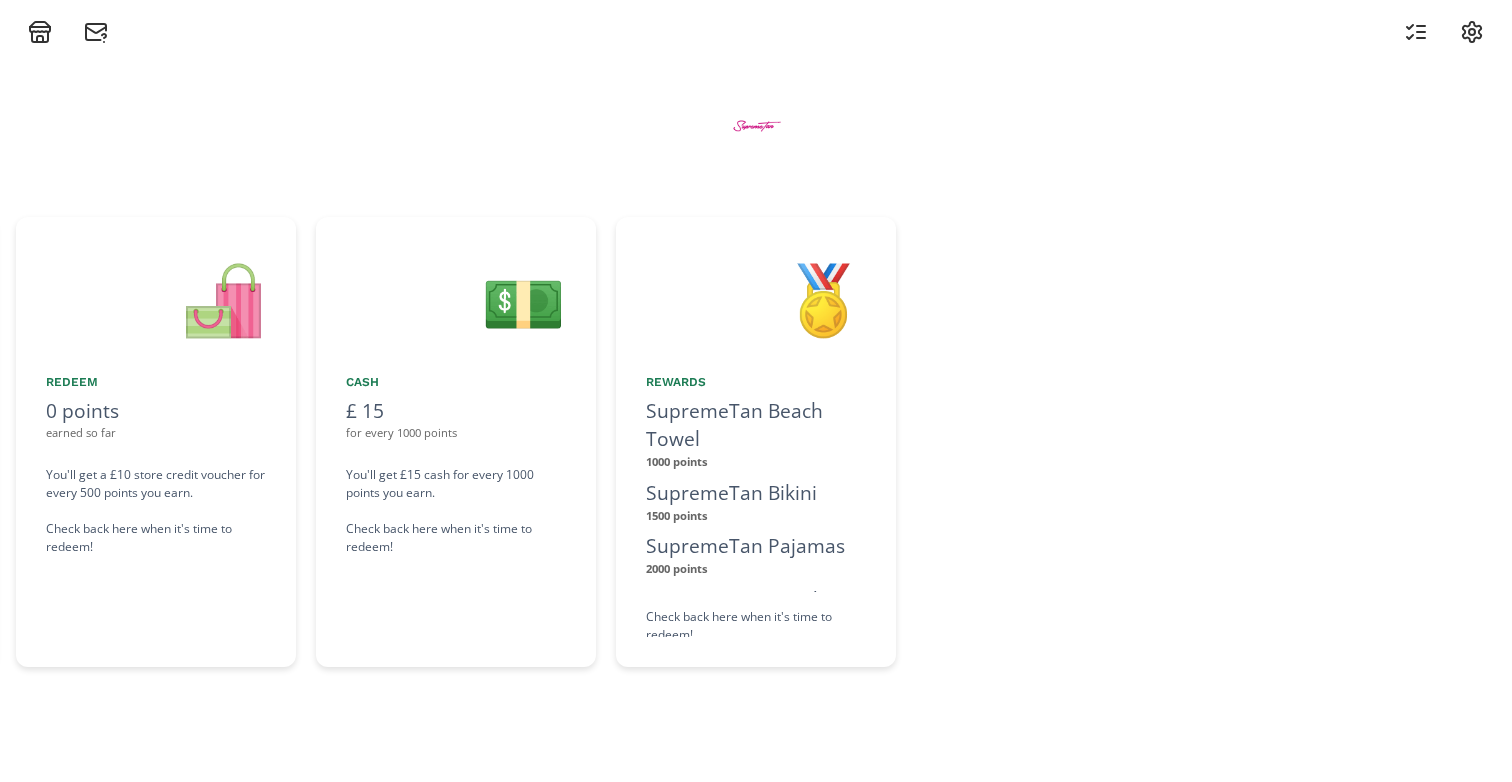 click 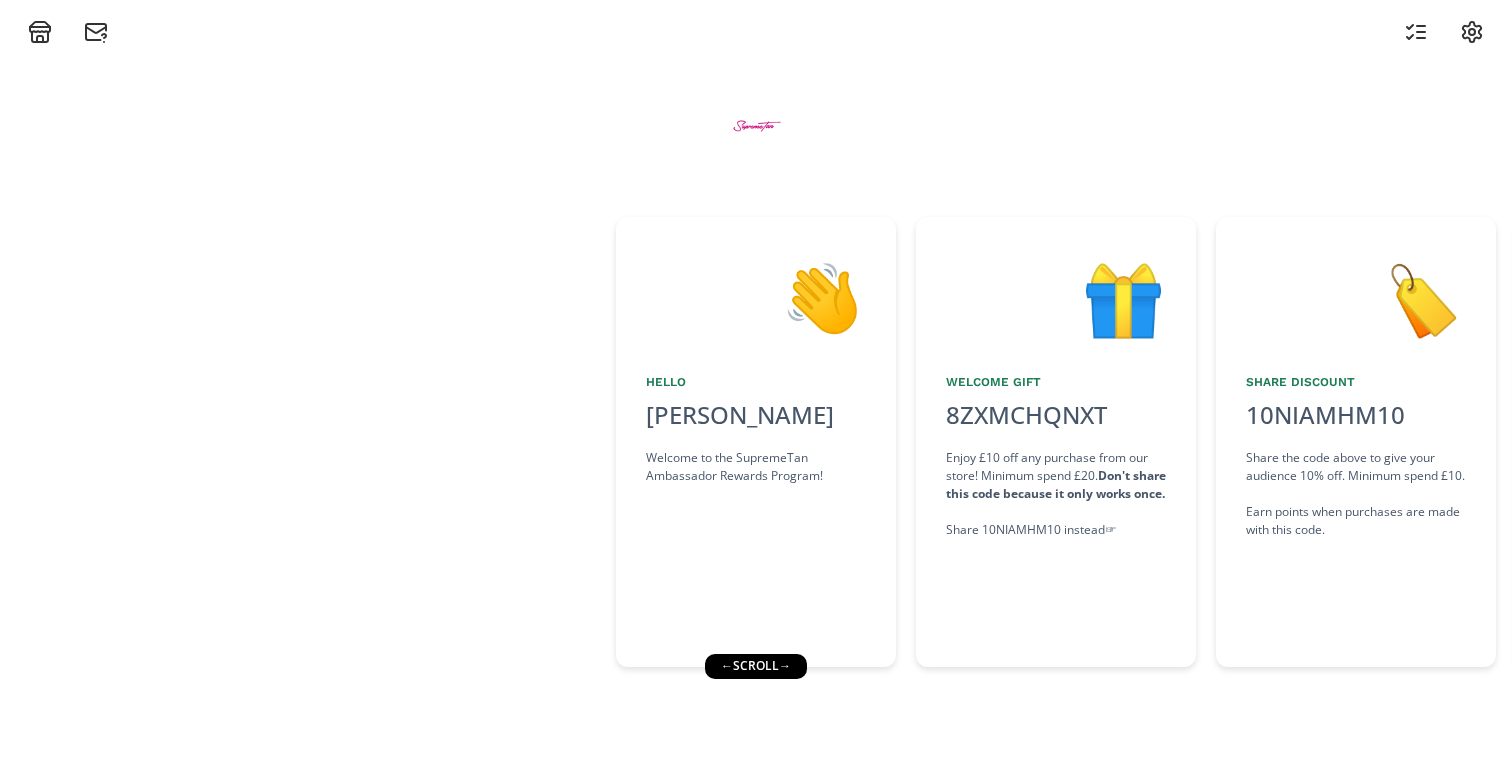 scroll, scrollTop: 0, scrollLeft: 0, axis: both 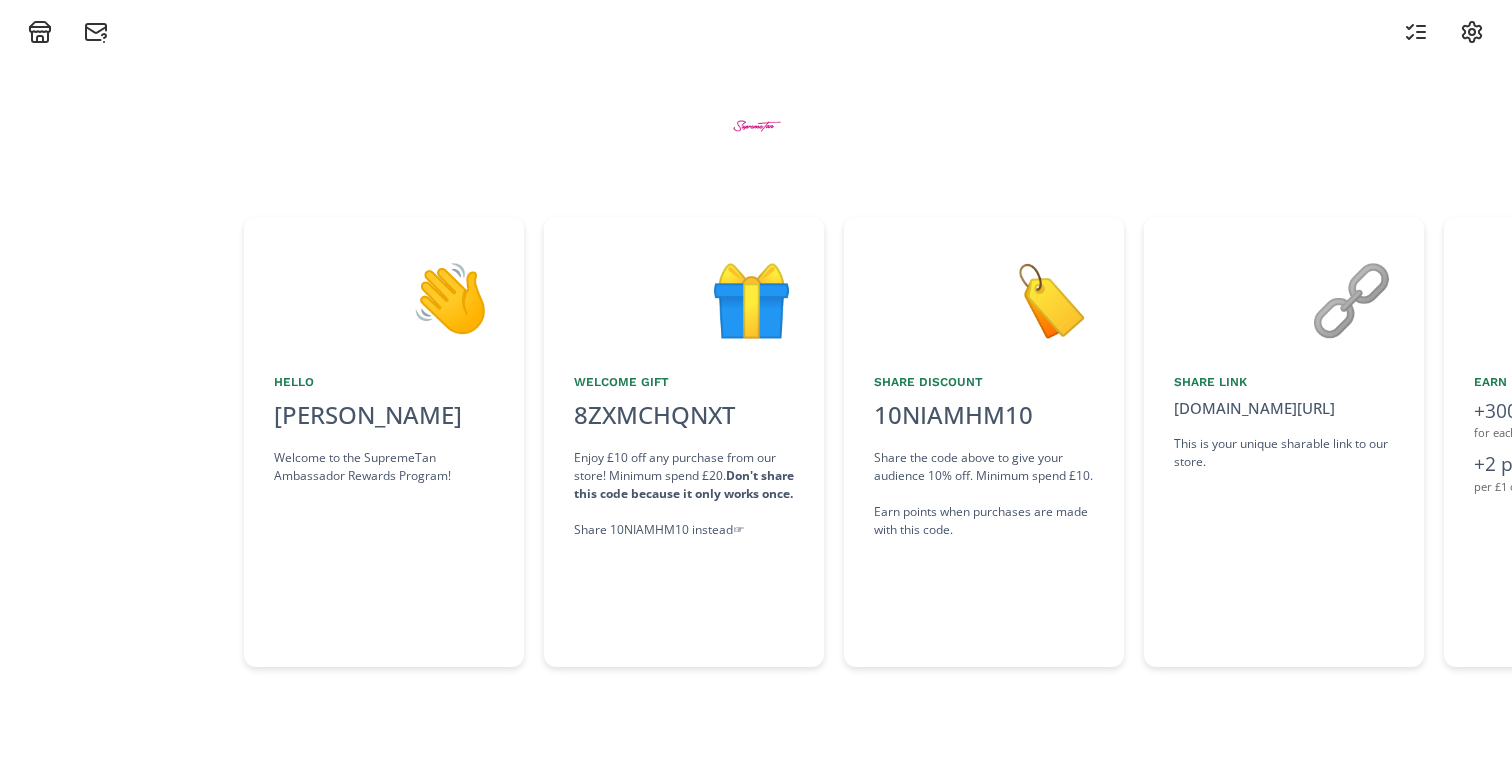drag, startPoint x: 829, startPoint y: 578, endPoint x: 707, endPoint y: 578, distance: 122 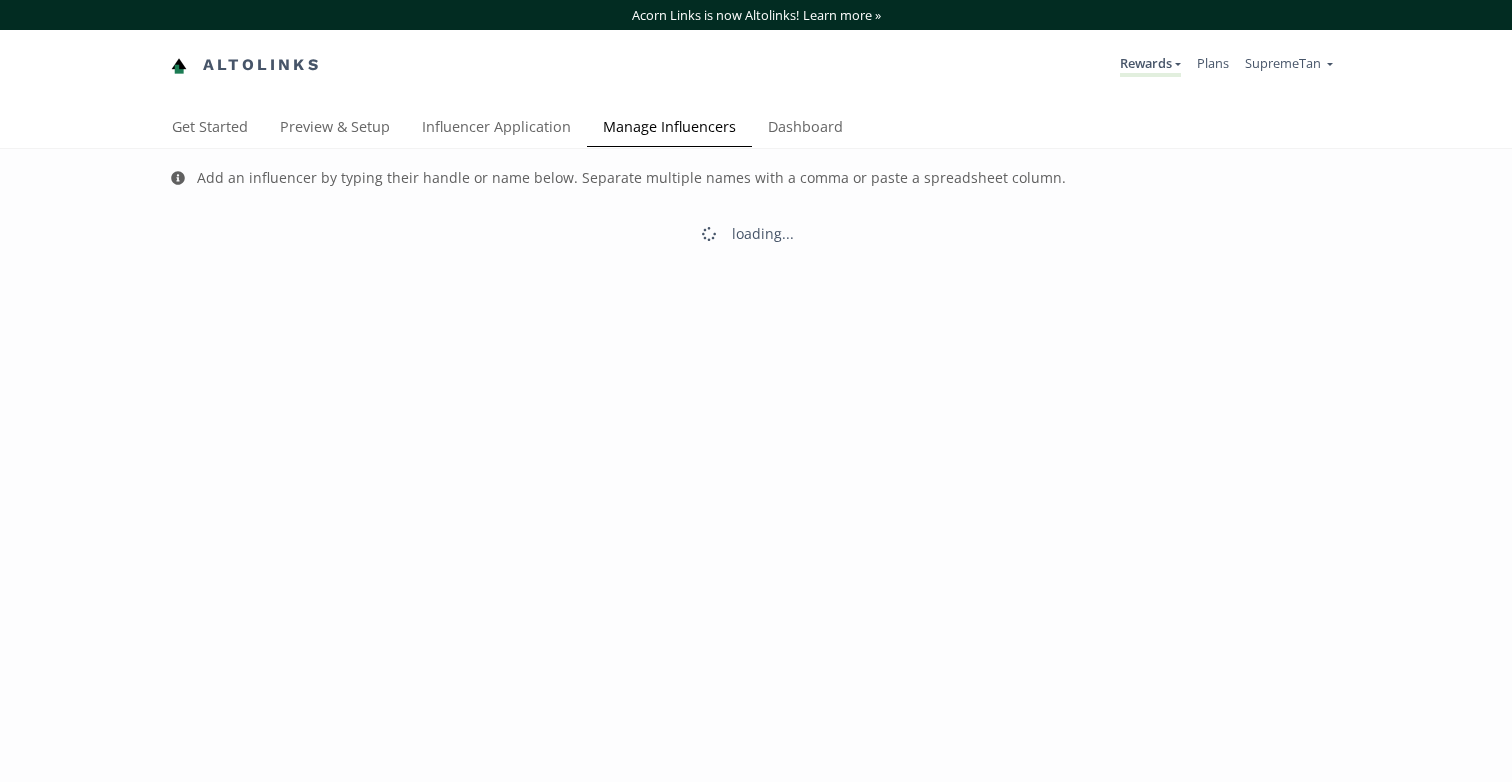 scroll, scrollTop: 0, scrollLeft: 0, axis: both 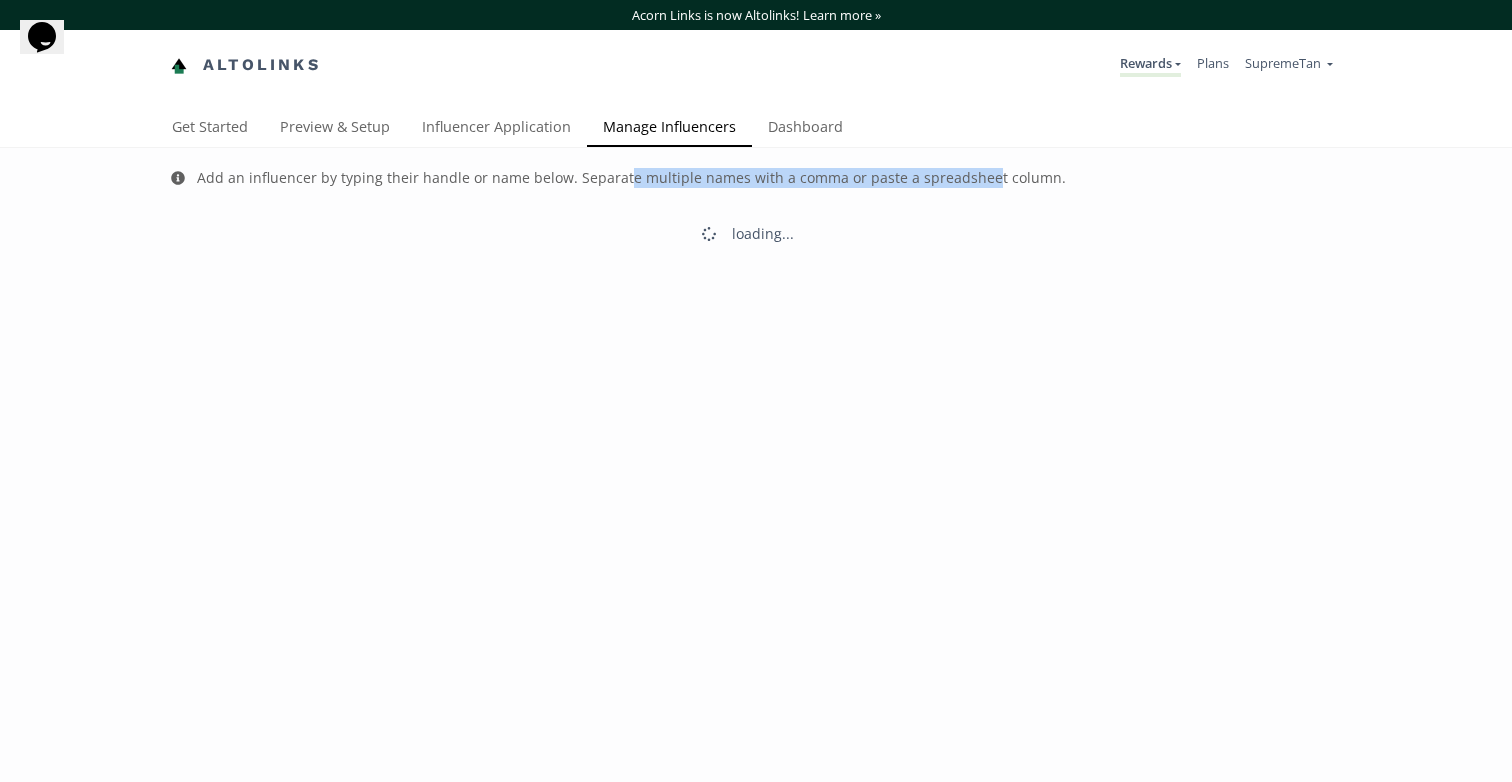 drag, startPoint x: 612, startPoint y: 177, endPoint x: 965, endPoint y: 174, distance: 353.01276 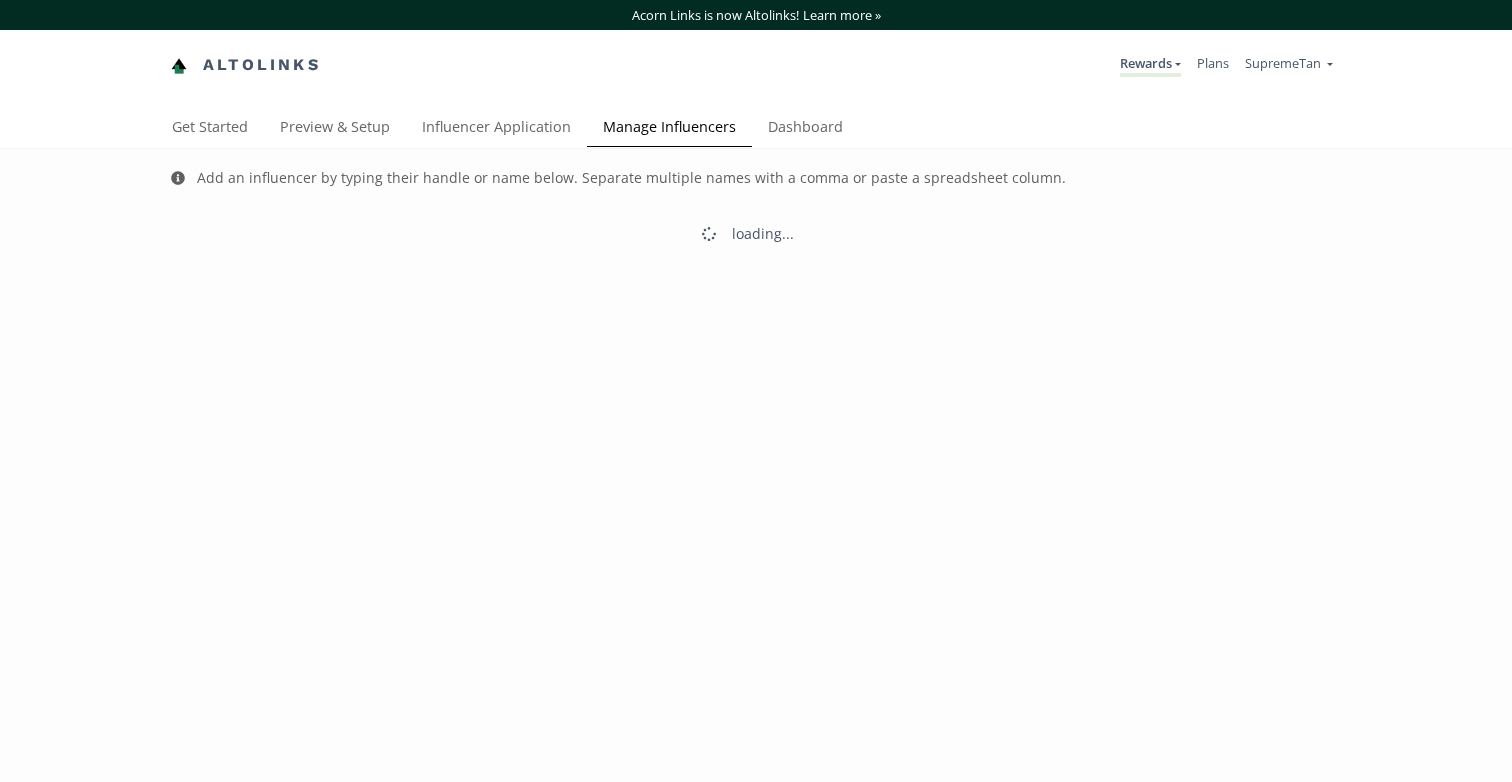 scroll, scrollTop: 0, scrollLeft: 0, axis: both 